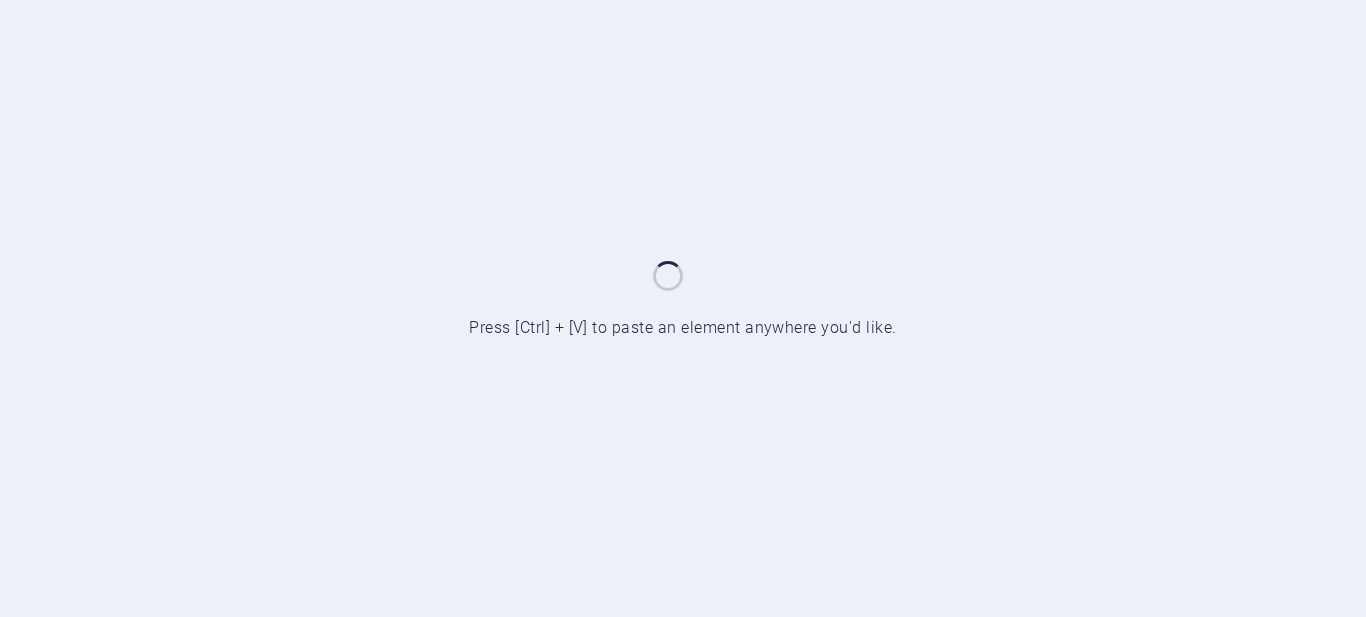 scroll, scrollTop: 0, scrollLeft: 0, axis: both 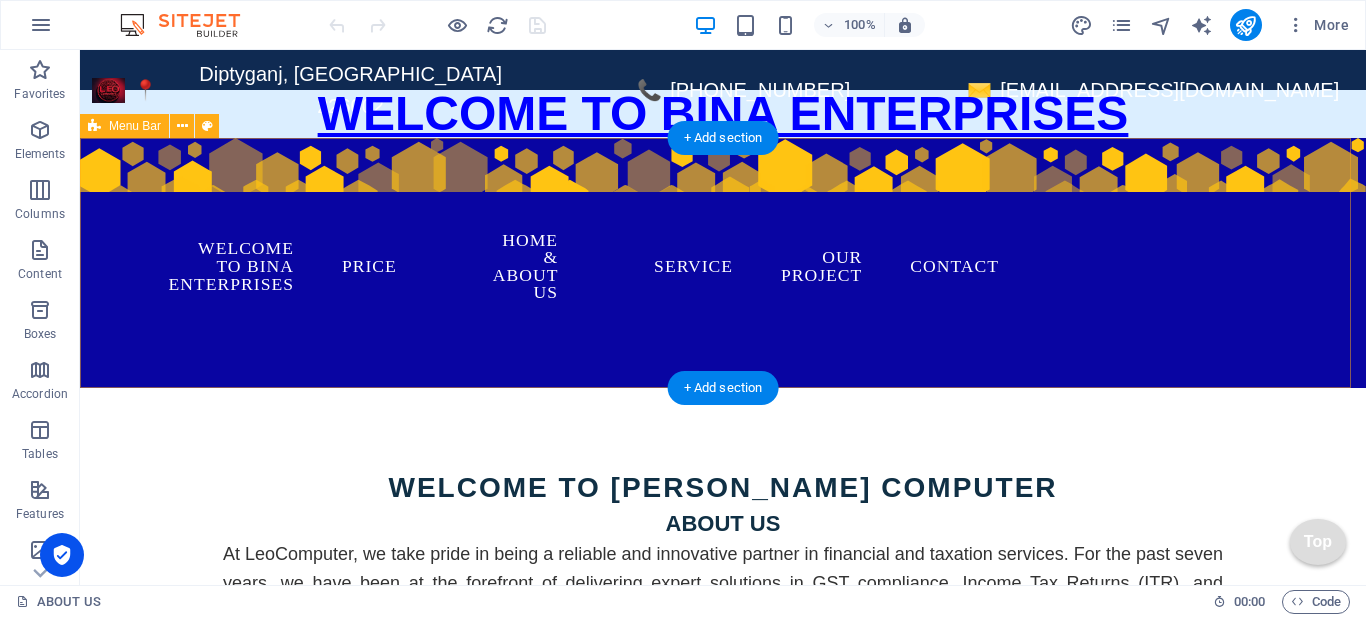 click on "WELCOME TO BINA ENTERPRISES OUR PROJECT PRICE Home & ABOUT US Service RESUME govenment jobs and other forms WEBSITE ACCOUNTING SOFTWARE GST ITR BOOK KEEPING OTHER BUSINESS DOC OTHER ONLINE SUPPORT VECHLE INSURANCE OUR PROJECT Contact" at bounding box center (723, 263) 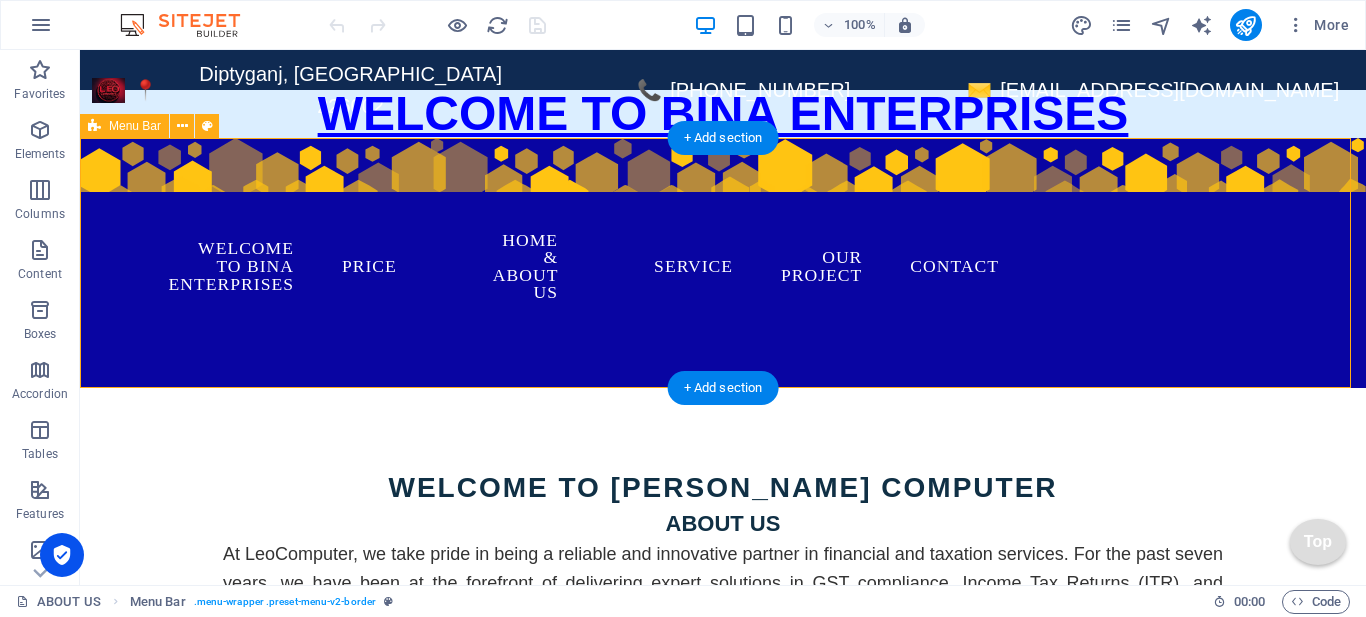 click on "WELCOME TO BINA ENTERPRISES OUR PROJECT PRICE Home & ABOUT US Service RESUME govenment jobs and other forms WEBSITE ACCOUNTING SOFTWARE GST ITR BOOK KEEPING OTHER BUSINESS DOC OTHER ONLINE SUPPORT VECHLE INSURANCE OUR PROJECT Contact" at bounding box center (723, 263) 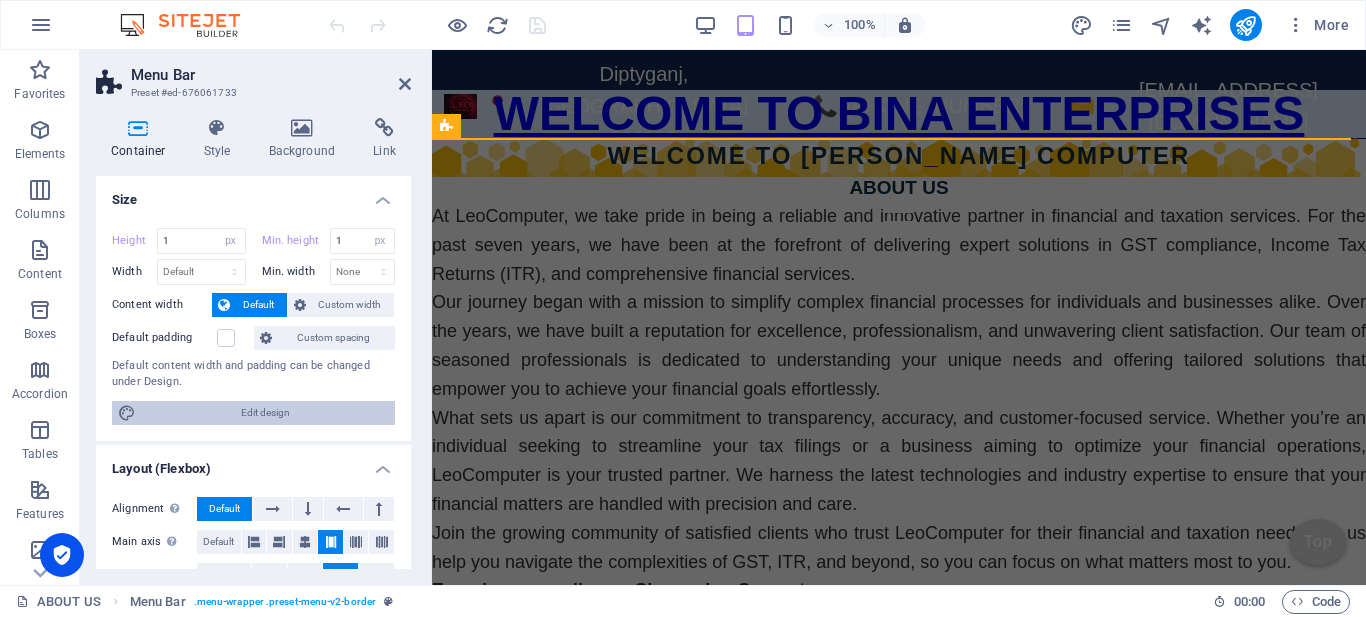 click on "Edit design" at bounding box center (265, 413) 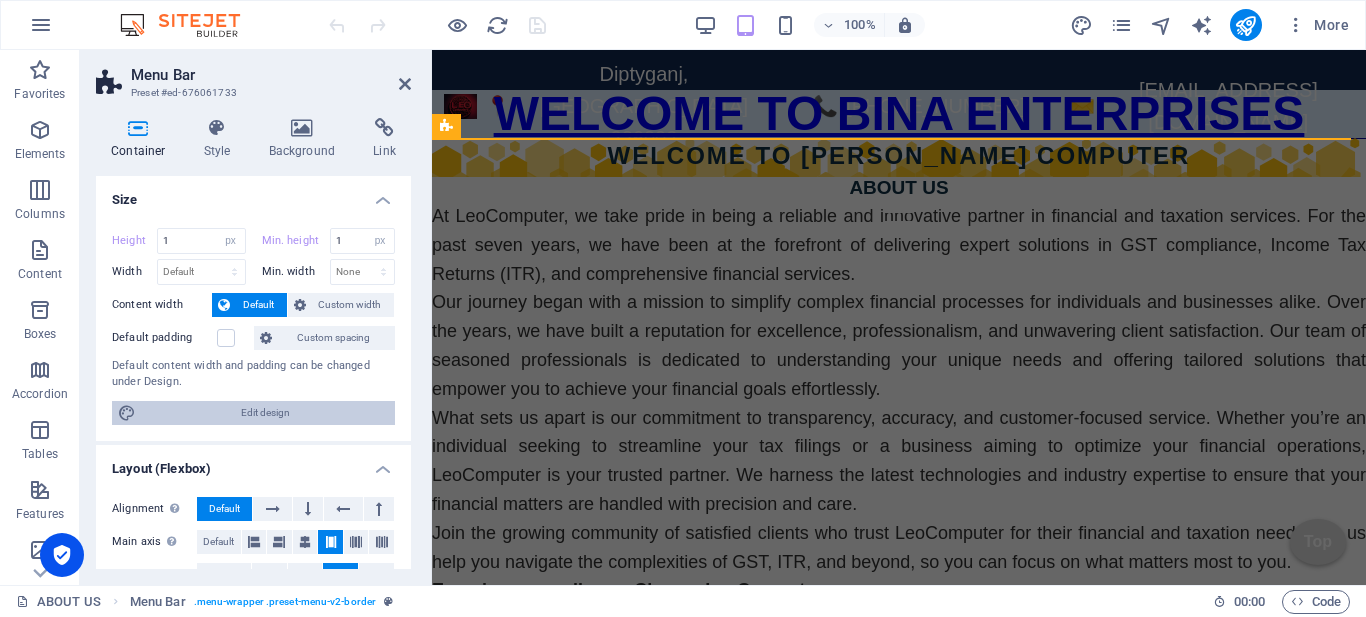 select on "px" 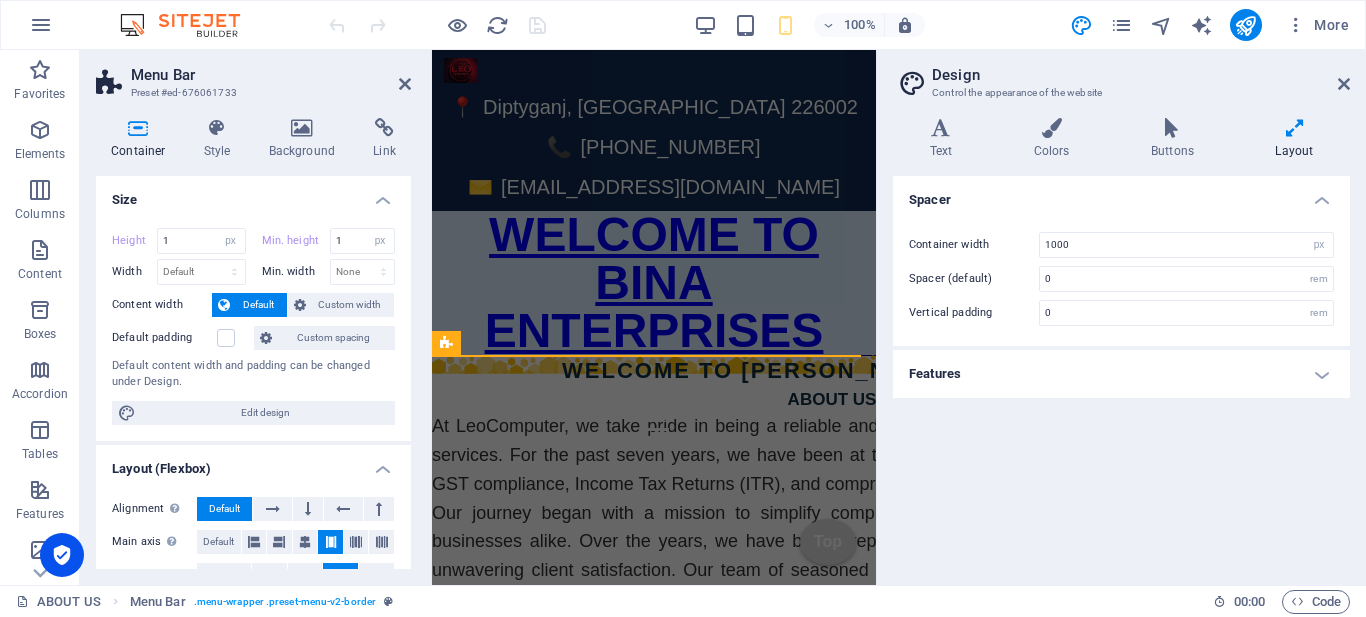 click on "Features" at bounding box center (1121, 374) 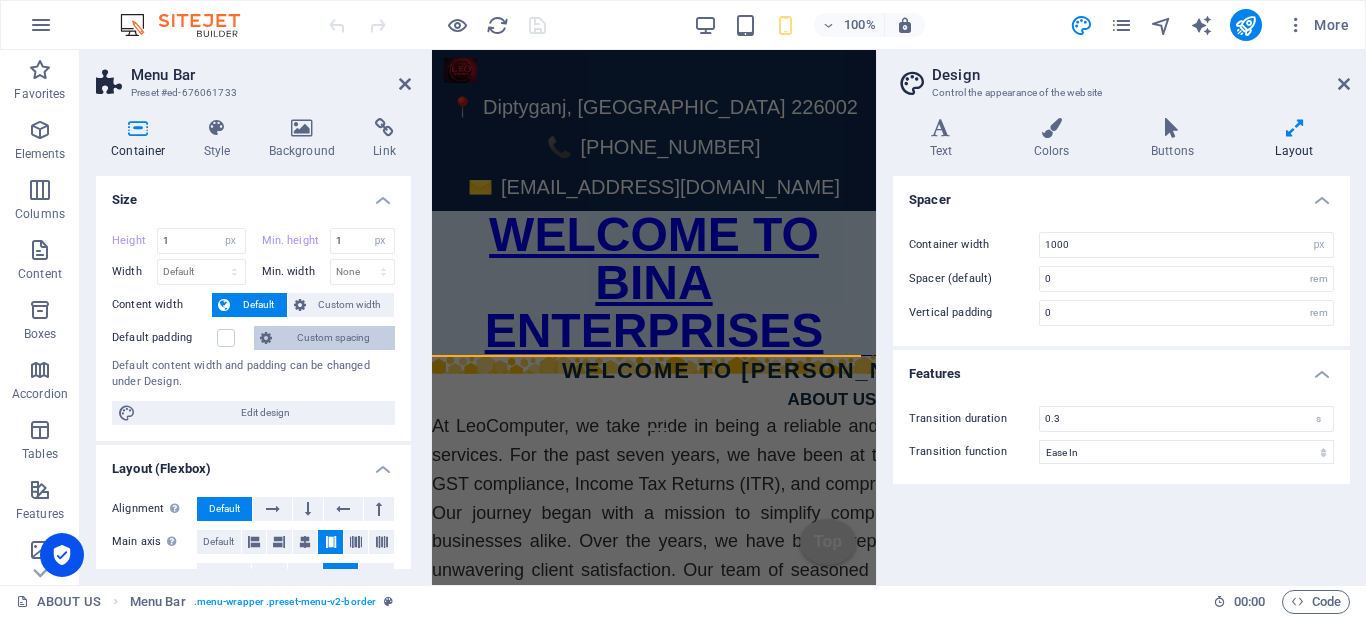 click on "Custom spacing" at bounding box center [333, 338] 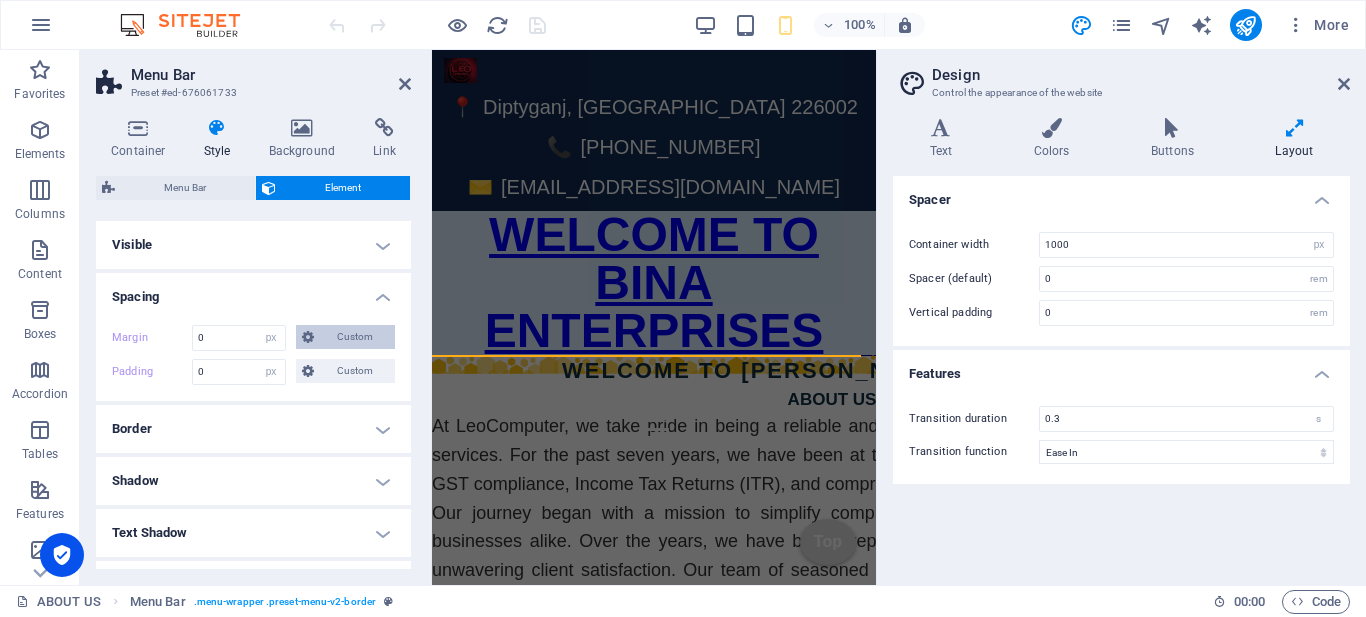 click on "Custom" at bounding box center [354, 337] 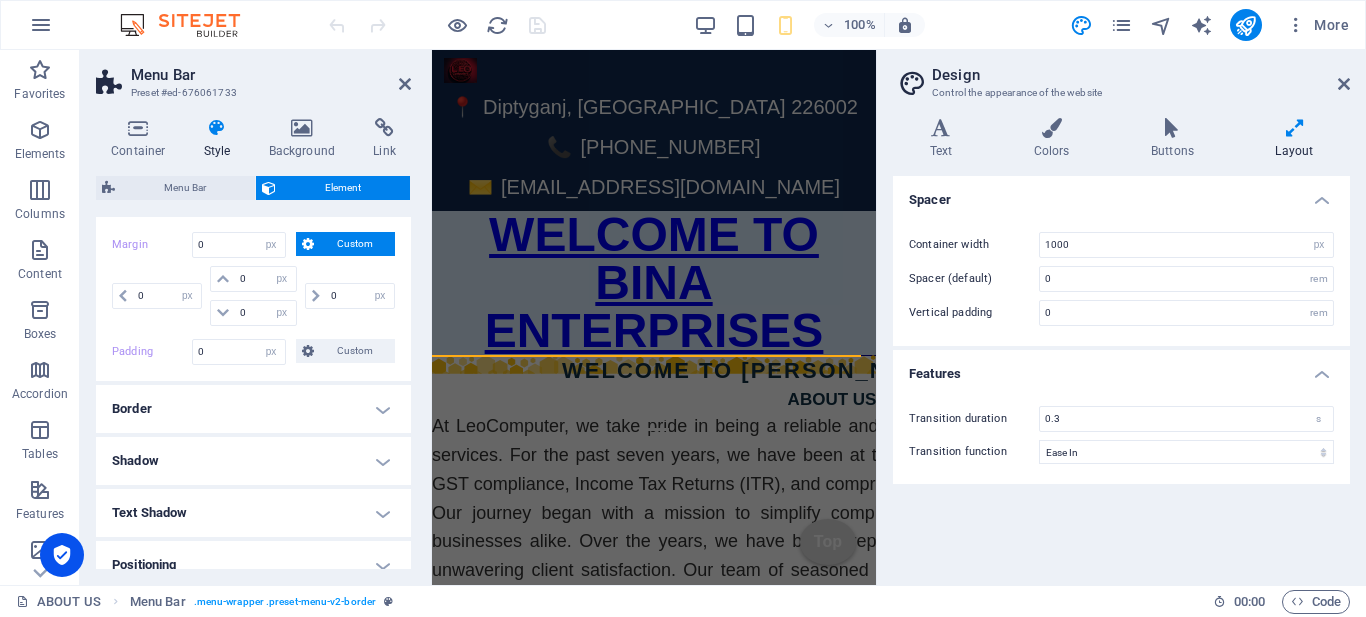 scroll, scrollTop: 200, scrollLeft: 0, axis: vertical 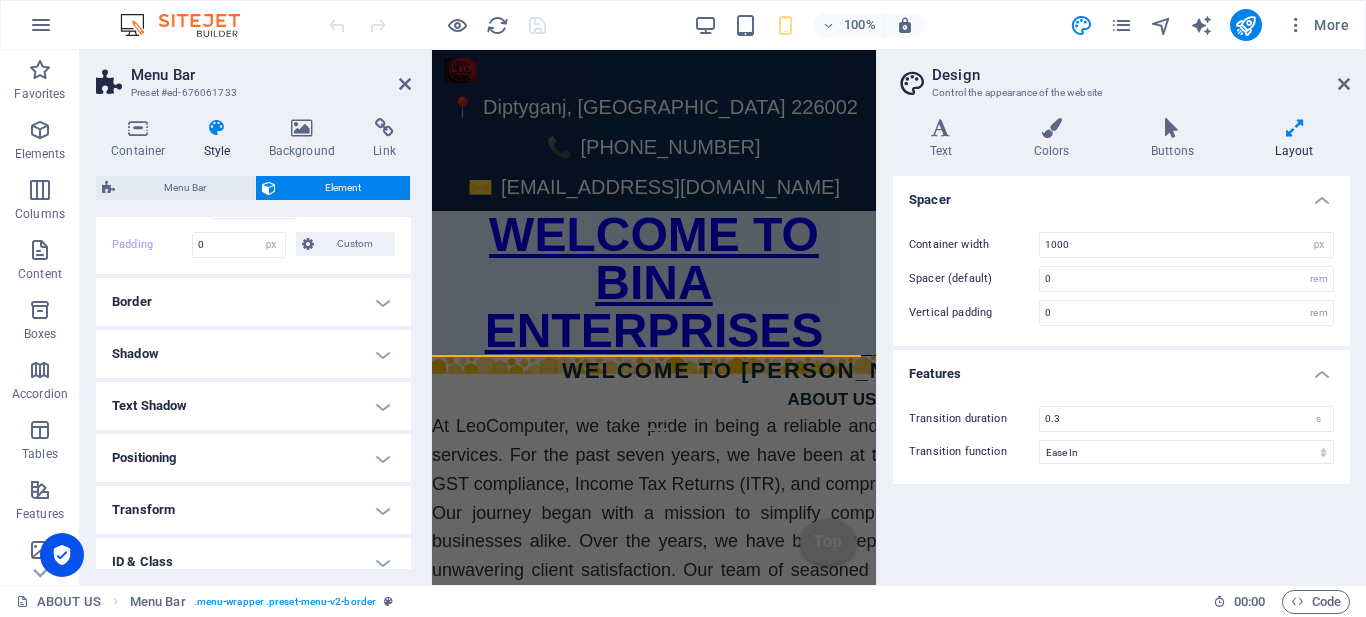 click on "Border" at bounding box center [253, 302] 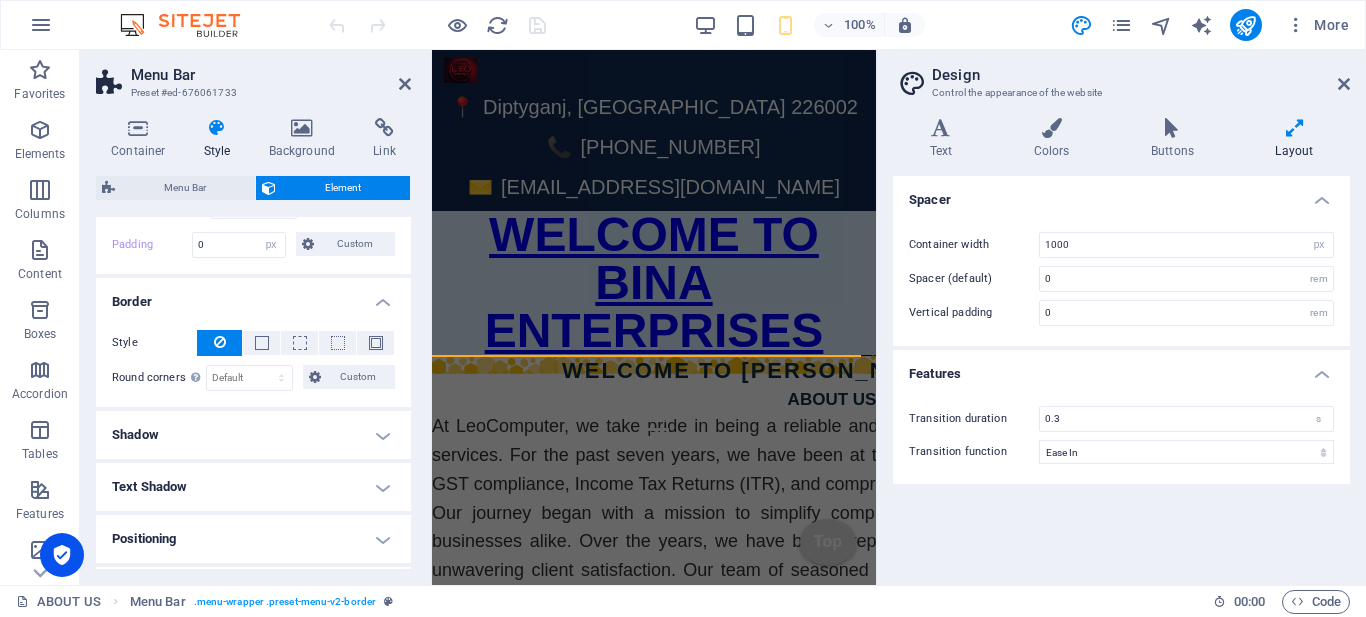 click on "Style              - Width 1 auto px rem % vh vw Custom Custom 1 auto px rem % vh vw 1 auto px rem % vh vw 1 auto px rem % vh vw 1 auto px rem % vh vw  - Color Round corners For background overlay and background images, the overflow must be hidden so that the round corners are visible Default px rem % vh vw Custom Custom px rem % vh vw px rem % vh vw px rem % vh vw px rem % vh vw" at bounding box center (253, 360) 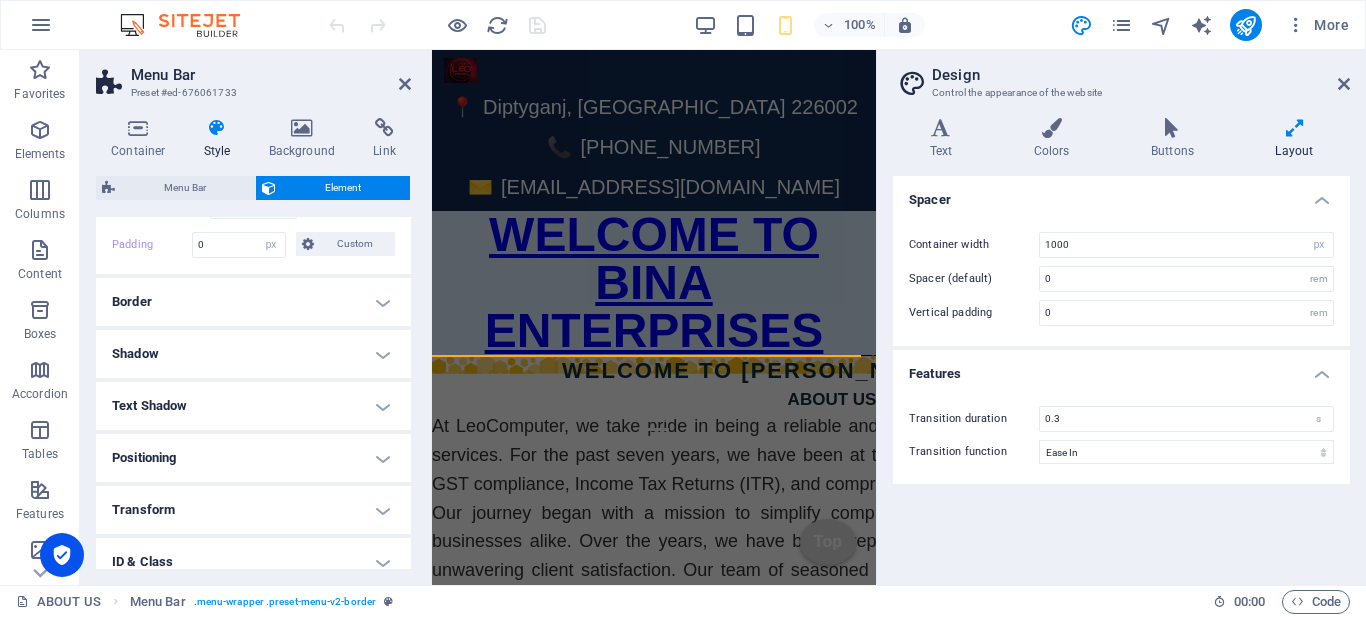 click on "Shadow" at bounding box center [253, 354] 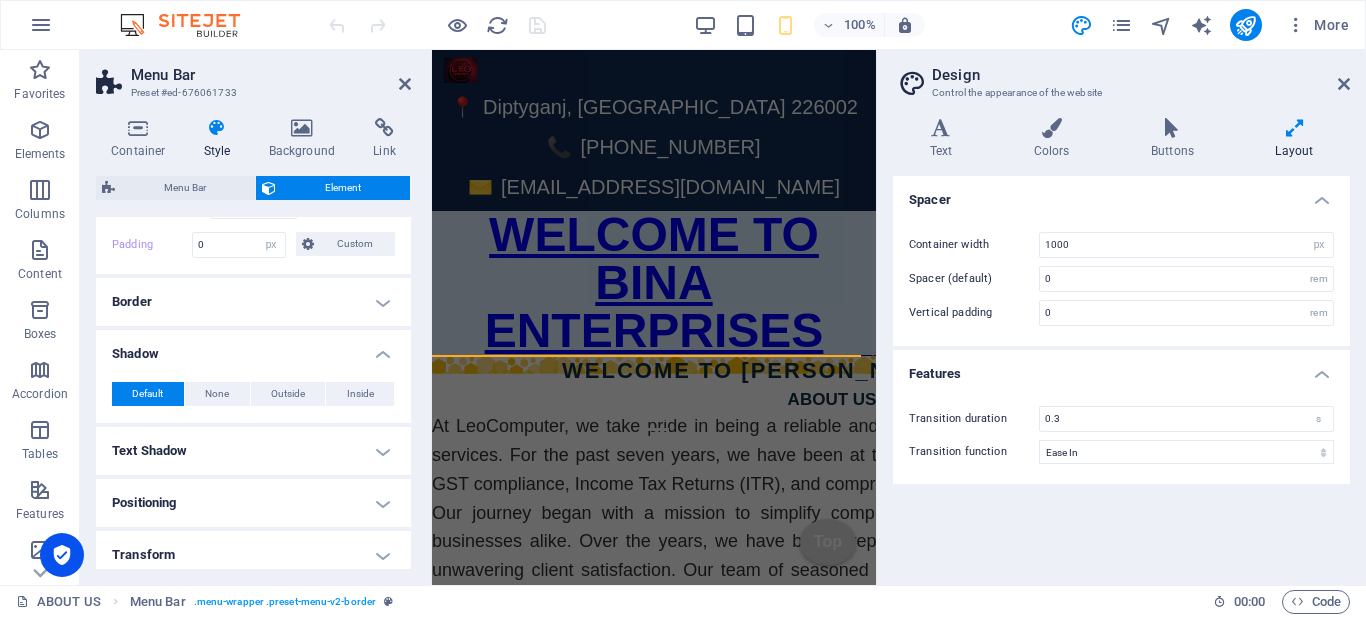 click on "Shadow" at bounding box center [253, 348] 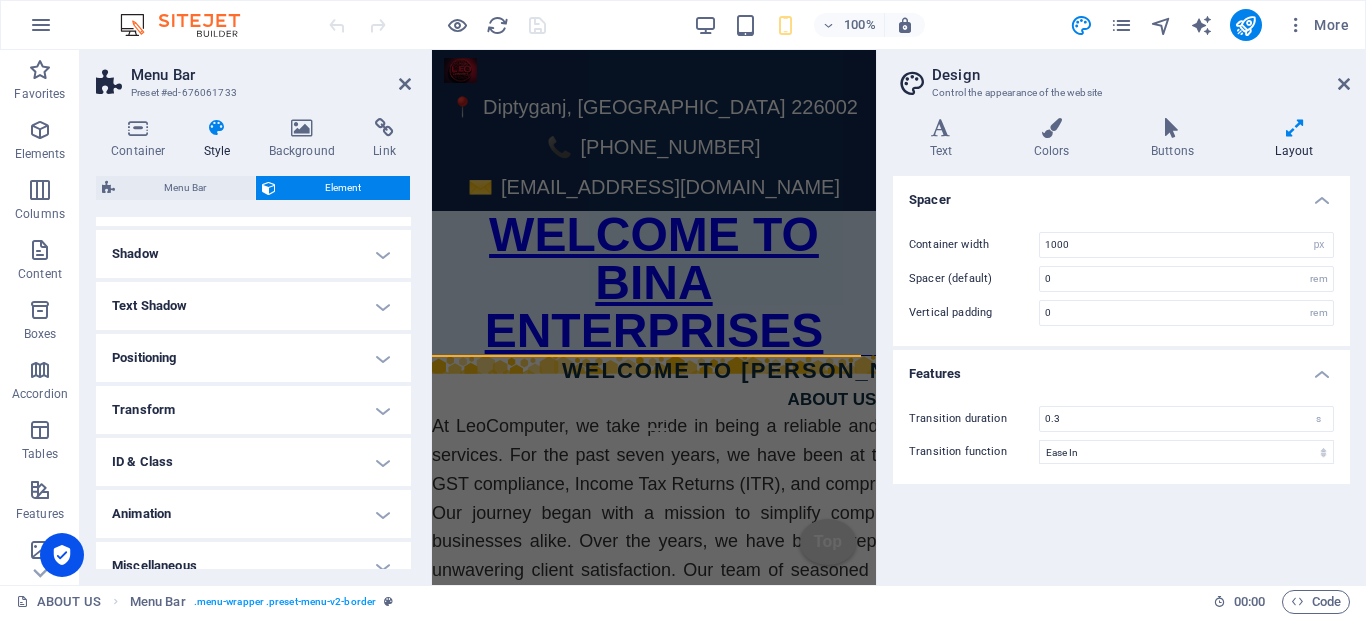 scroll, scrollTop: 321, scrollLeft: 0, axis: vertical 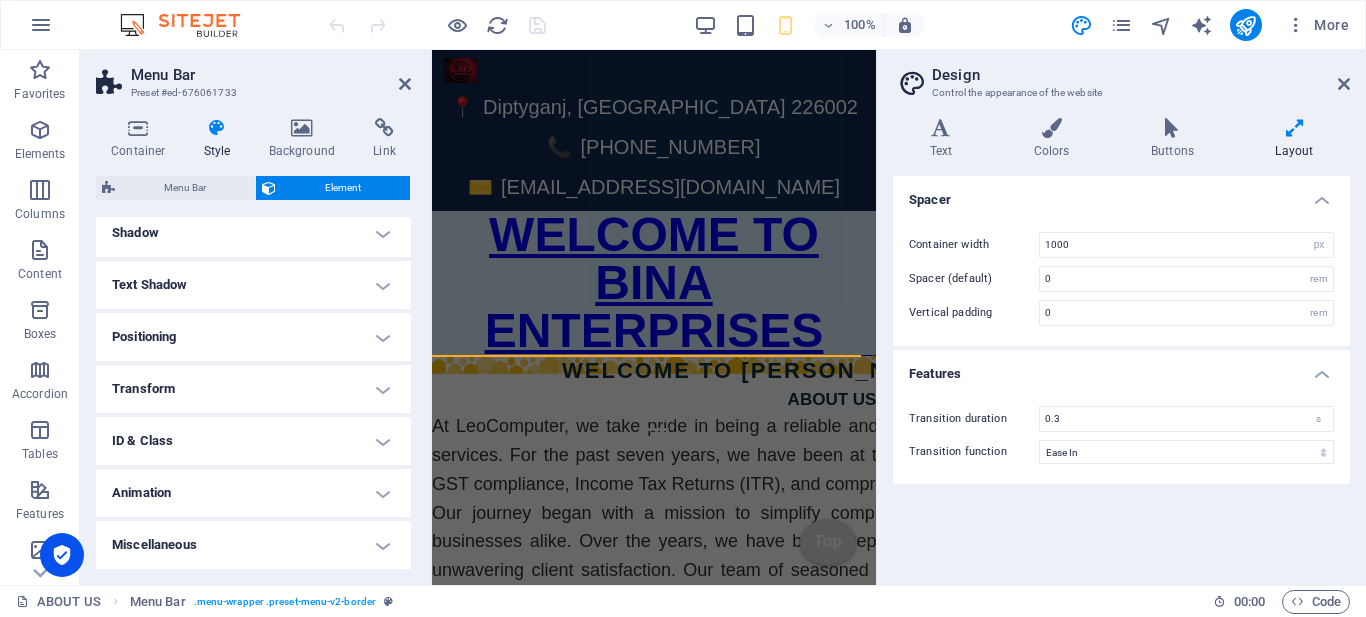 click on "Positioning" at bounding box center [253, 337] 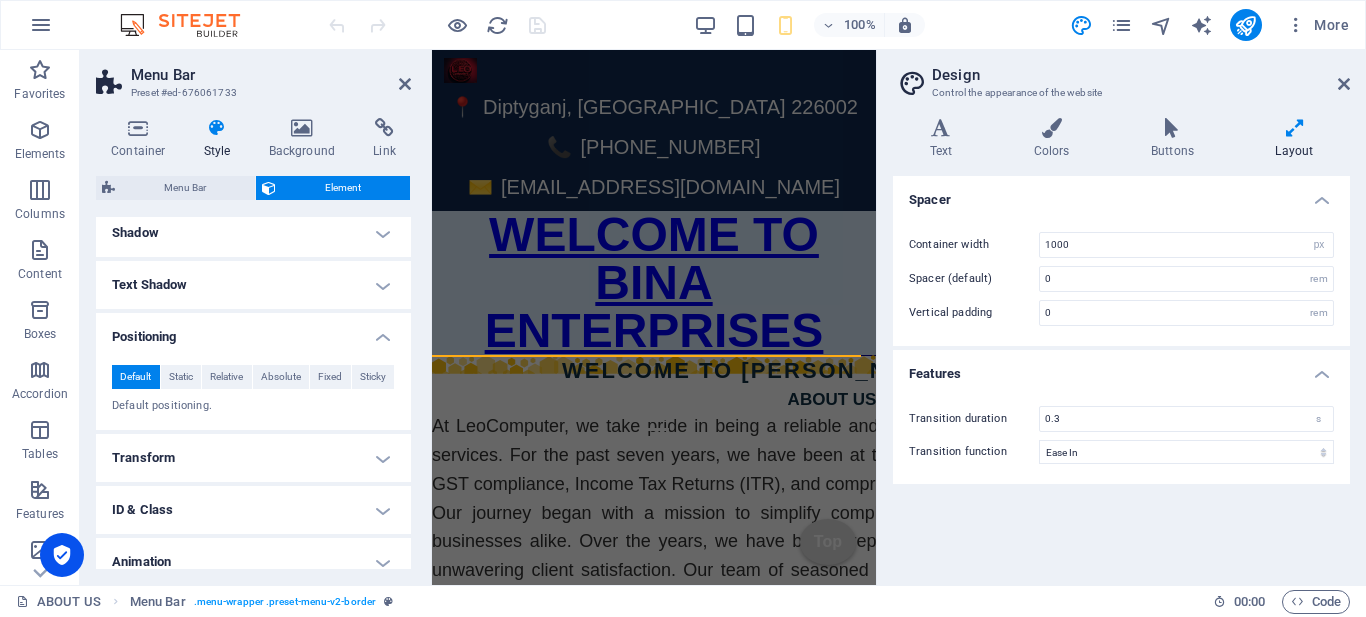 click on "Positioning" at bounding box center [253, 331] 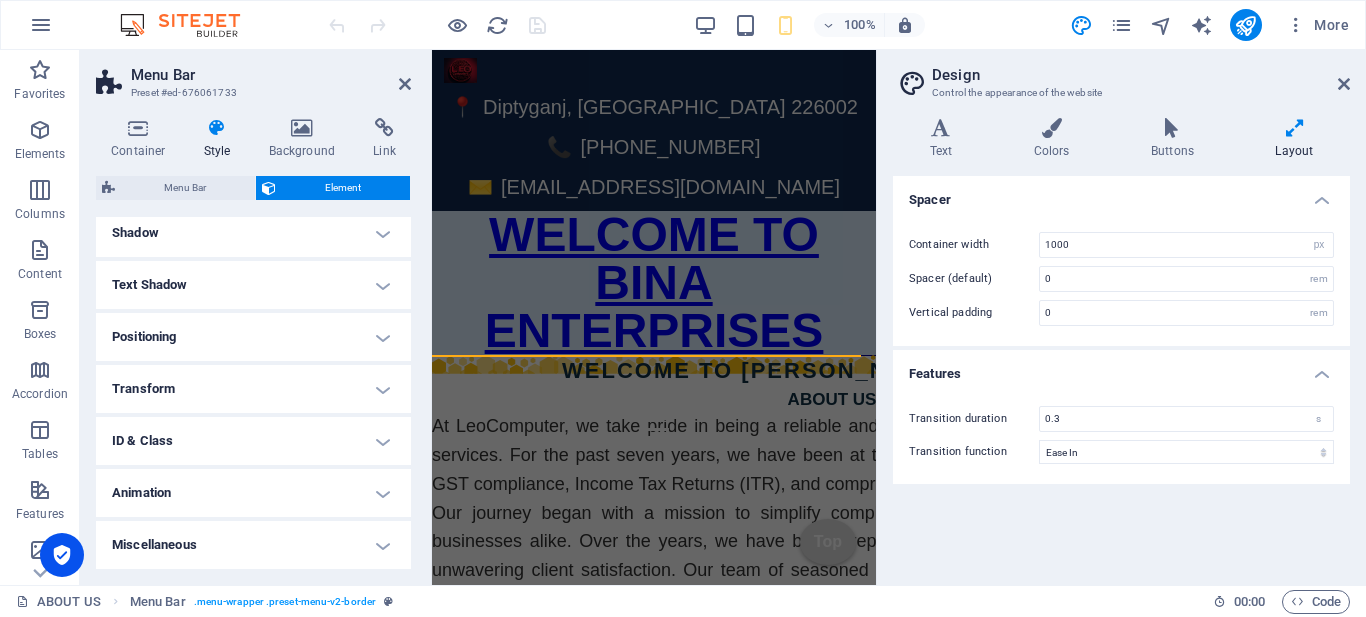 click on "Transform" at bounding box center (253, 389) 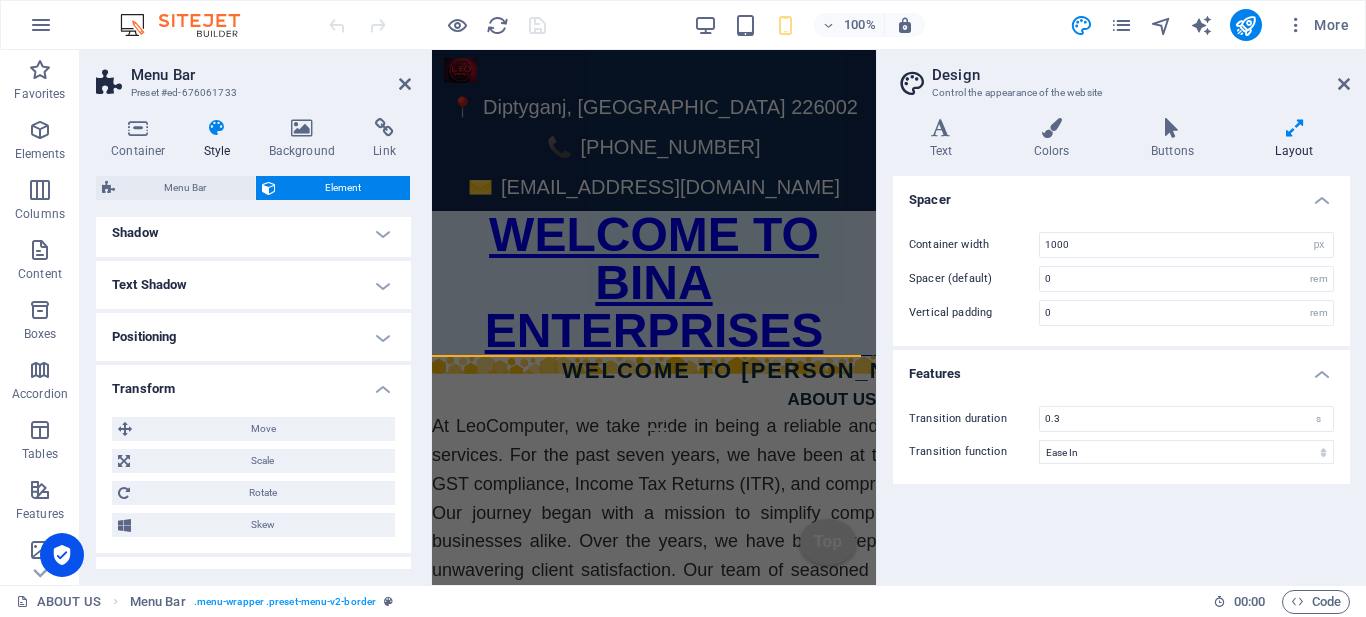 click on "Transform" at bounding box center (253, 383) 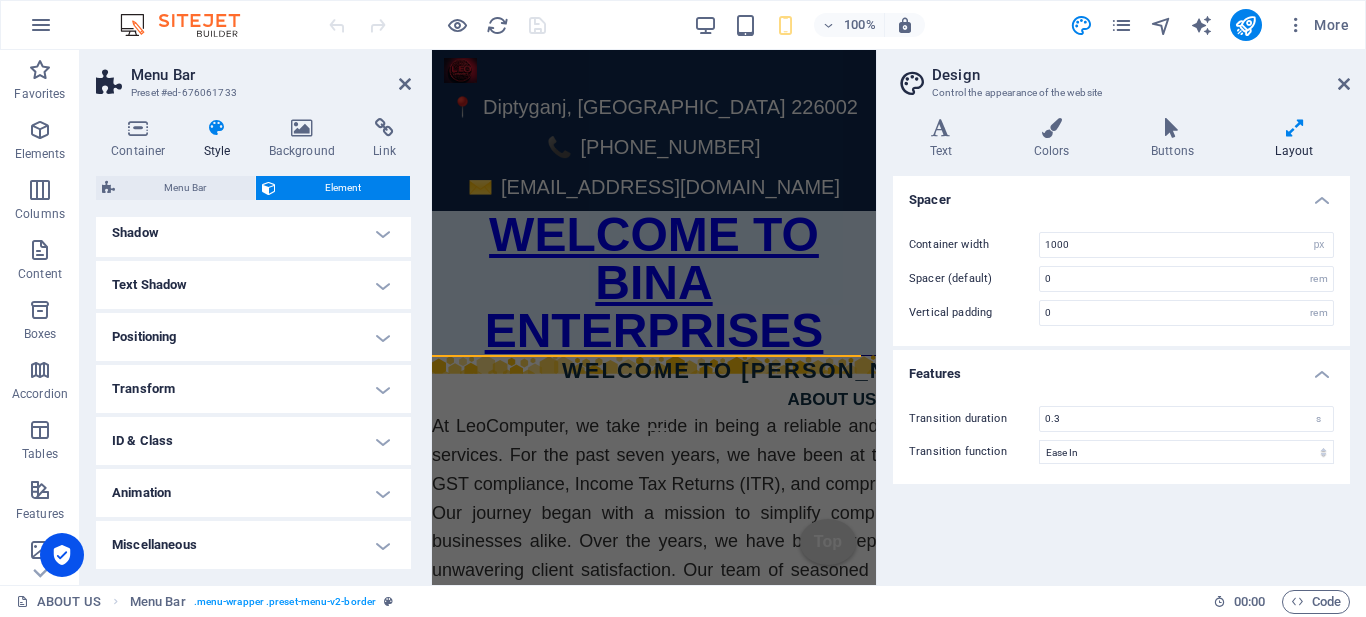 click on "ID & Class" at bounding box center (253, 441) 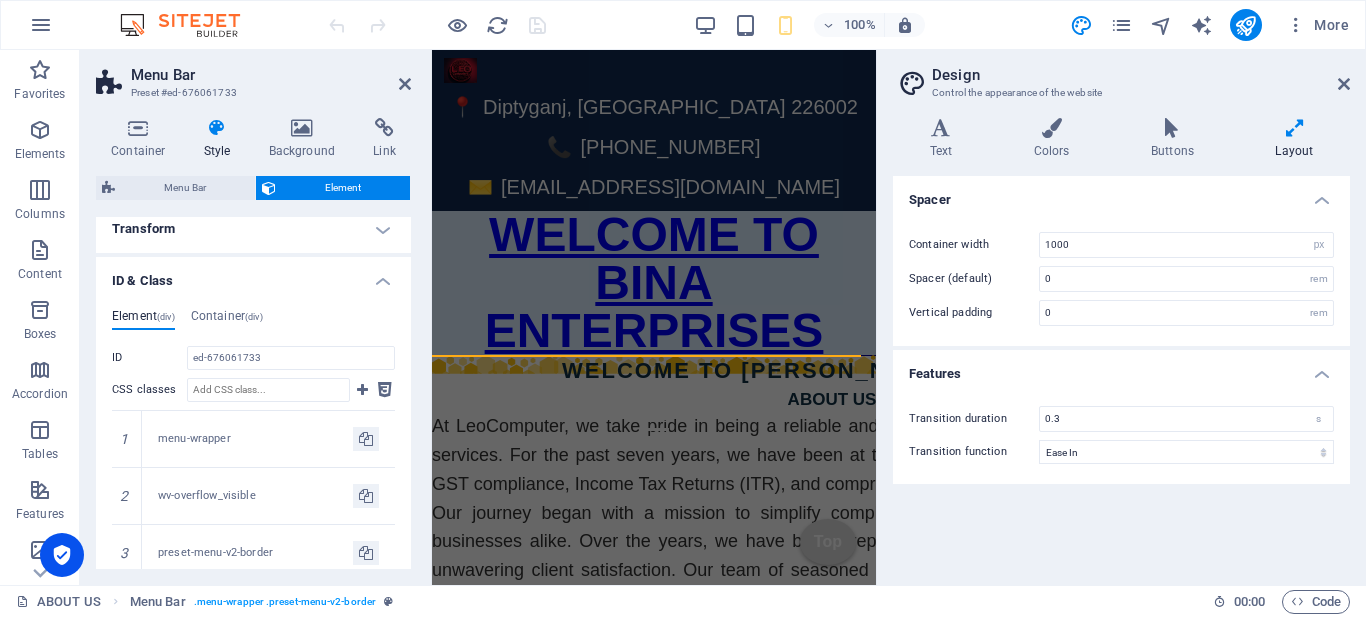 scroll, scrollTop: 471, scrollLeft: 0, axis: vertical 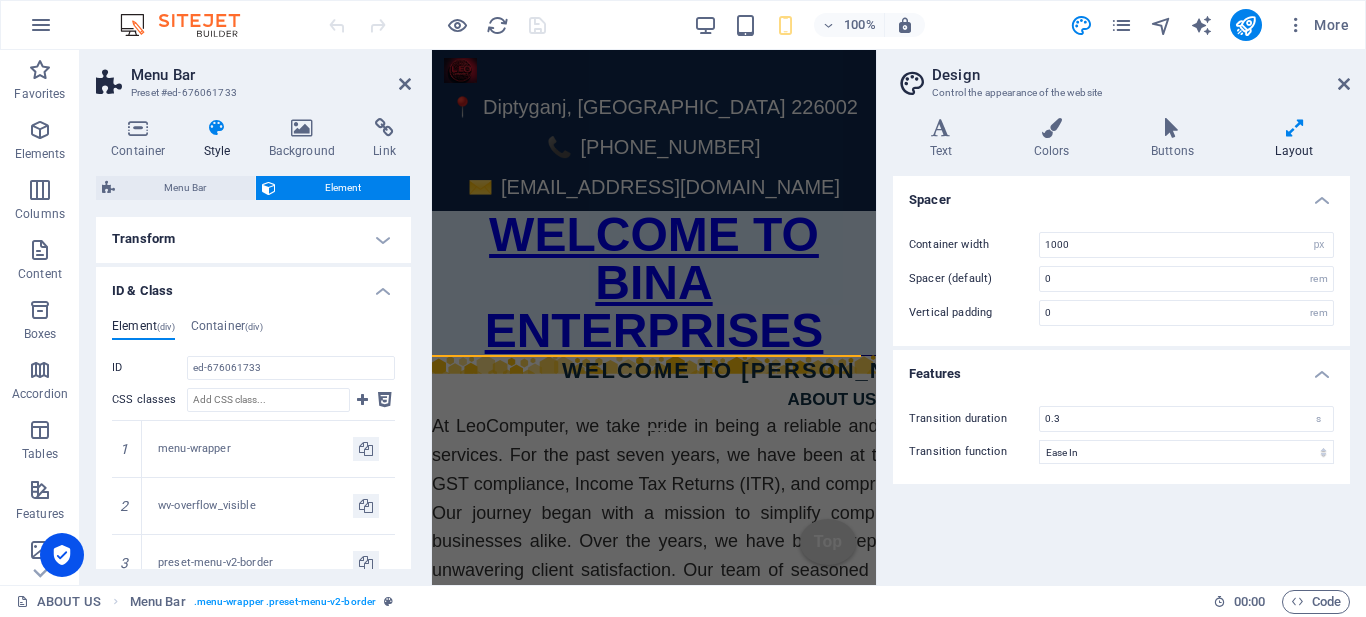 click on "ID & Class" at bounding box center [253, 285] 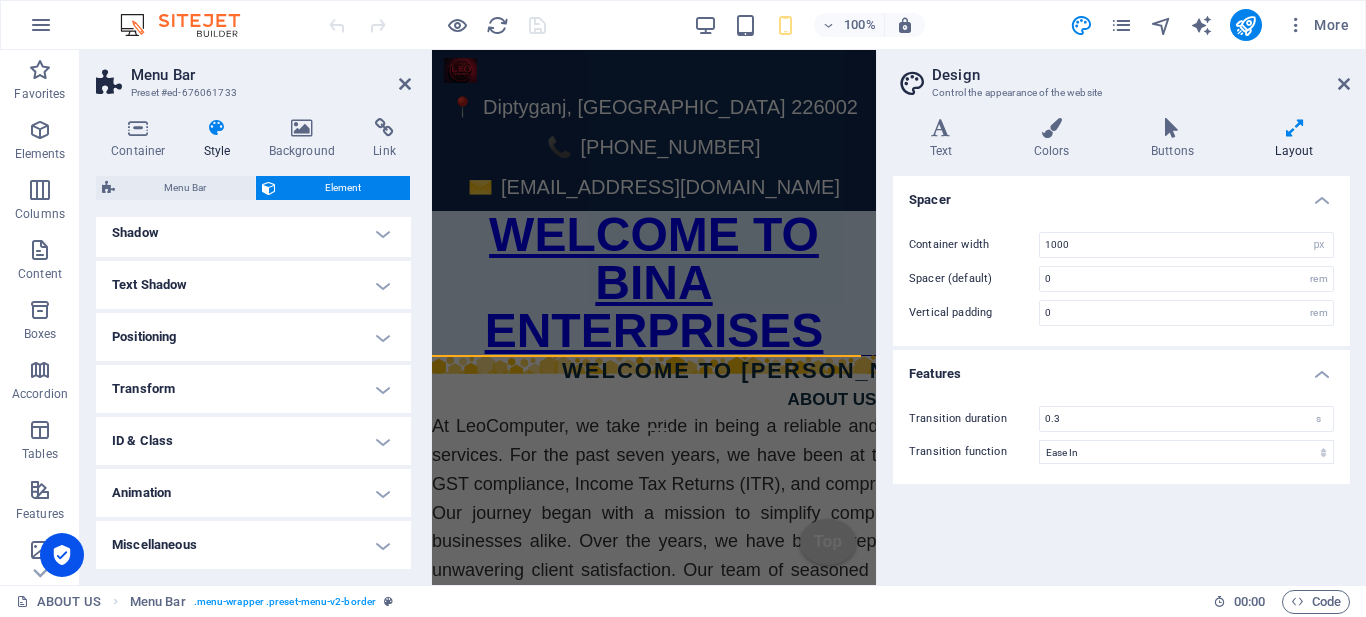 click on "Miscellaneous" at bounding box center (253, 545) 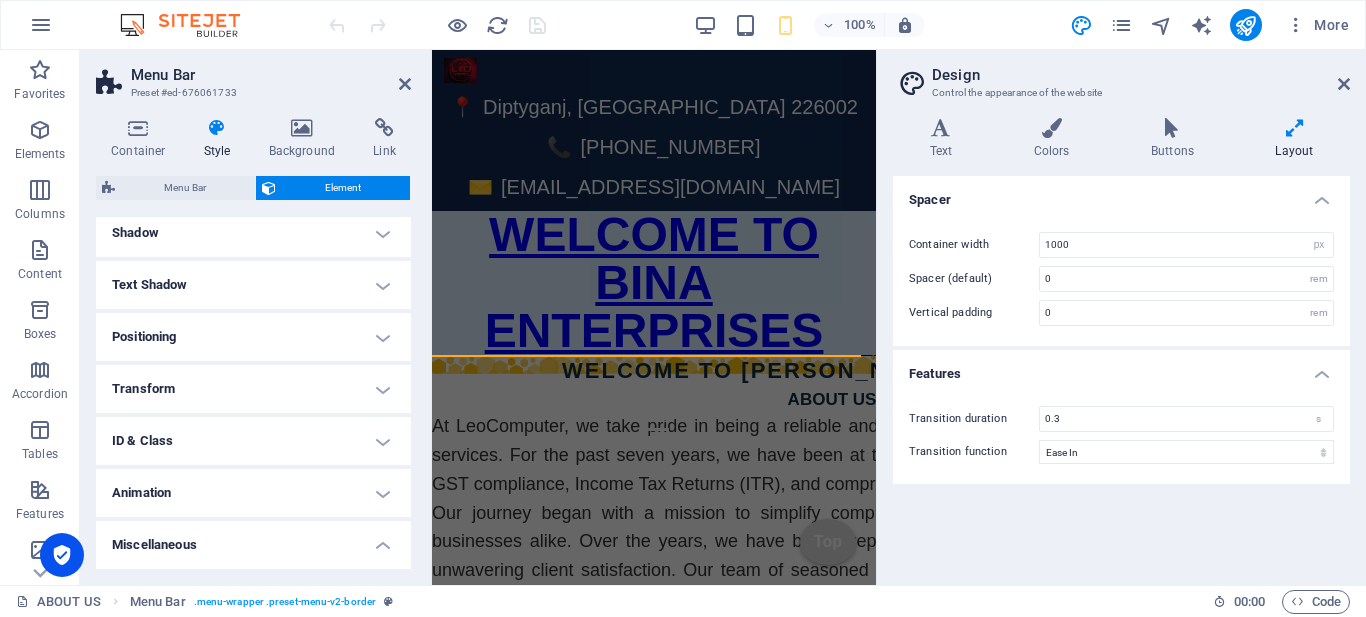 scroll, scrollTop: 445, scrollLeft: 0, axis: vertical 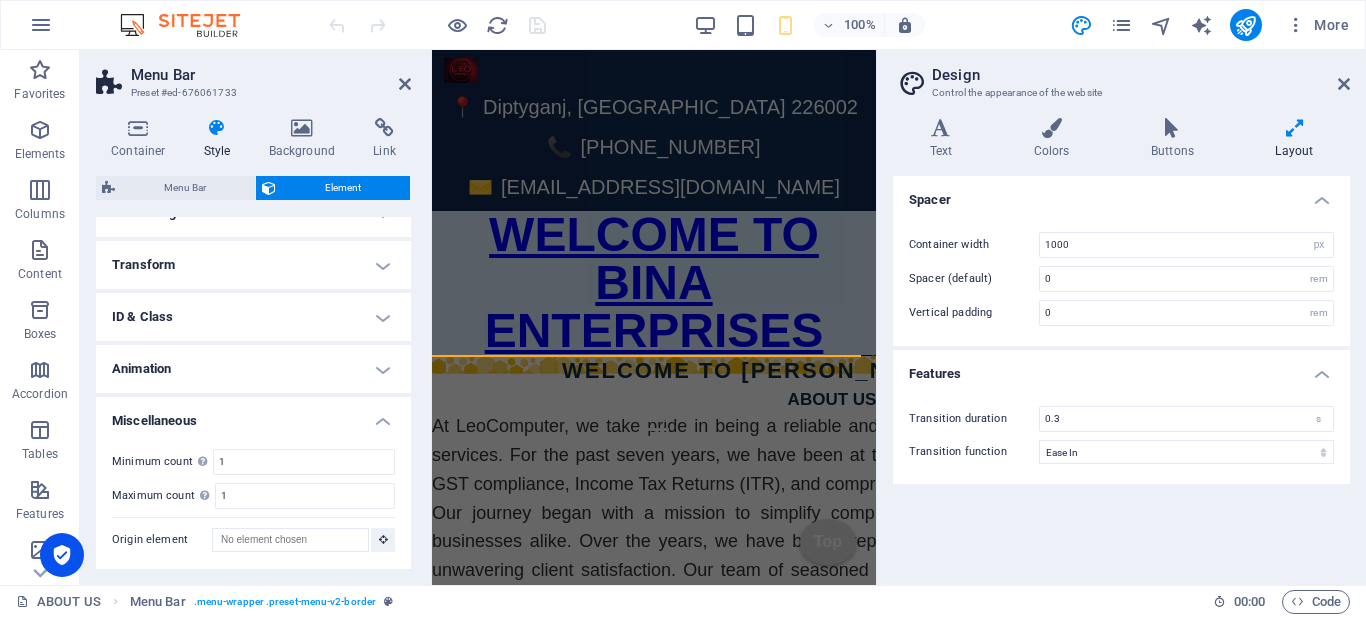 click on "Miscellaneous" at bounding box center [253, 415] 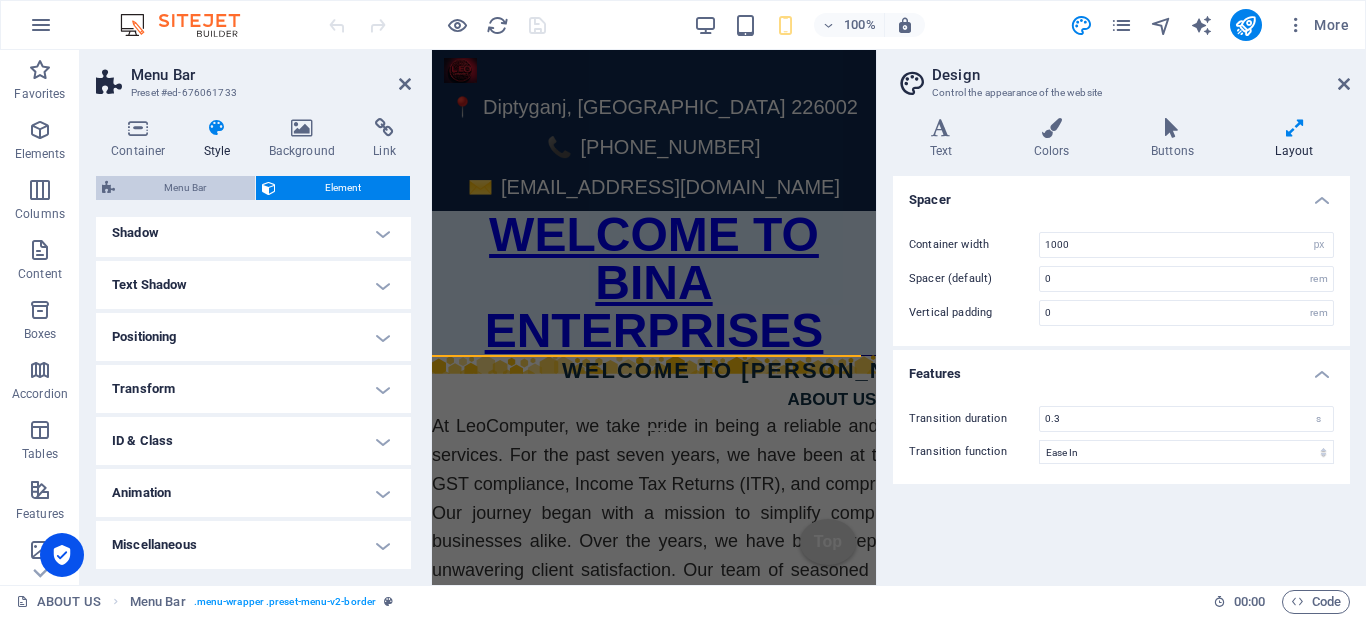 click on "Menu Bar" at bounding box center [185, 188] 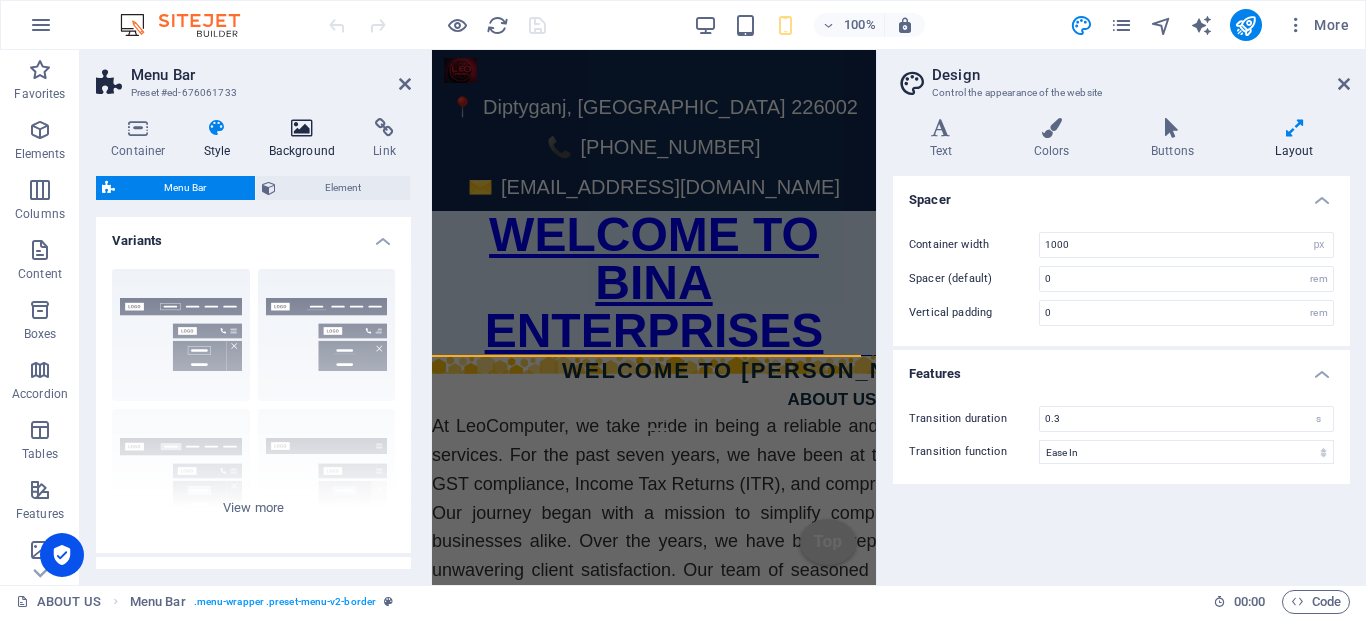 click on "Background" at bounding box center [306, 139] 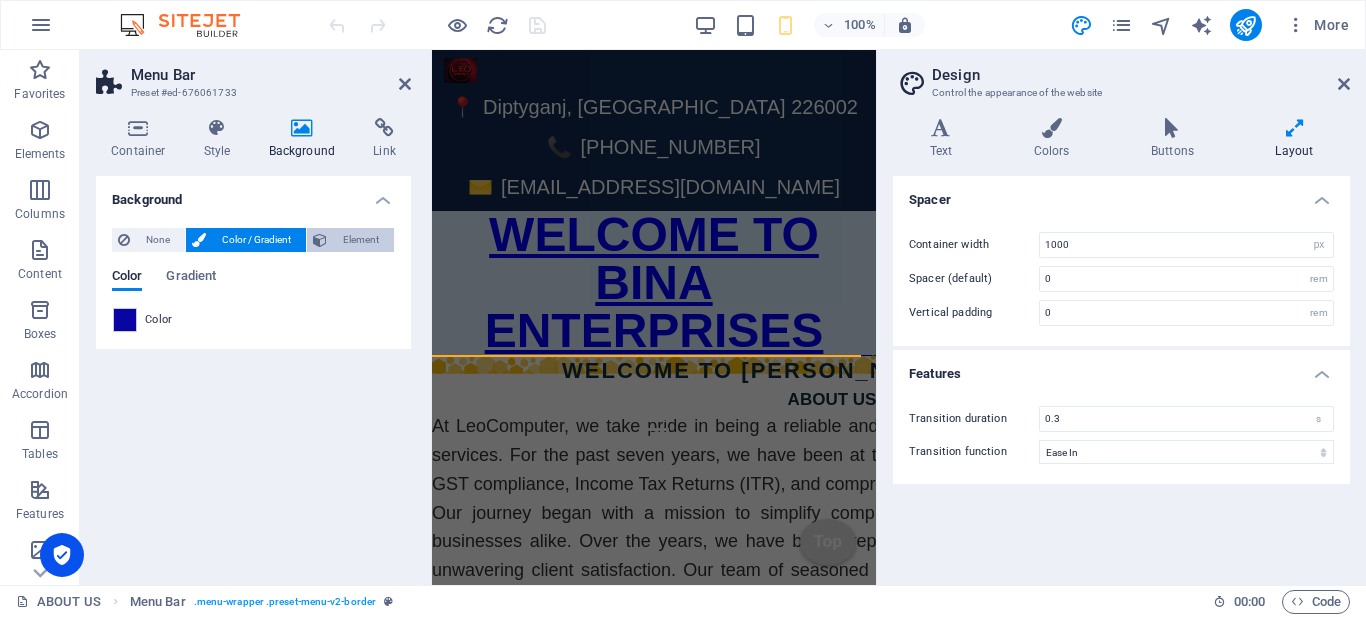 click on "Element" at bounding box center (360, 240) 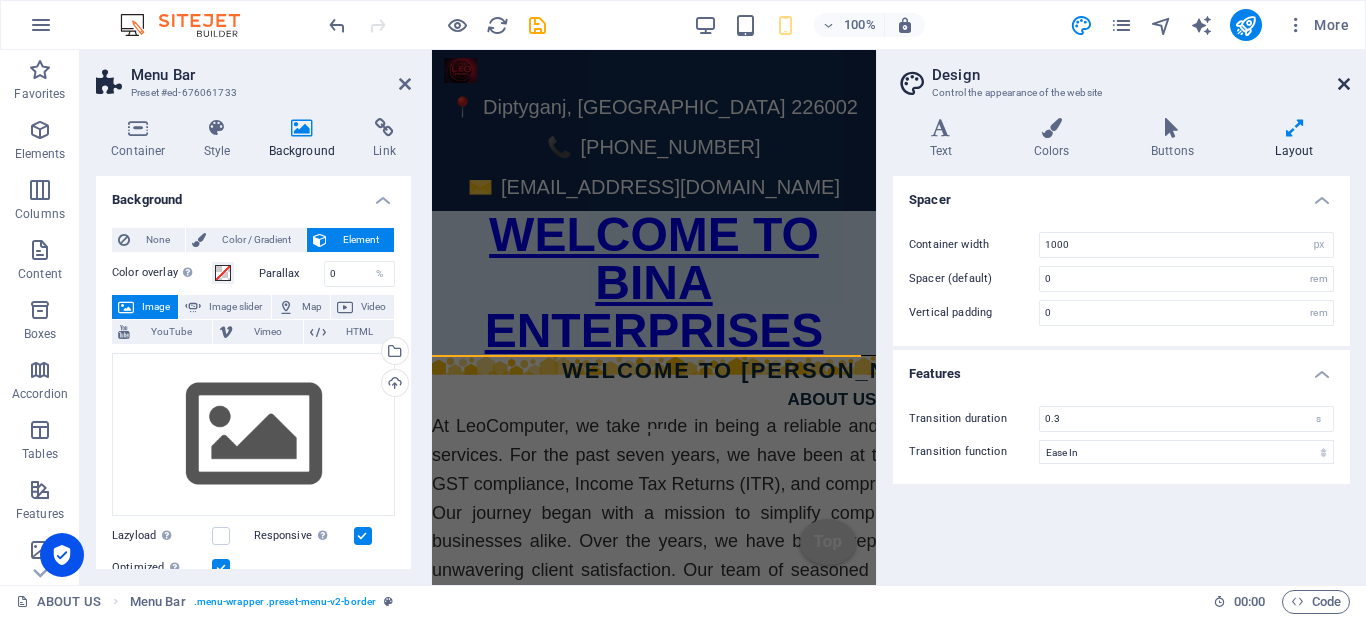 click at bounding box center [1344, 84] 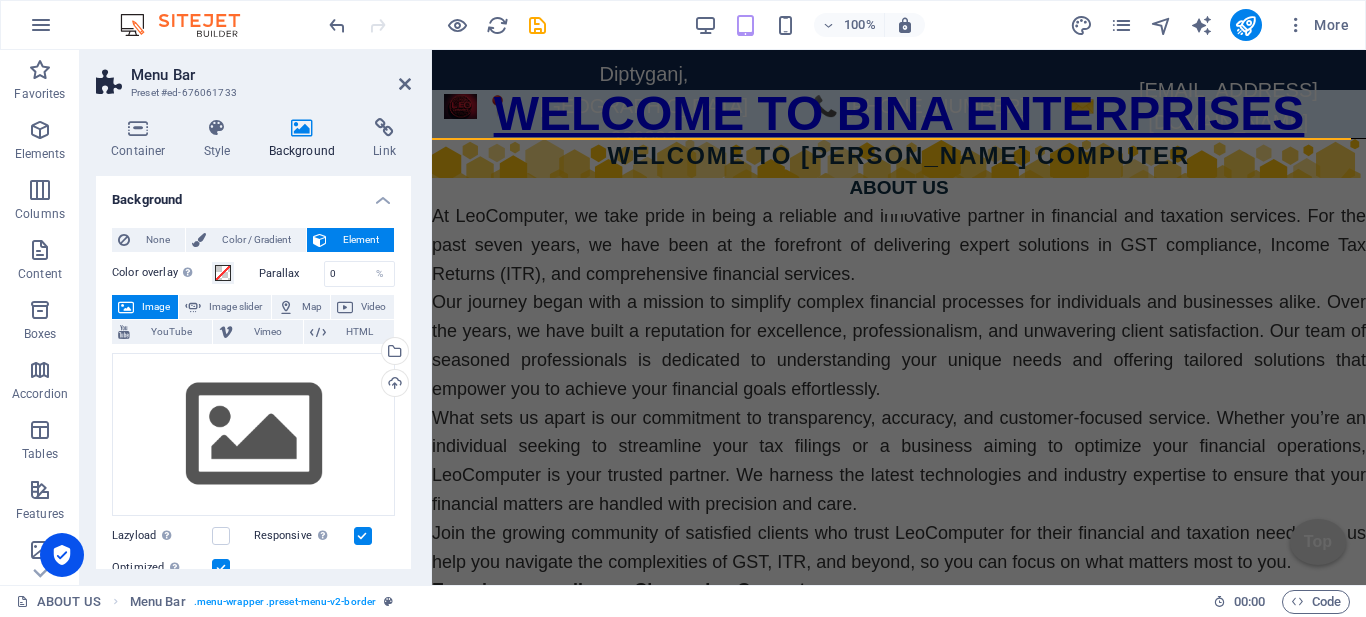 click on "Menu Bar Preset #ed-676061733" at bounding box center (253, 76) 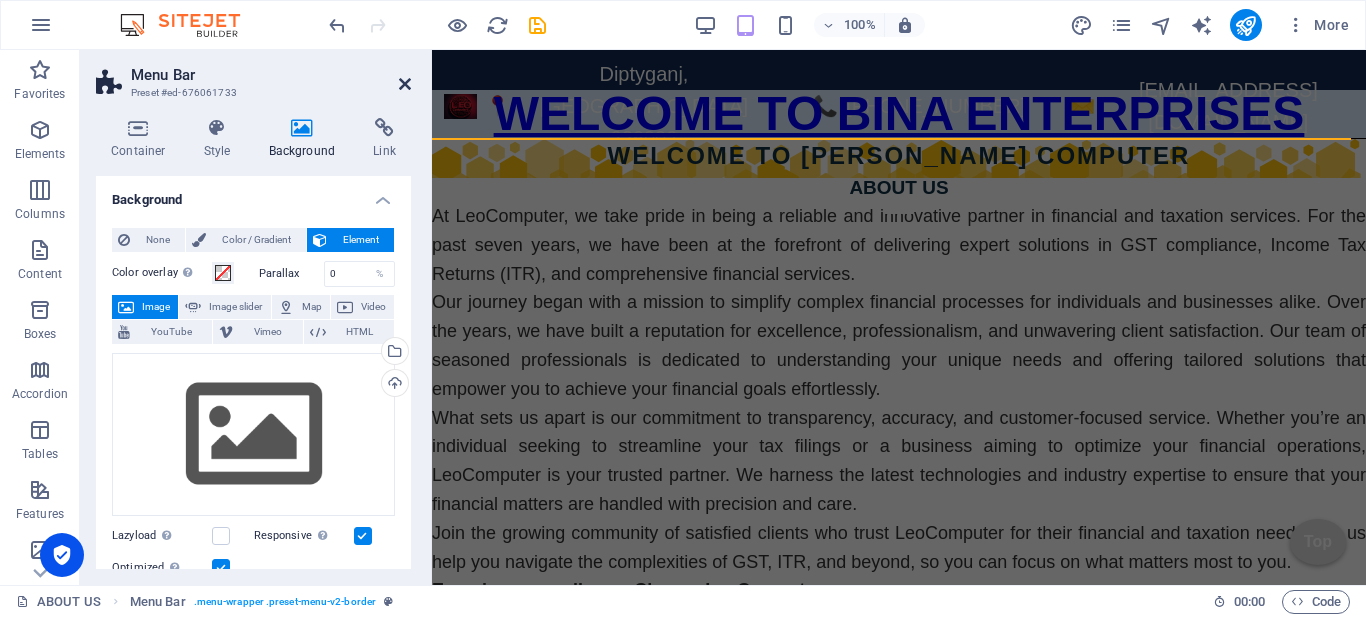 click at bounding box center [405, 84] 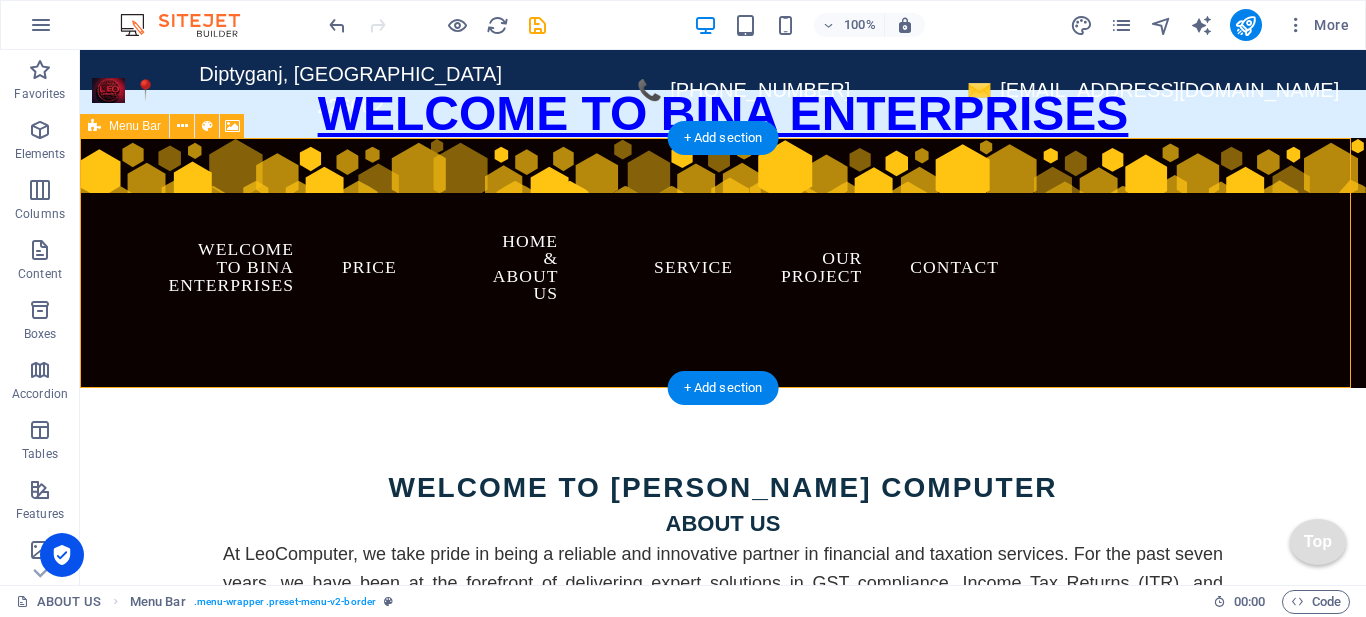 click on "WELCOME TO BINA ENTERPRISES OUR PROJECT PRICE Home & ABOUT US Service RESUME govenment jobs and other forms WEBSITE ACCOUNTING SOFTWARE GST ITR BOOK KEEPING OTHER BUSINESS DOC OTHER ONLINE SUPPORT VECHLE INSURANCE OUR PROJECT Contact" at bounding box center (723, 263) 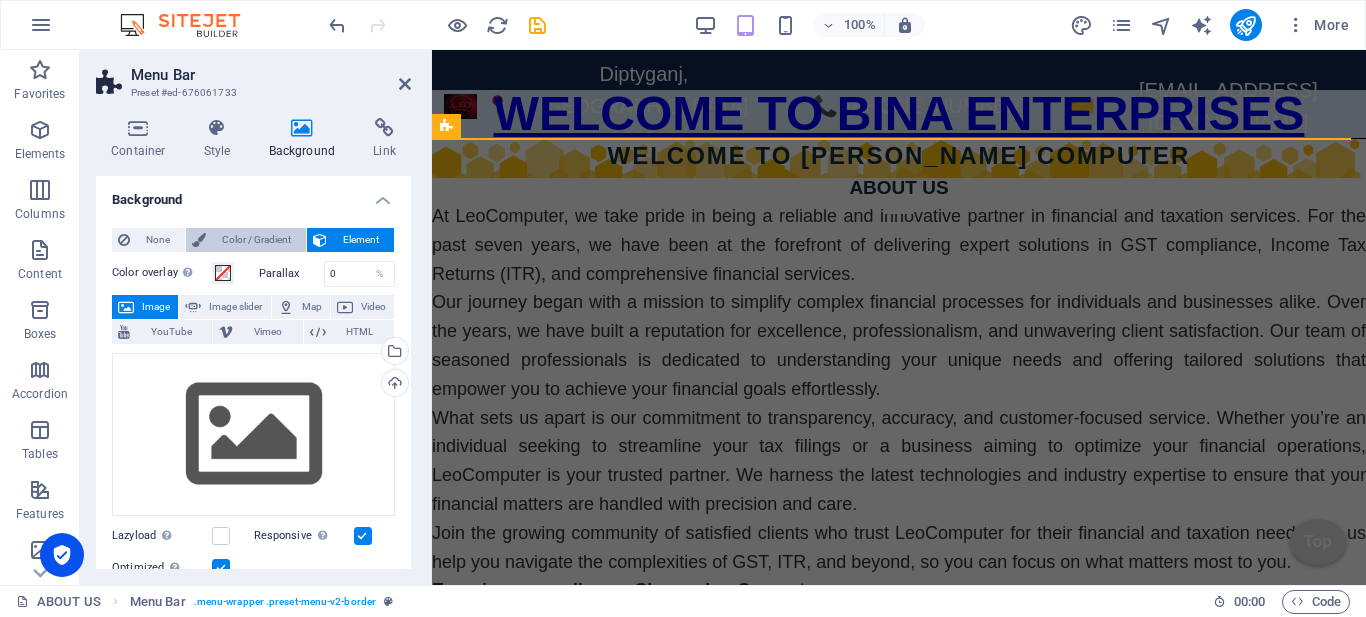 click on "Color / Gradient" at bounding box center [256, 240] 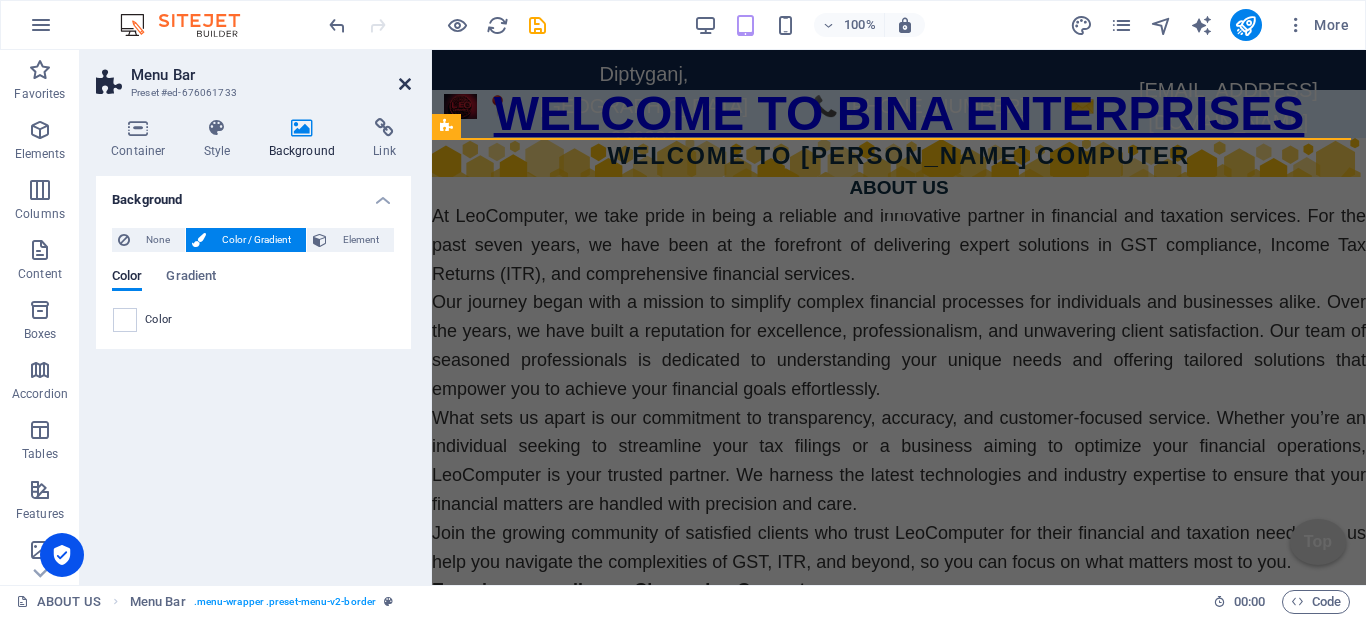 click at bounding box center [405, 84] 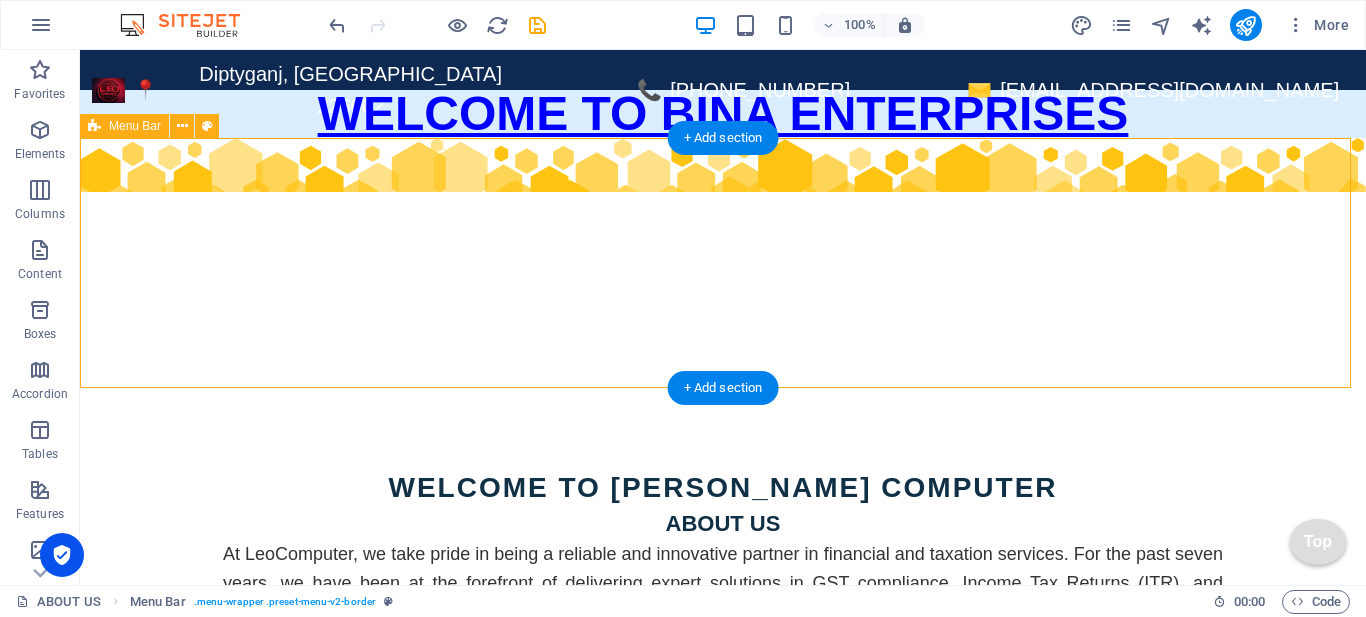 click on "WELCOME TO BINA ENTERPRISES OUR PROJECT PRICE Home & ABOUT US Service RESUME govenment jobs and other forms WEBSITE ACCOUNTING SOFTWARE GST ITR BOOK KEEPING OTHER BUSINESS DOC OTHER ONLINE SUPPORT VECHLE INSURANCE OUR PROJECT Contact" at bounding box center [723, 263] 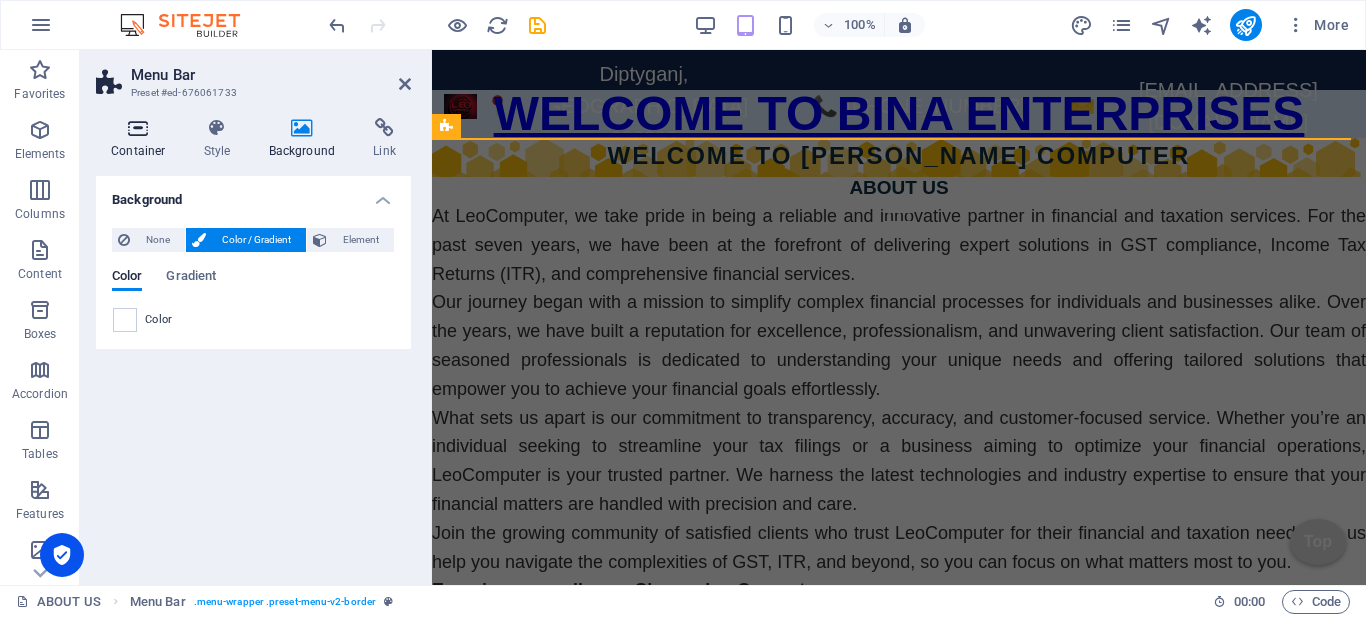 click on "Container" at bounding box center [142, 139] 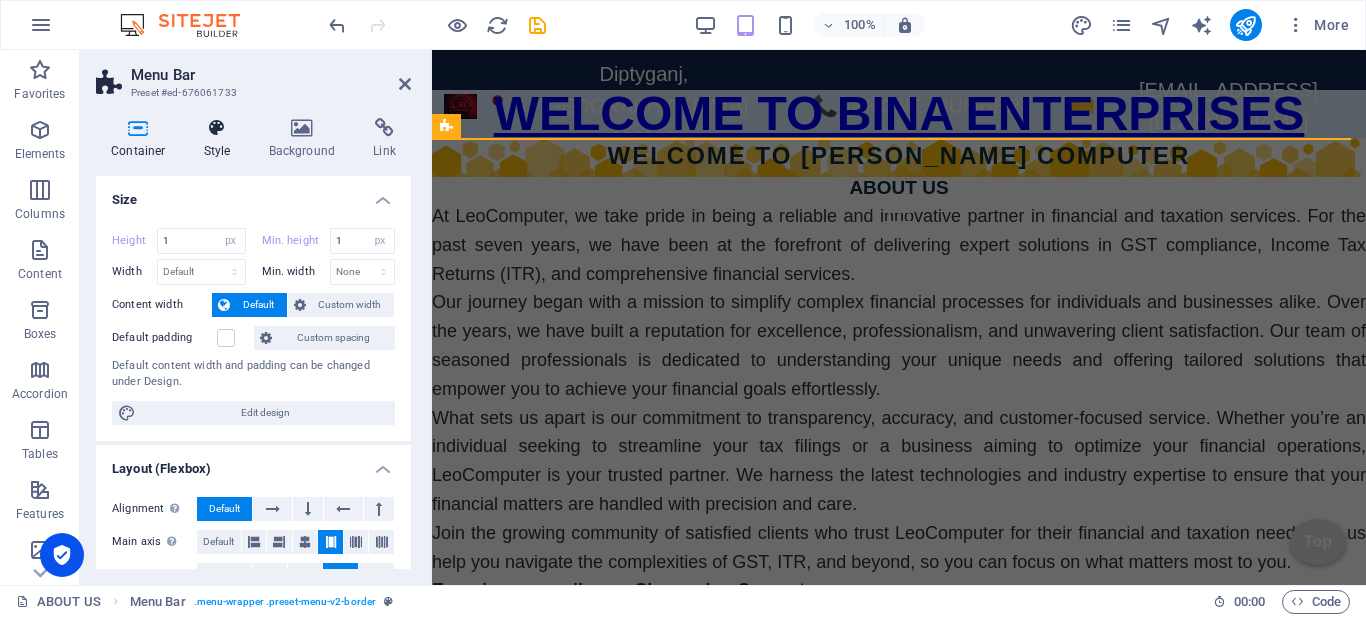 click on "Style" at bounding box center [221, 139] 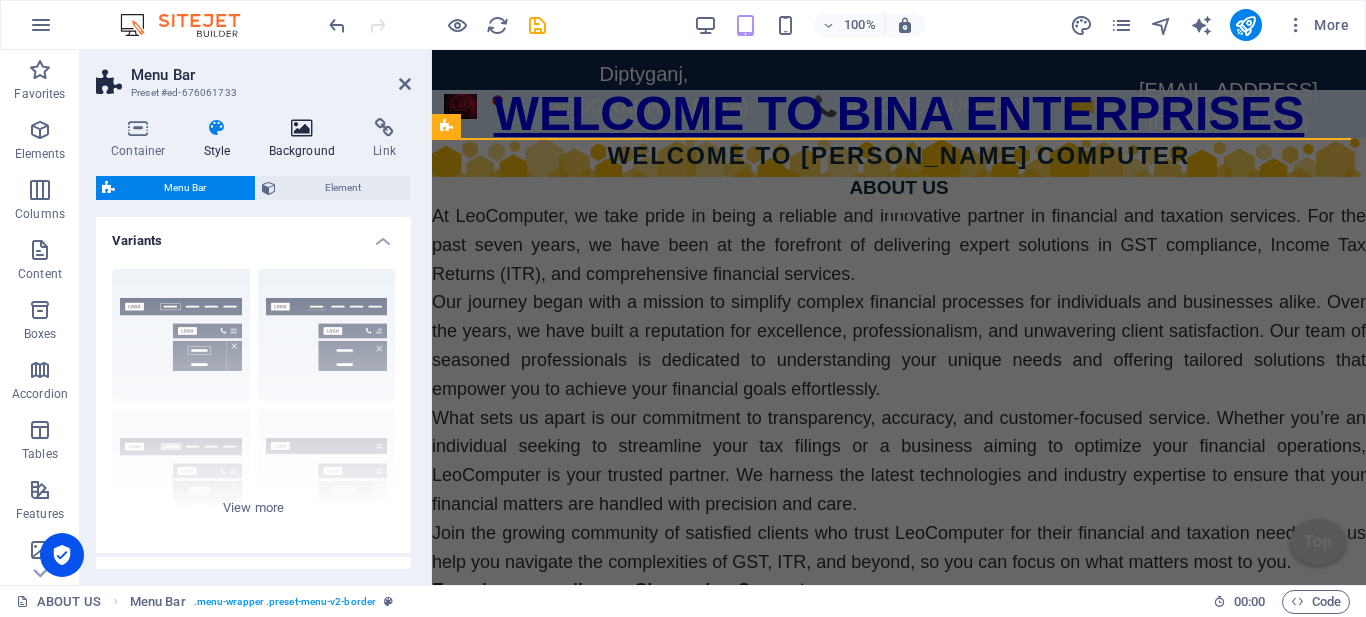 click on "Background" at bounding box center [306, 139] 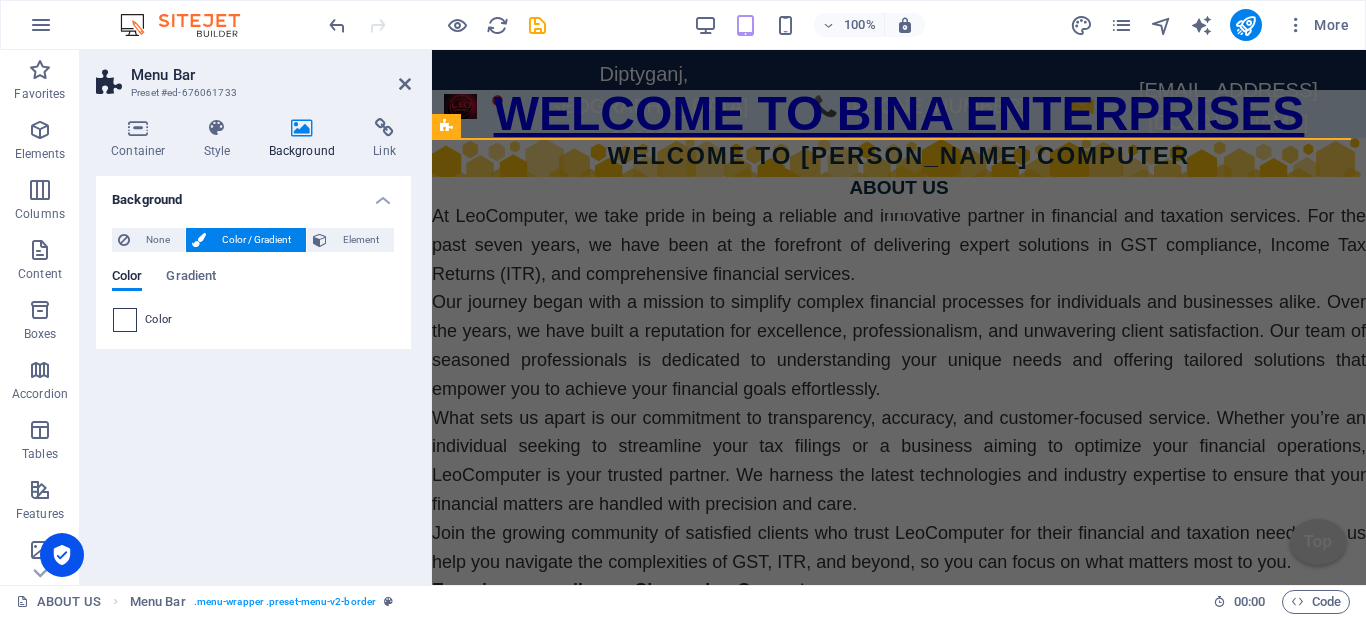 click at bounding box center (125, 320) 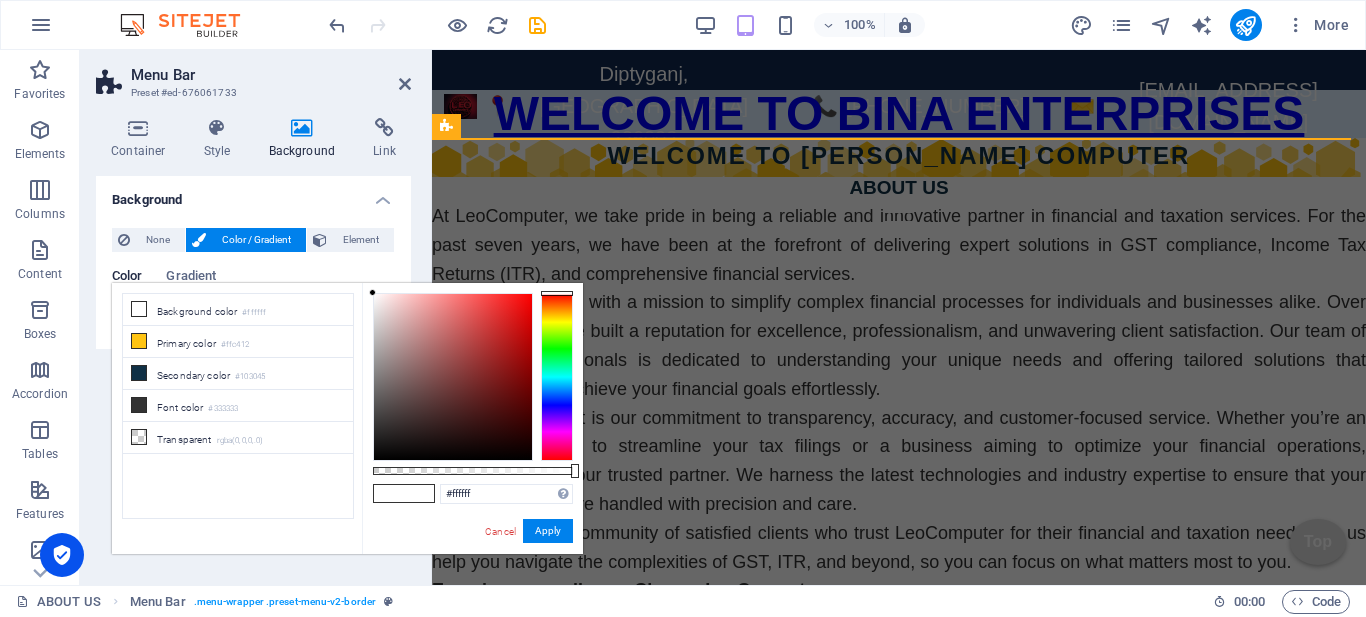 click at bounding box center (557, 377) 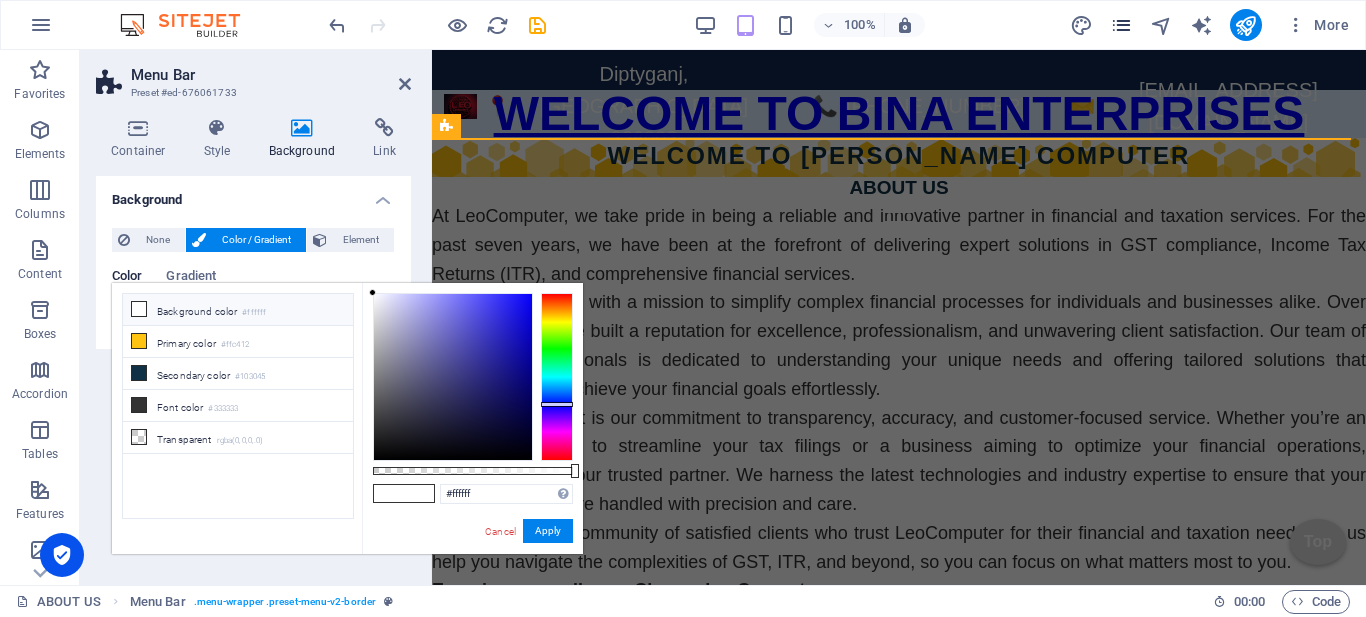 click at bounding box center (1121, 25) 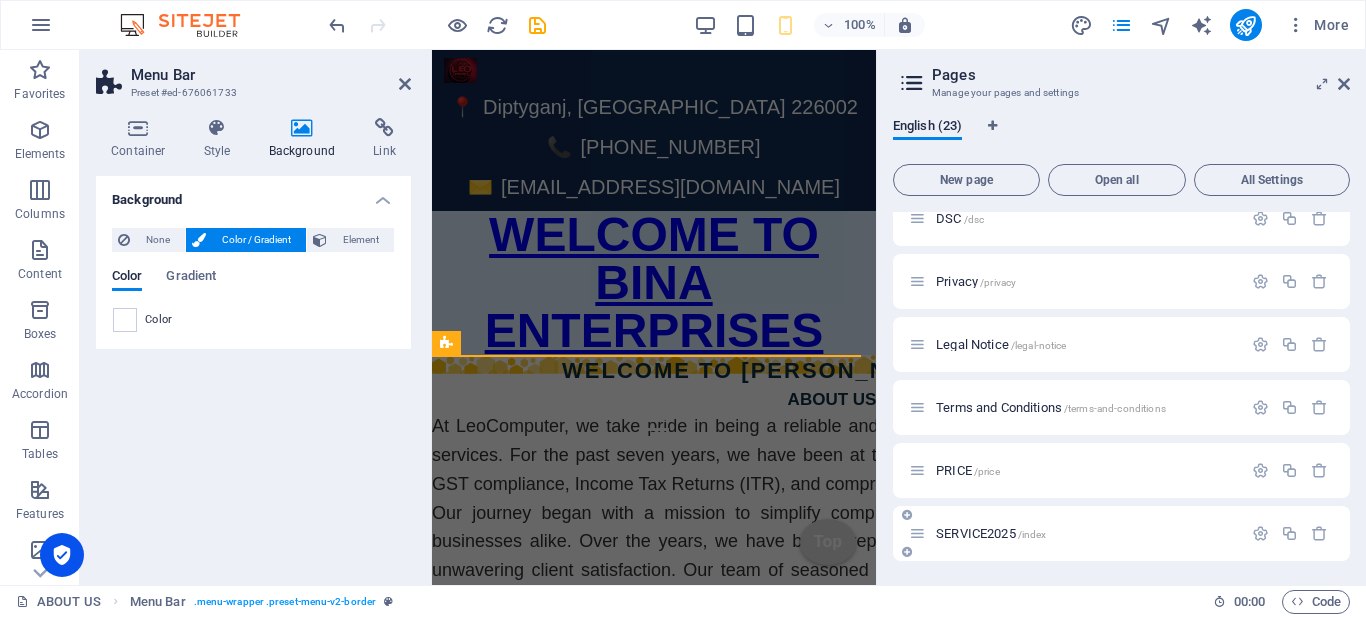 click on "SERVICE2025 /index" at bounding box center [991, 533] 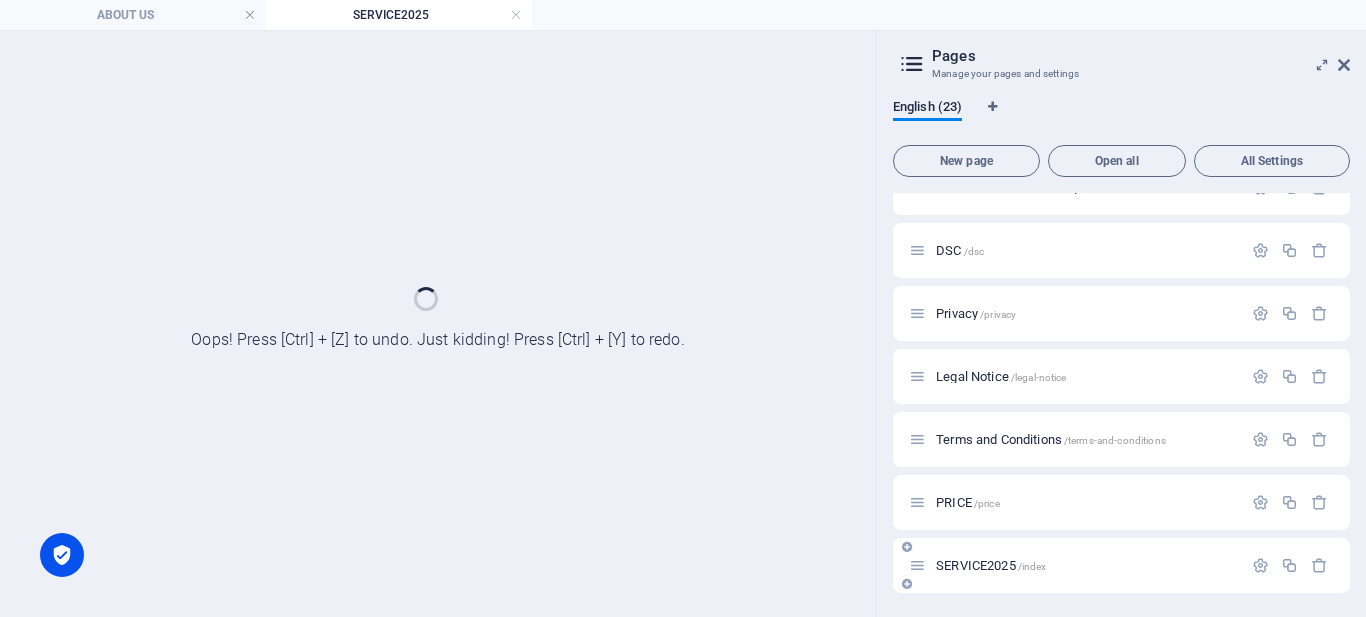 scroll, scrollTop: 1041, scrollLeft: 0, axis: vertical 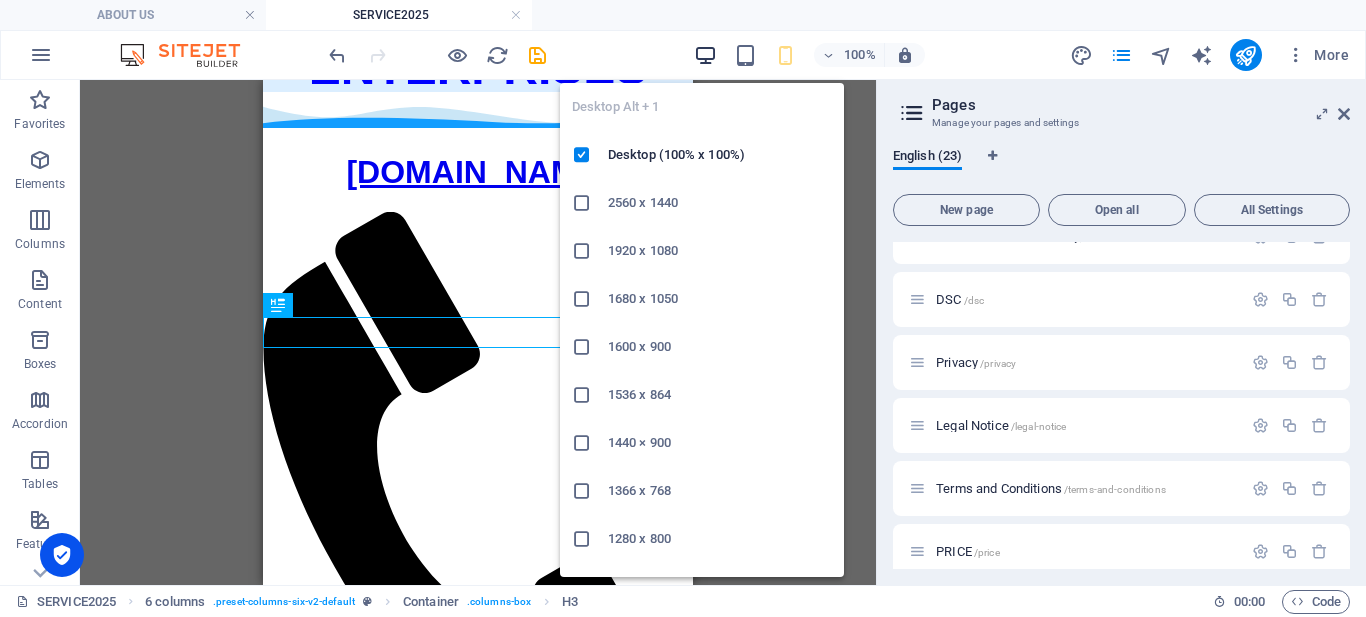 click at bounding box center [705, 55] 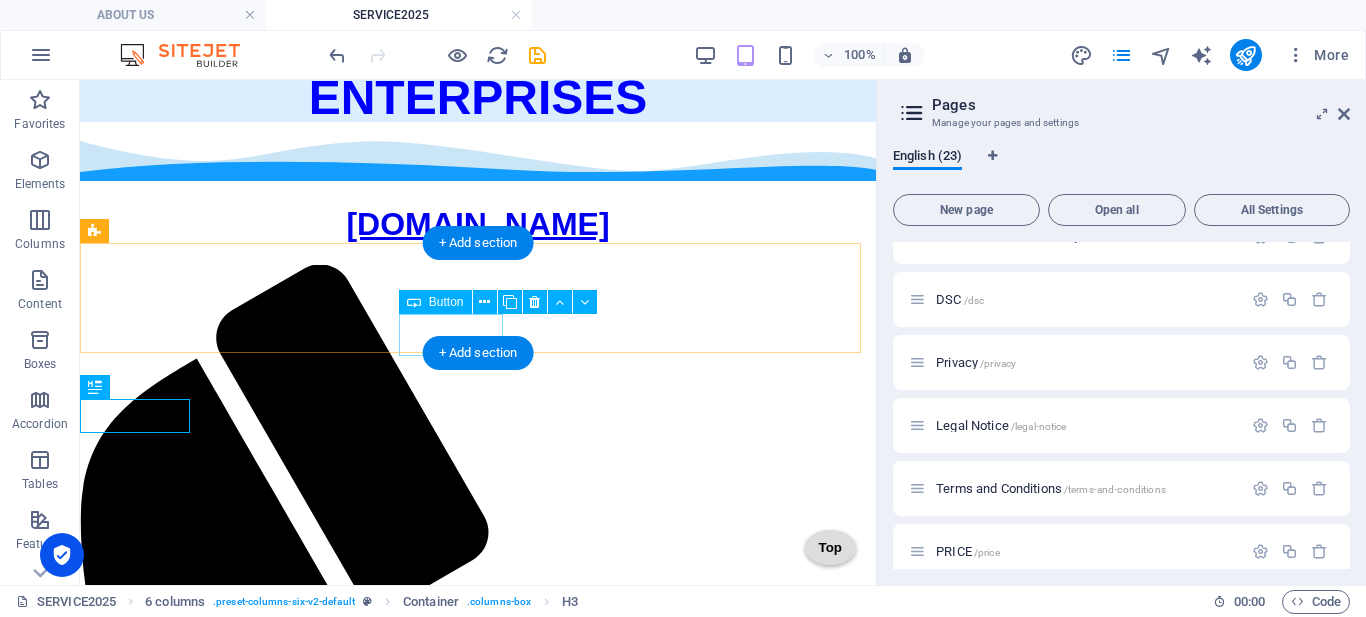 scroll, scrollTop: 0, scrollLeft: 0, axis: both 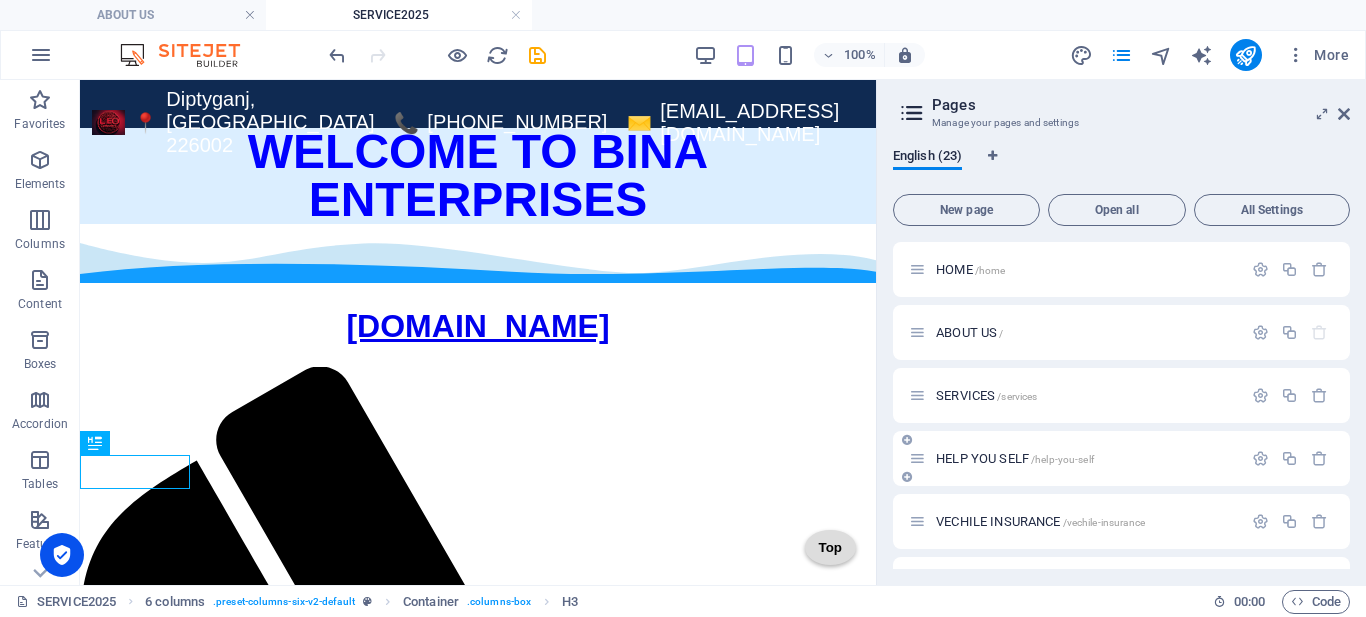 click on "SERVICES /services" at bounding box center [986, 395] 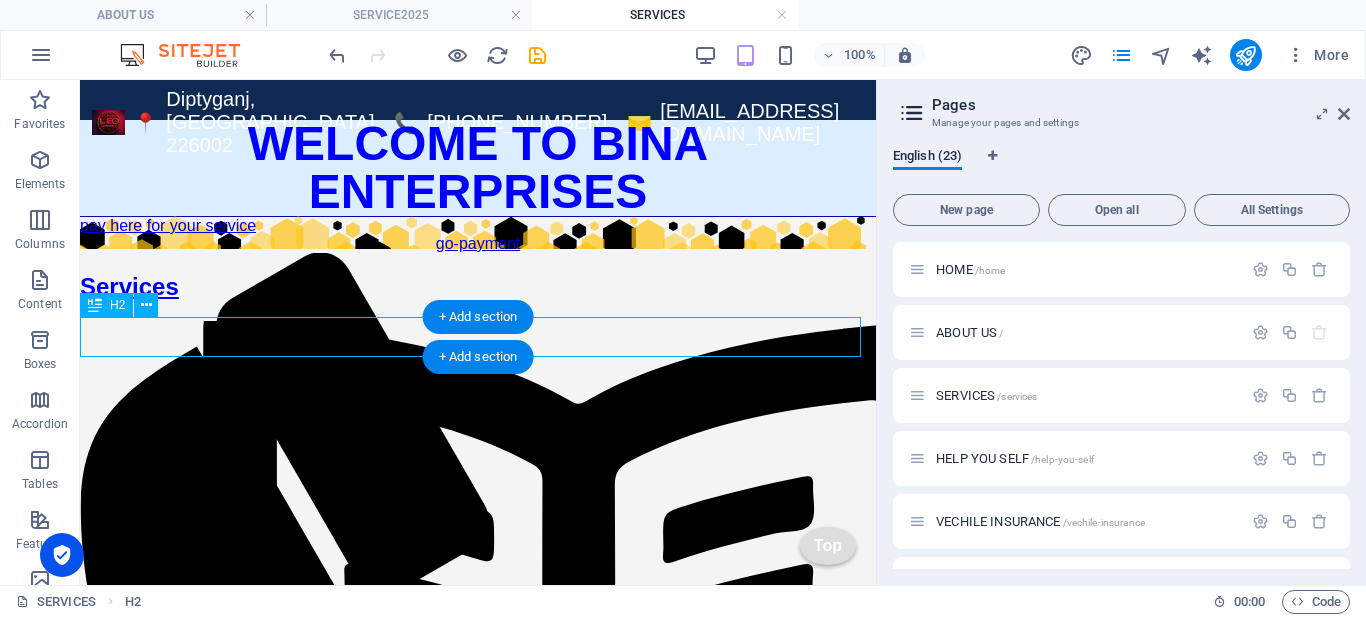 scroll, scrollTop: 0, scrollLeft: 0, axis: both 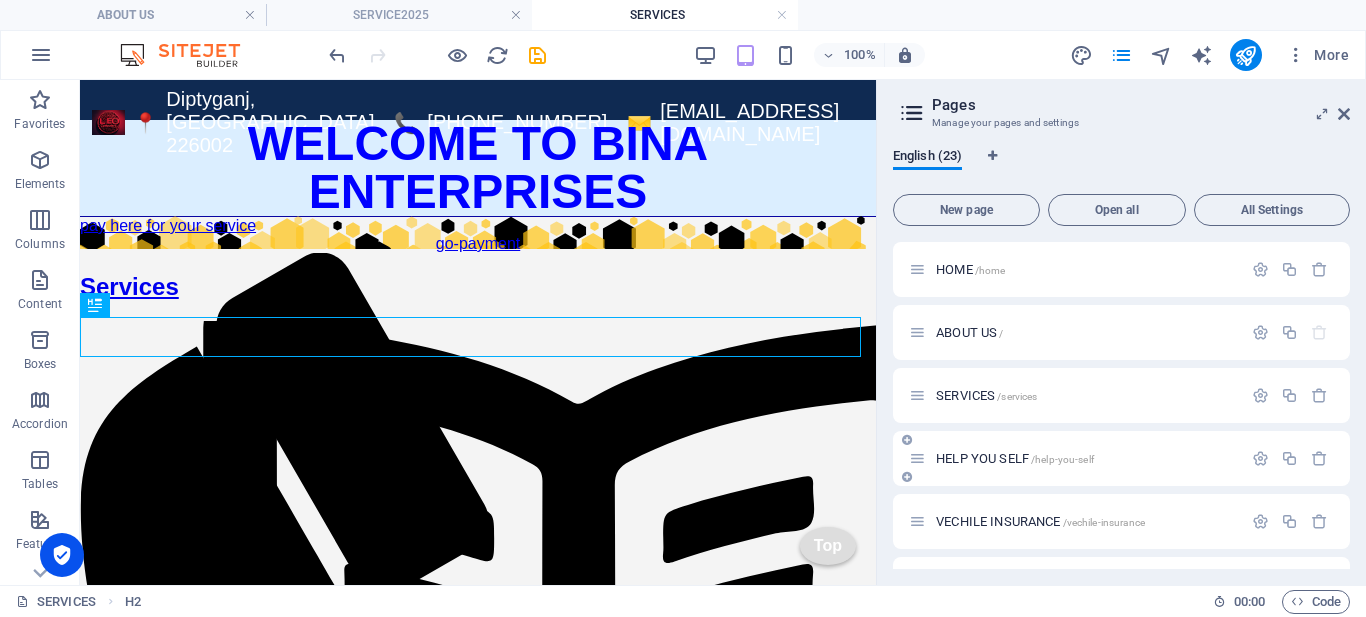 click on "HELP YOU SELF /help-you-self" at bounding box center [1015, 458] 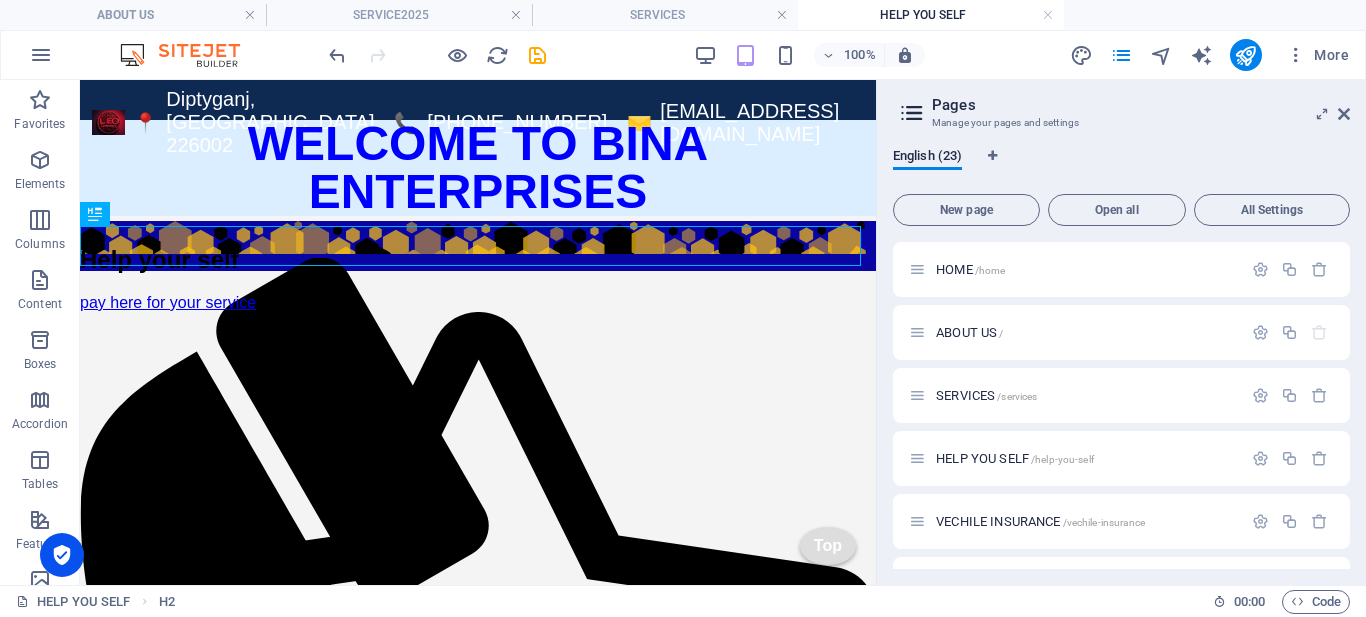 scroll, scrollTop: 0, scrollLeft: 0, axis: both 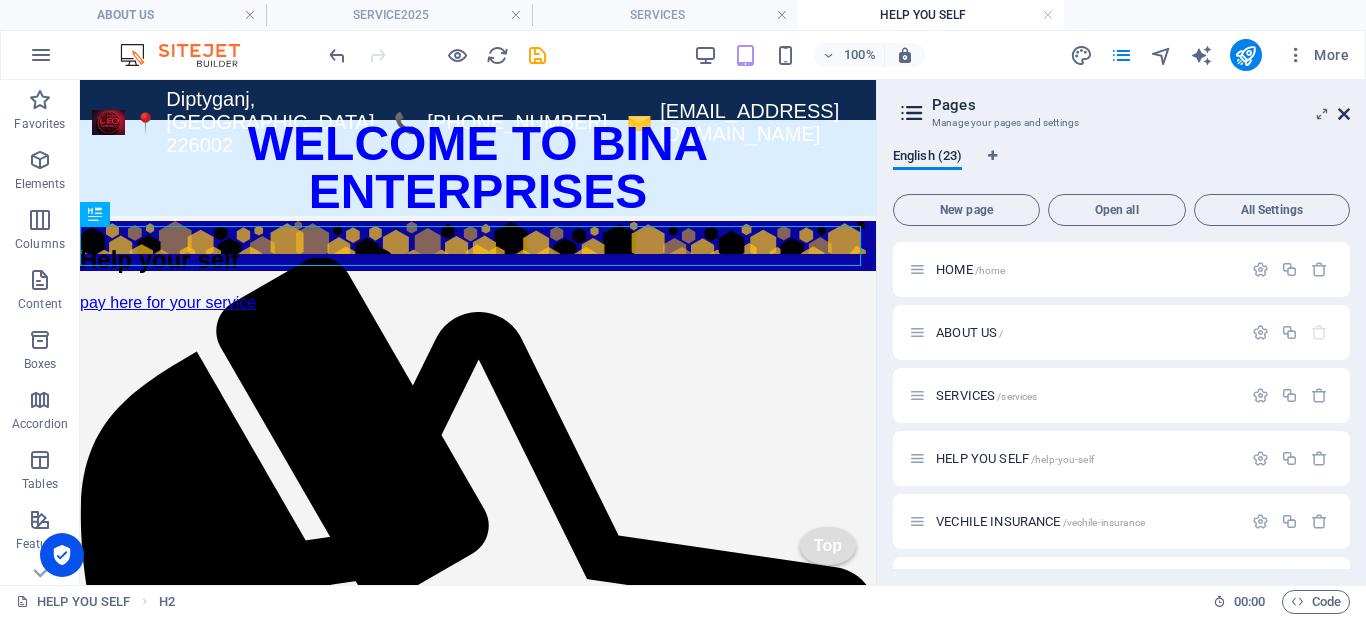 click at bounding box center (1344, 114) 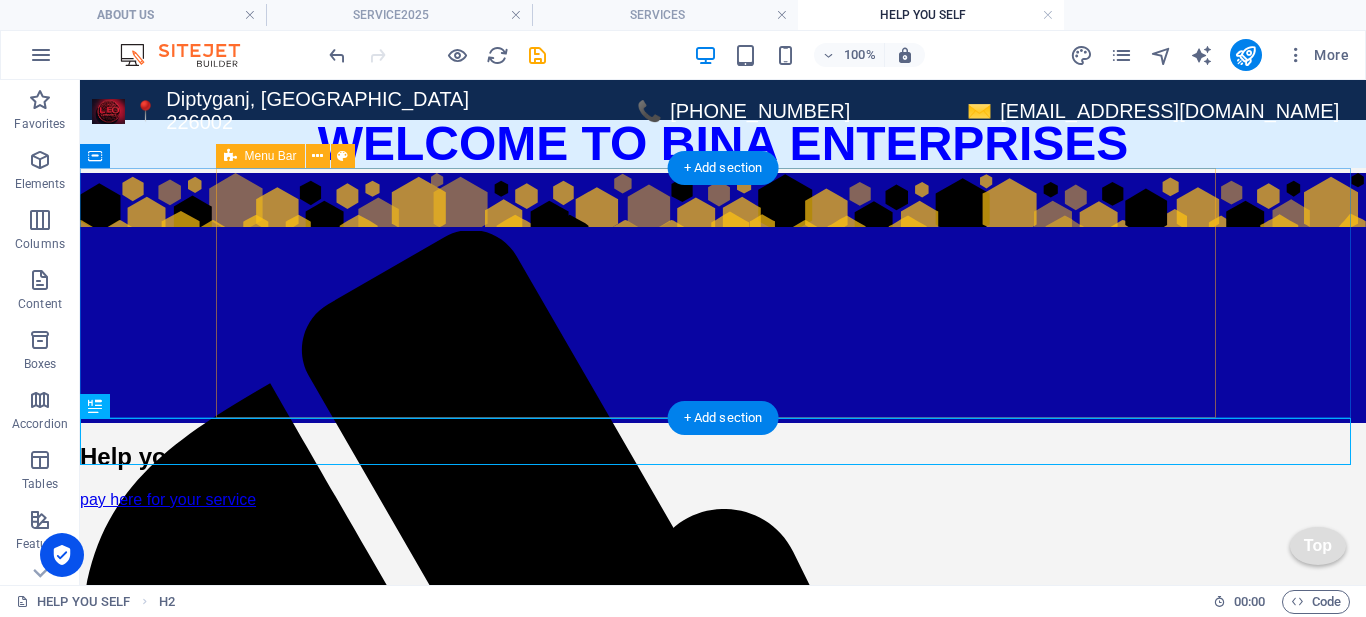 click on "WELCOME TO BINA ENTERPRISES OUR PROJECT PRICE Home & ABOUT US Service RESUME govenment jobs and other forms WEBSITE ACCOUNTING SOFTWARE GST ITR BOOK KEEPING OTHER BUSINESS DOC OTHER ONLINE SUPPORT VECHLE INSURANCE OUR PROJECT Contact" at bounding box center (723, 298) 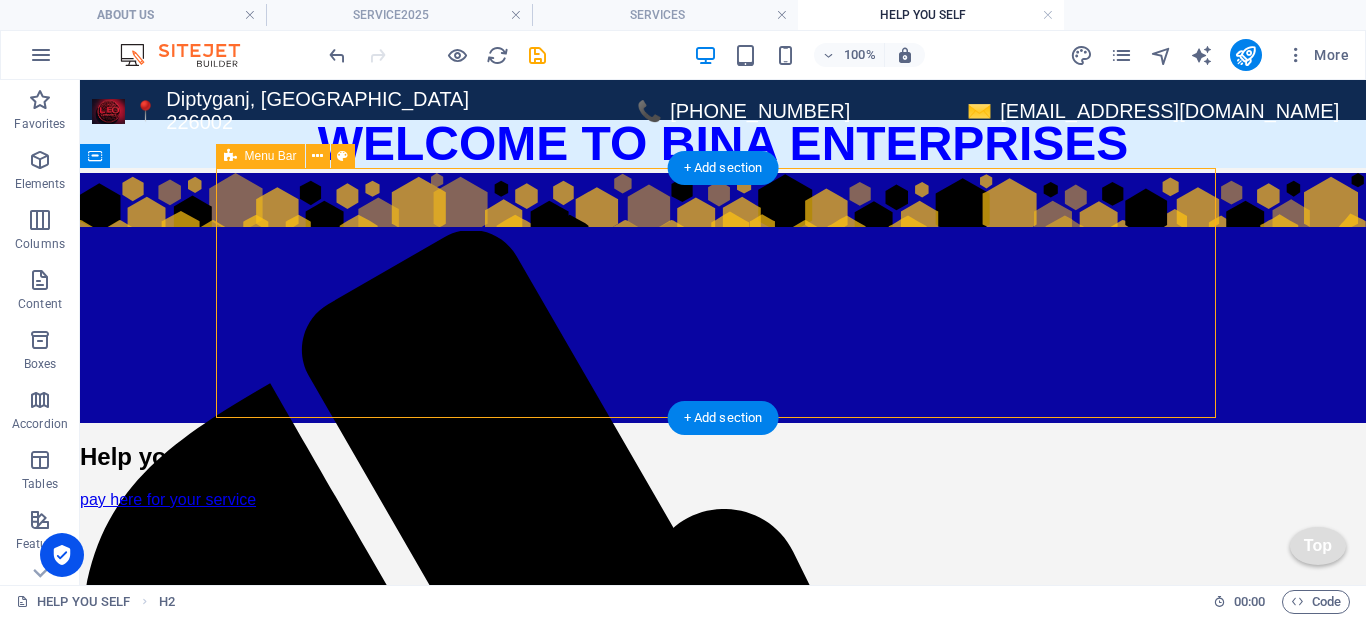 click on "WELCOME TO BINA ENTERPRISES OUR PROJECT PRICE Home & ABOUT US Service RESUME govenment jobs and other forms WEBSITE ACCOUNTING SOFTWARE GST ITR BOOK KEEPING OTHER BUSINESS DOC OTHER ONLINE SUPPORT VECHLE INSURANCE OUR PROJECT Contact" at bounding box center [723, 298] 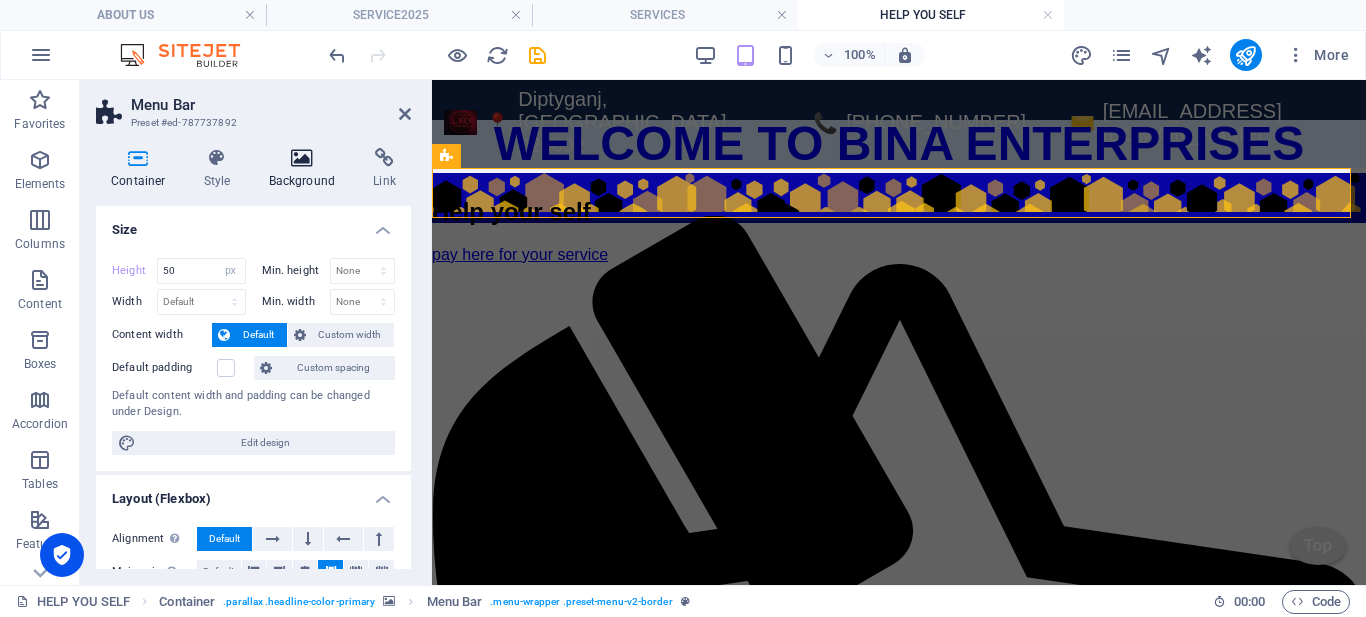 click on "Background" at bounding box center (306, 169) 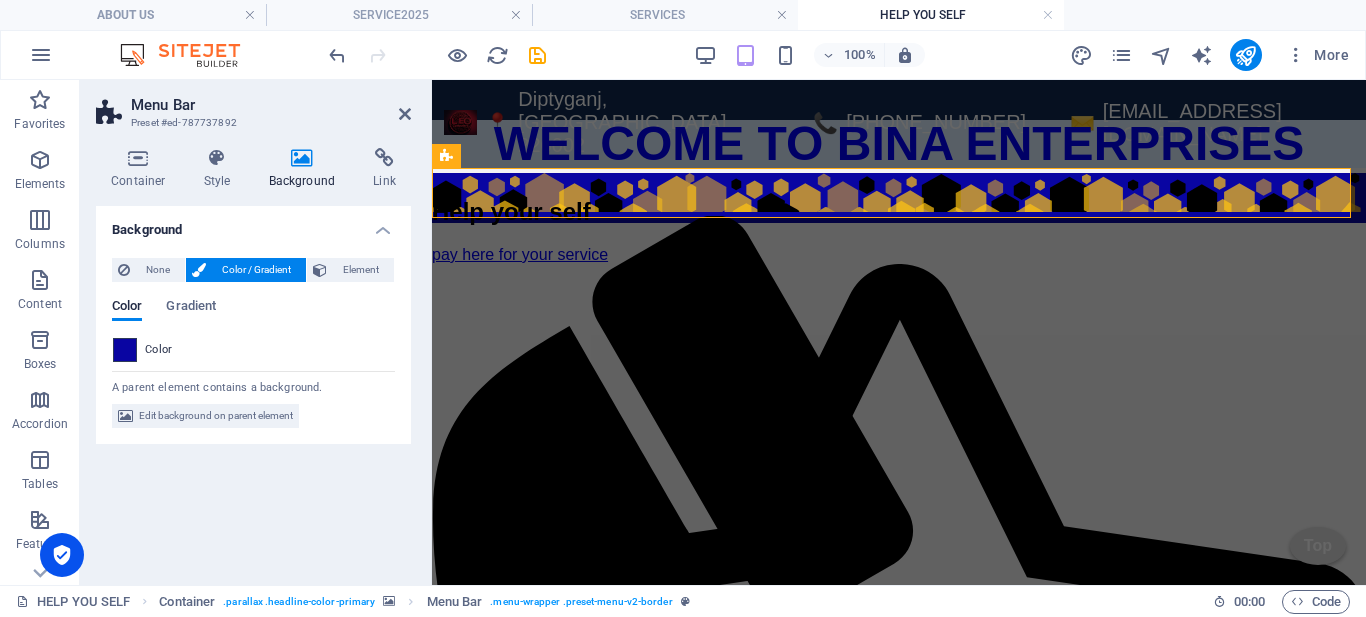 click at bounding box center (125, 350) 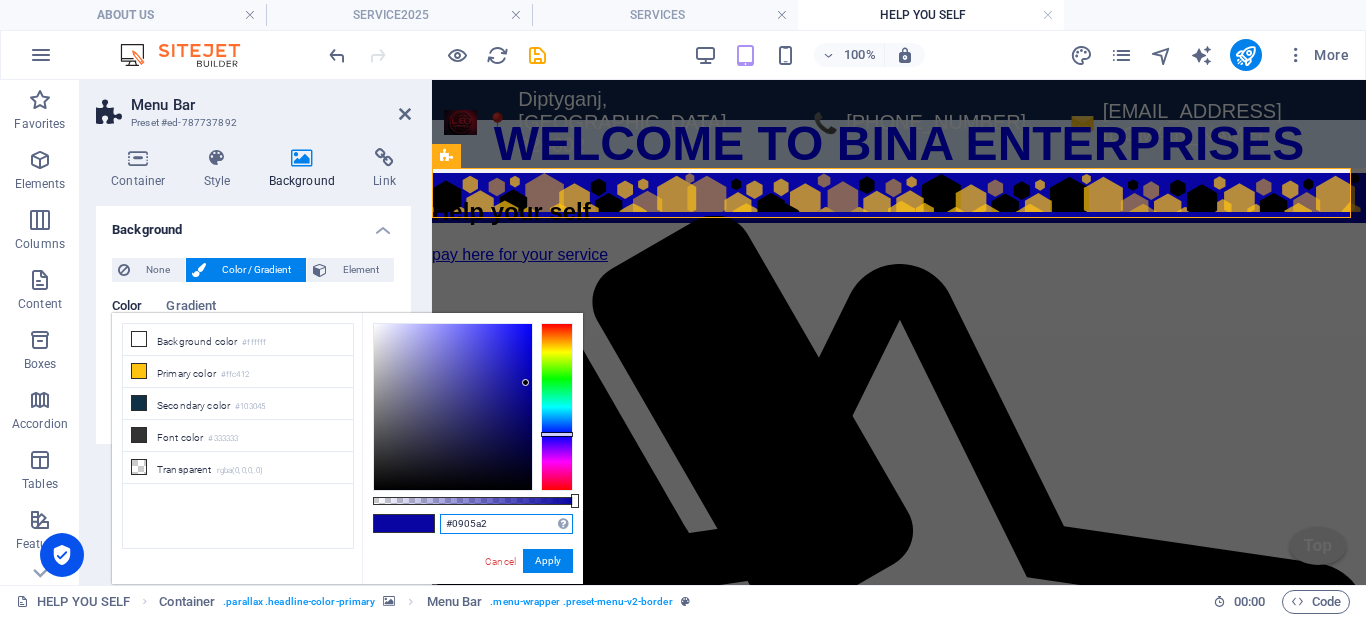 drag, startPoint x: 491, startPoint y: 524, endPoint x: 428, endPoint y: 520, distance: 63.126858 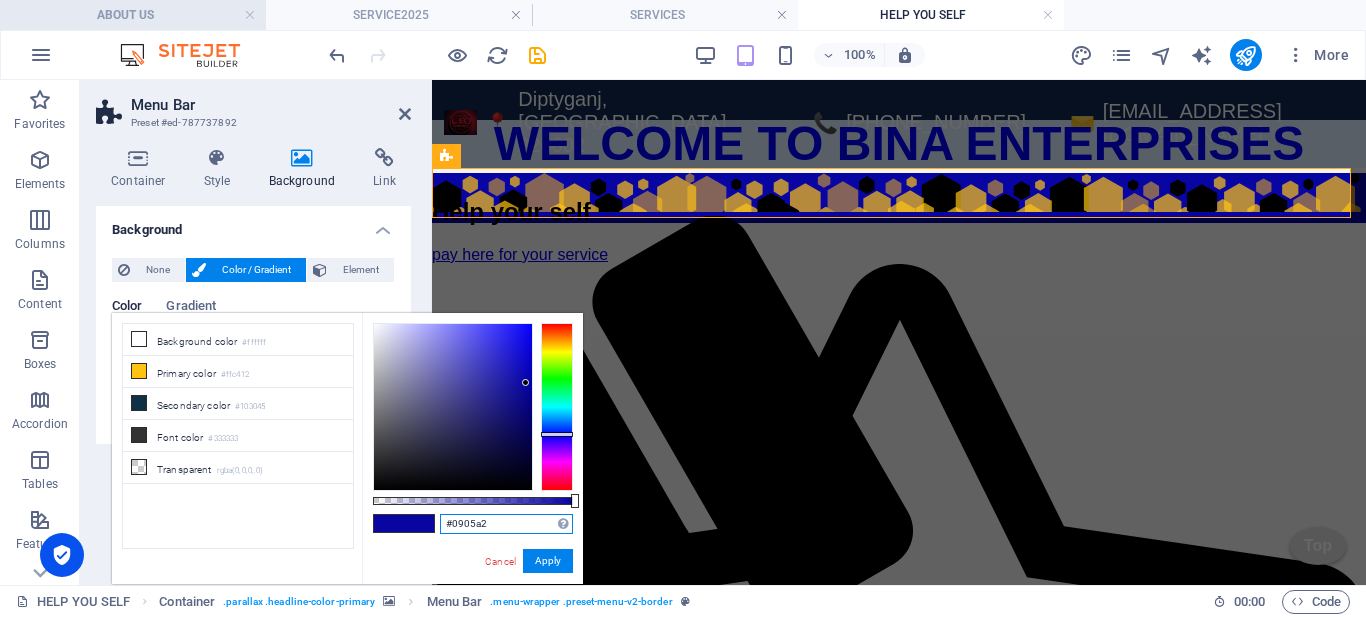 click on "ABOUT US" at bounding box center (133, 15) 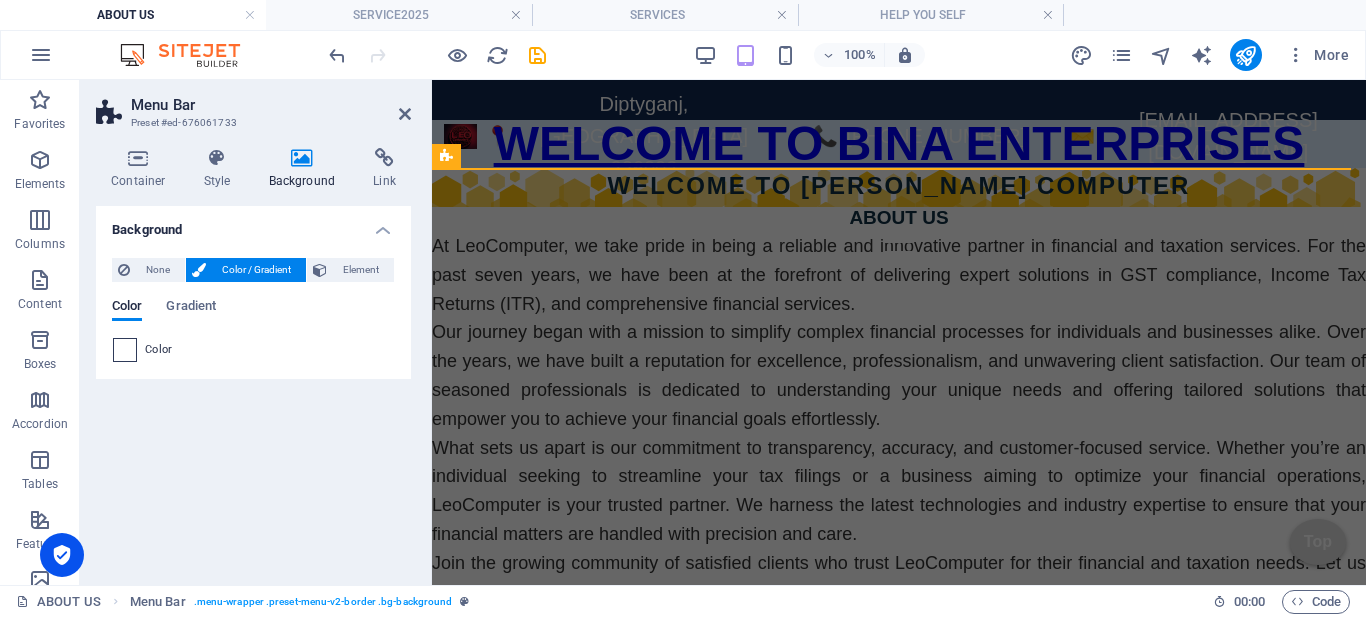 click at bounding box center (125, 350) 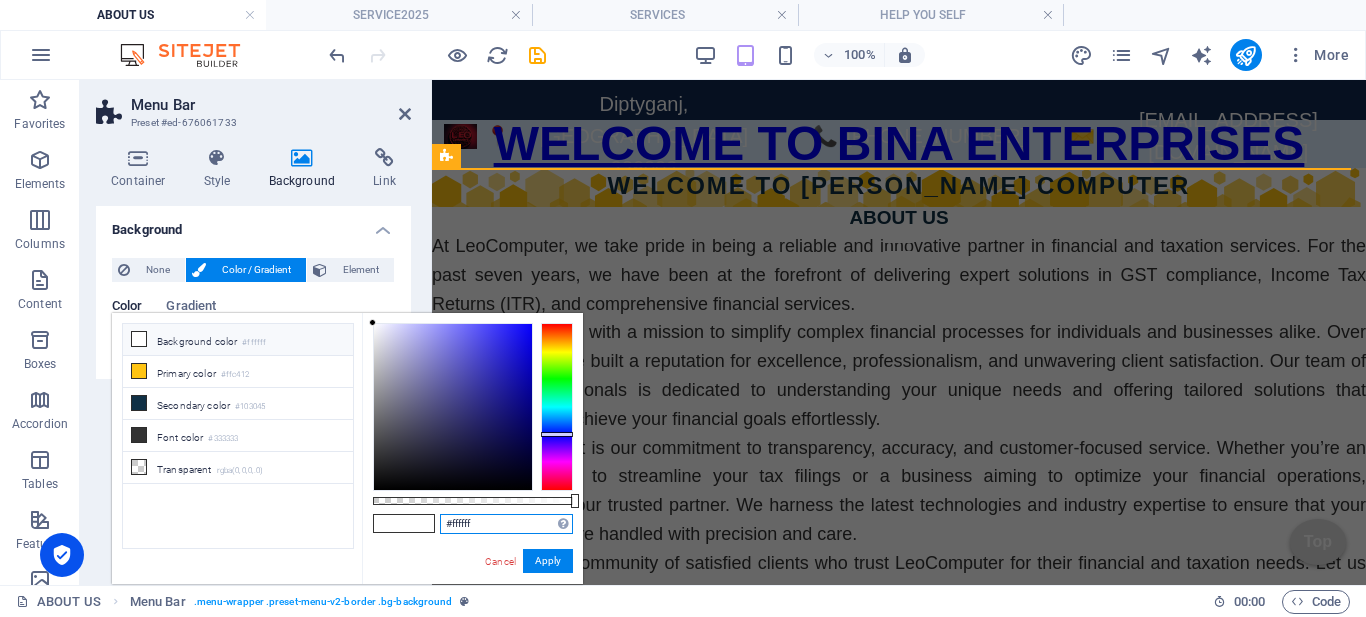 drag, startPoint x: 521, startPoint y: 524, endPoint x: 424, endPoint y: 524, distance: 97 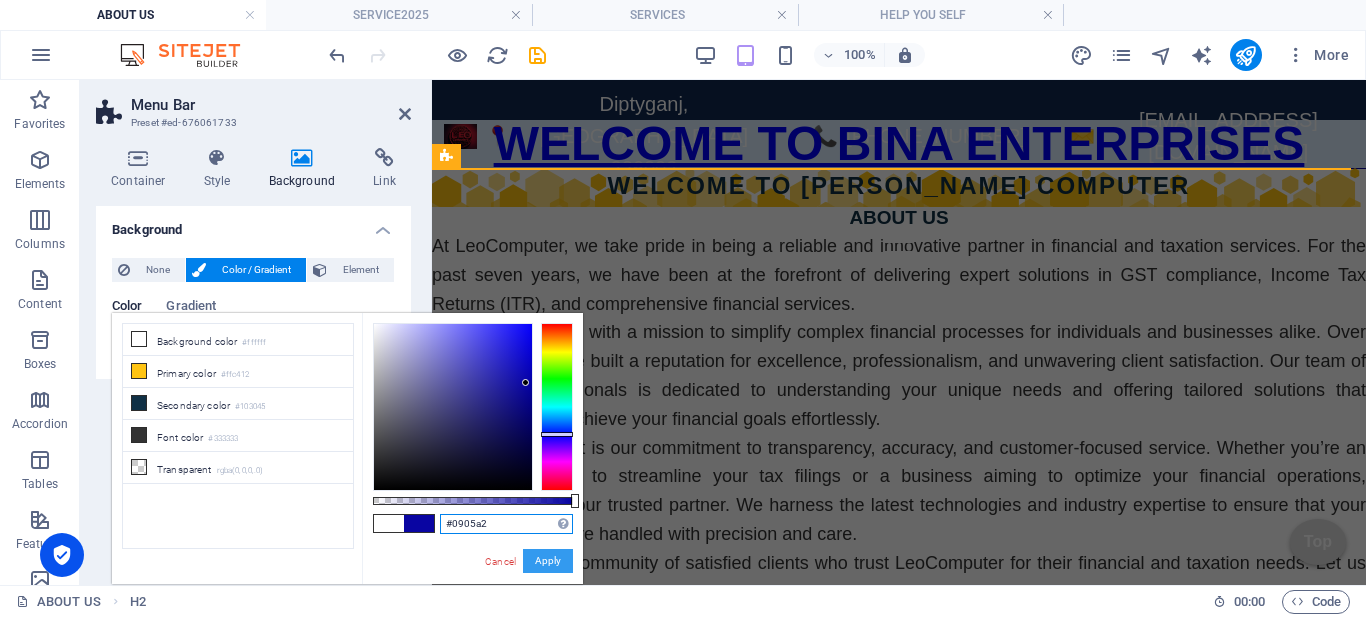 type on "#0905a2" 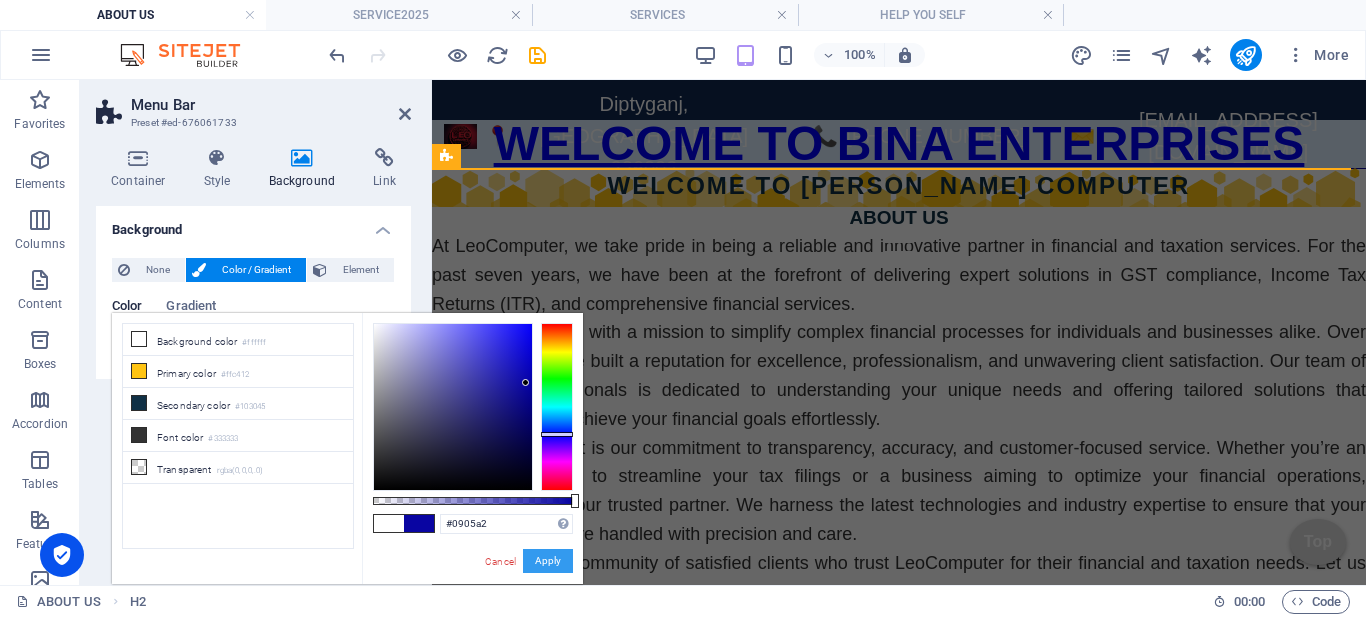 click on "Apply" at bounding box center [548, 561] 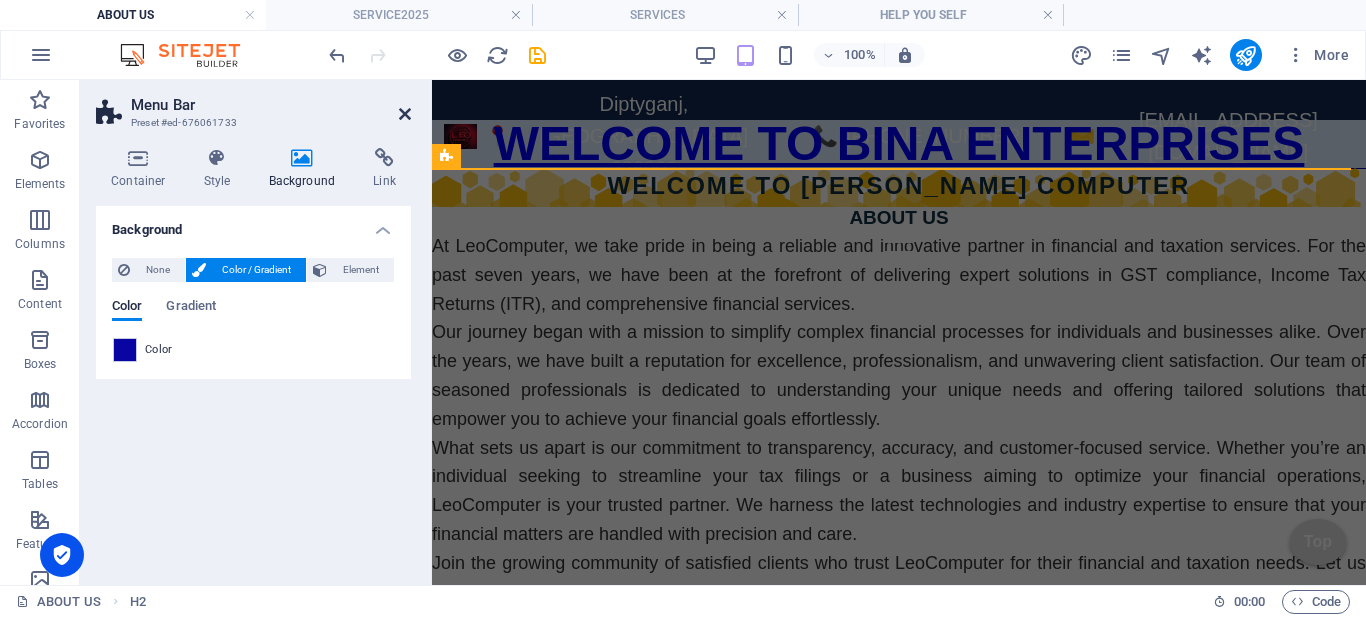 click at bounding box center [405, 114] 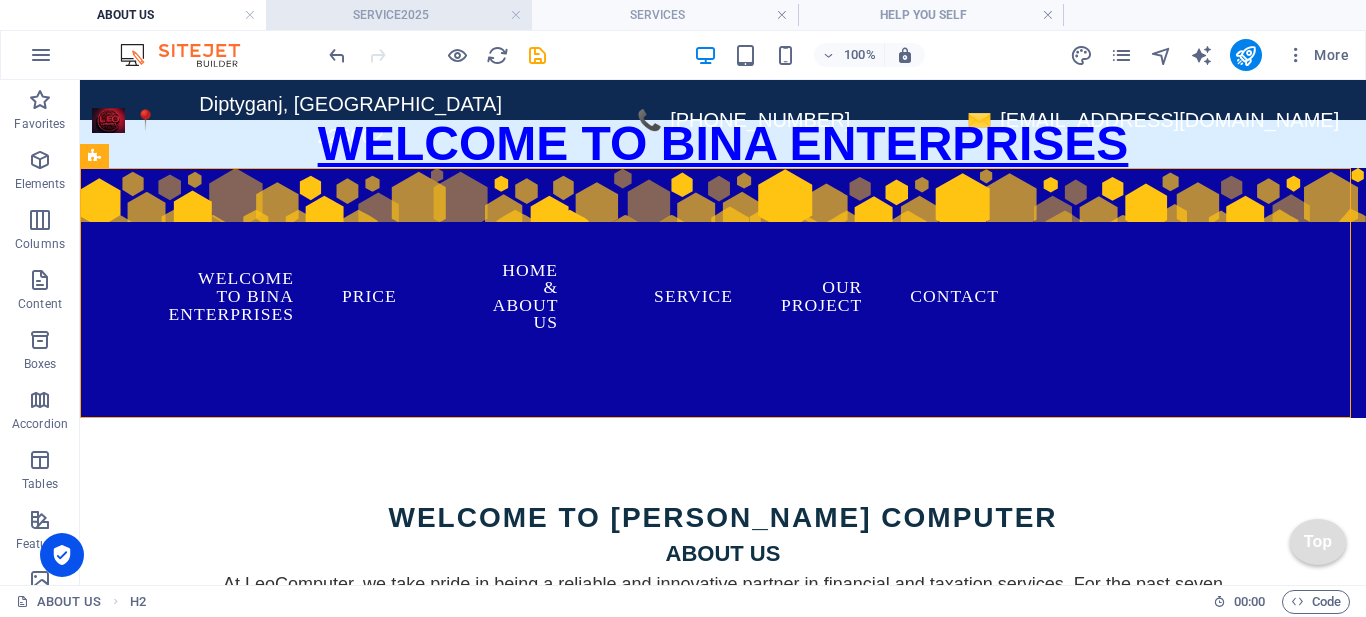 click on "SERVICE2025" at bounding box center (399, 15) 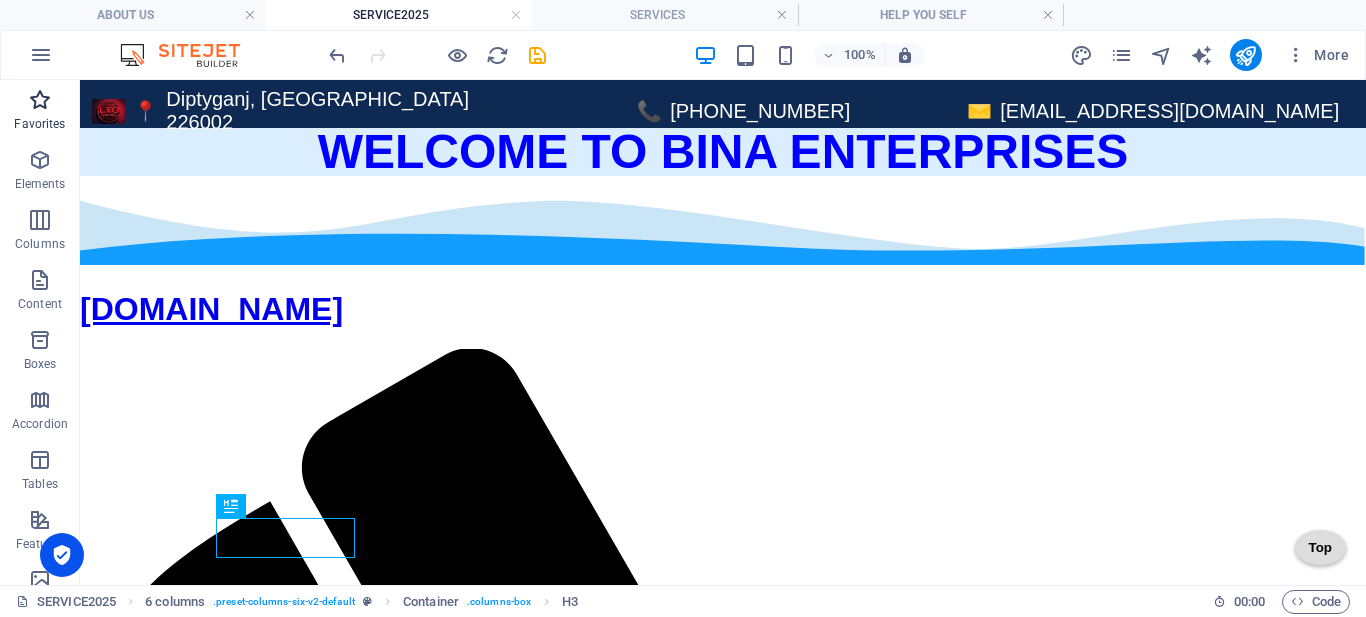 click at bounding box center (40, 100) 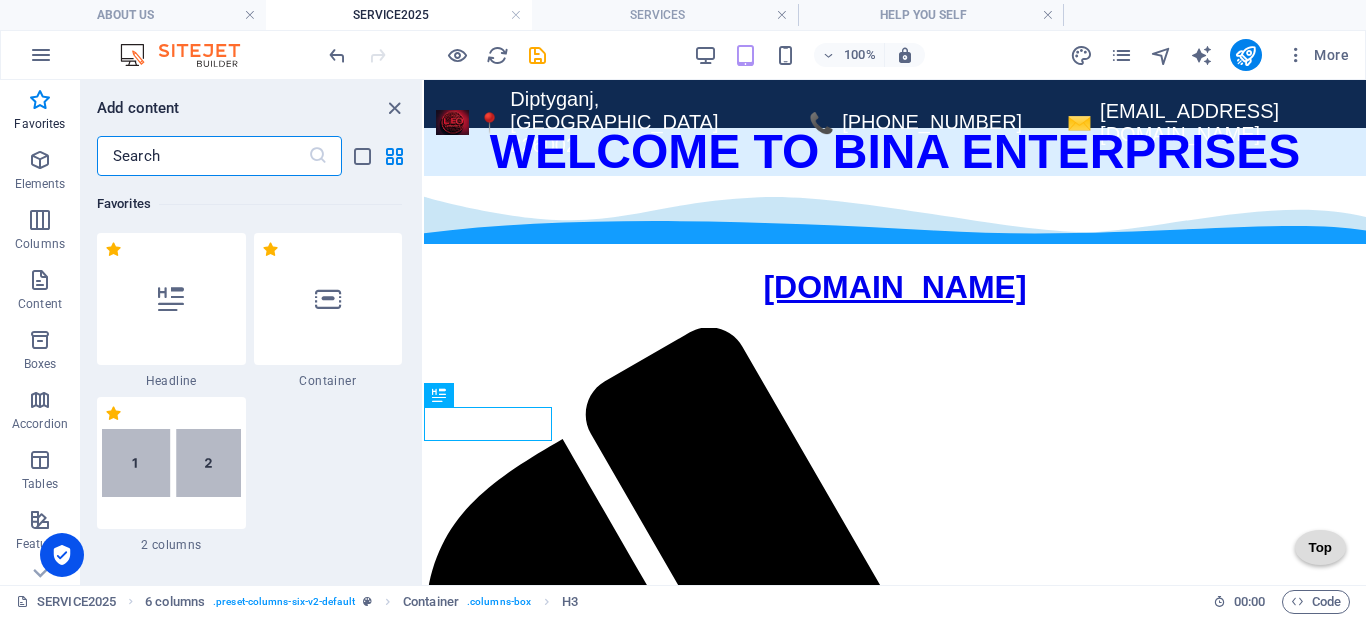 type on "m" 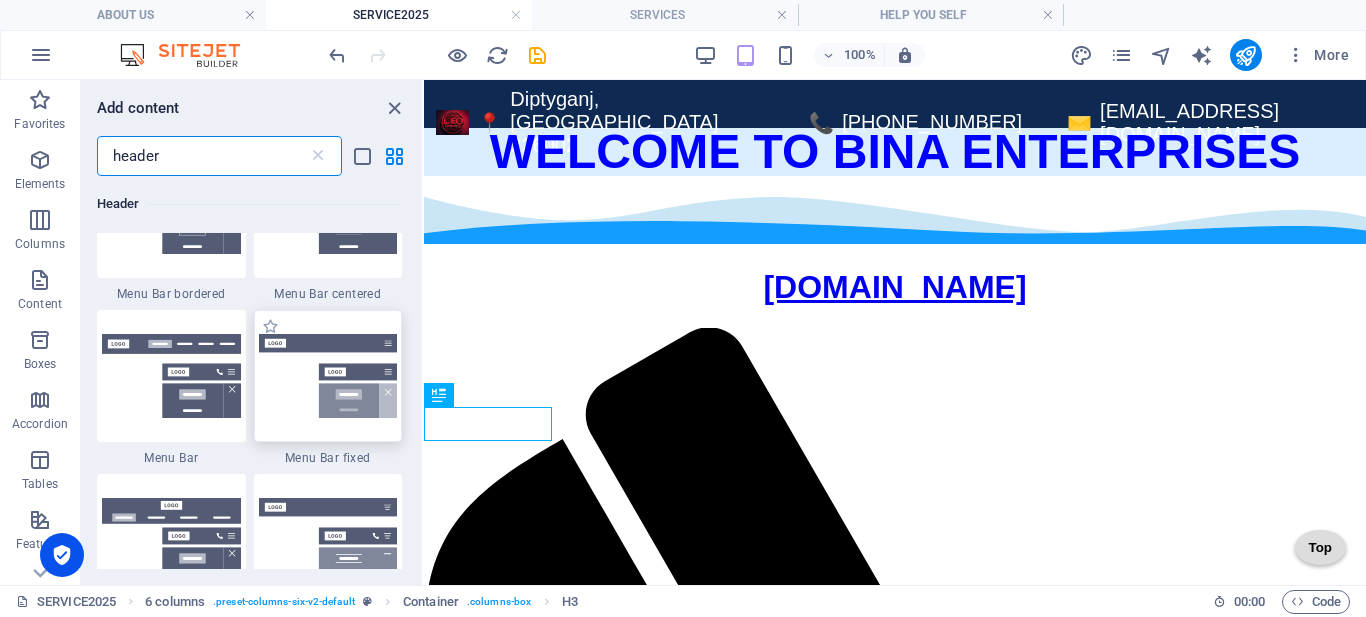 scroll, scrollTop: 200, scrollLeft: 0, axis: vertical 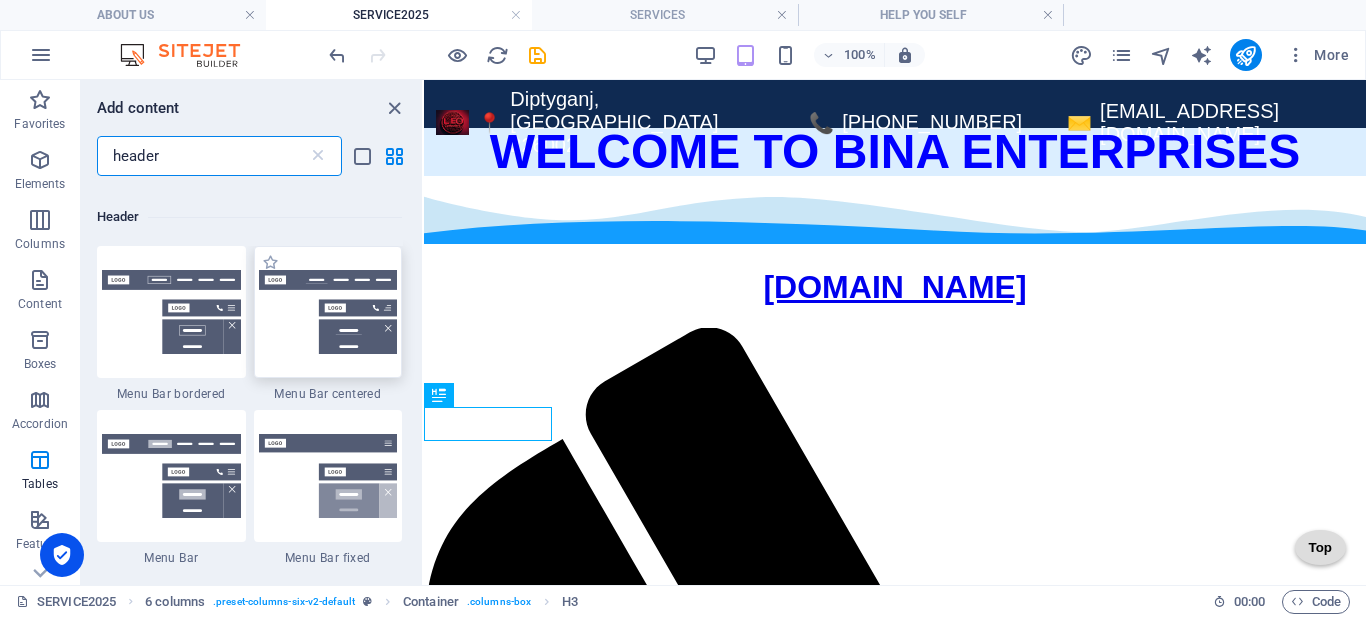 type on "header" 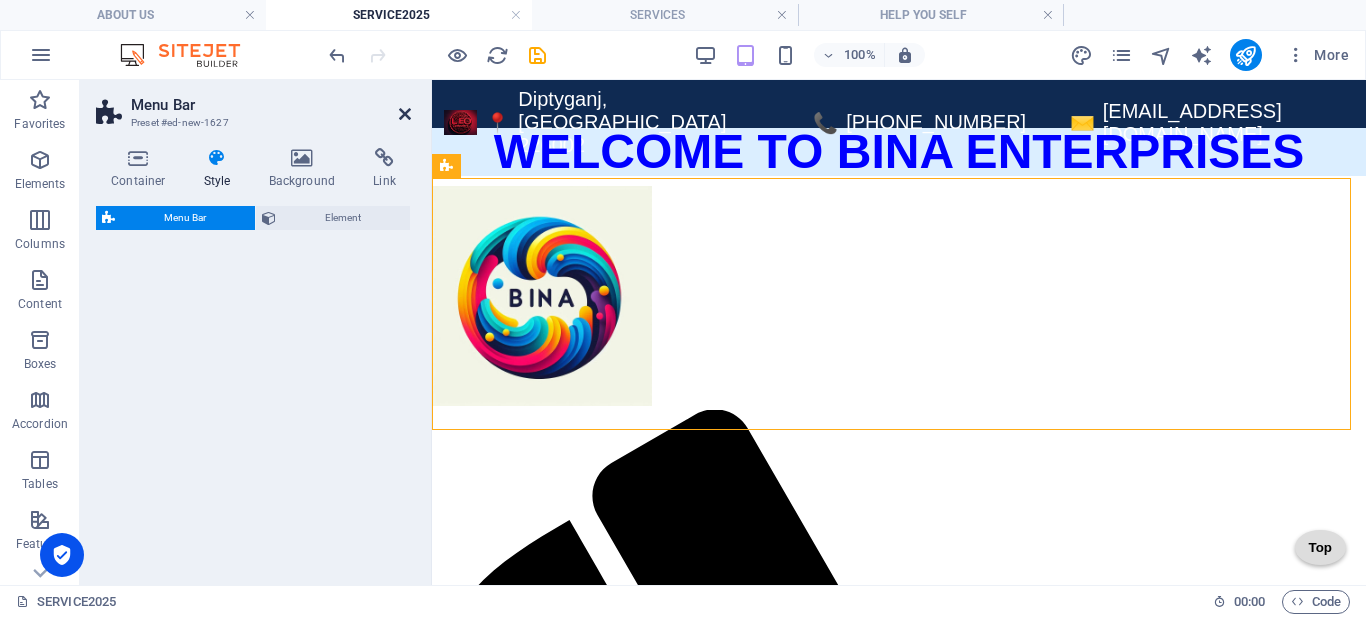 click at bounding box center (405, 114) 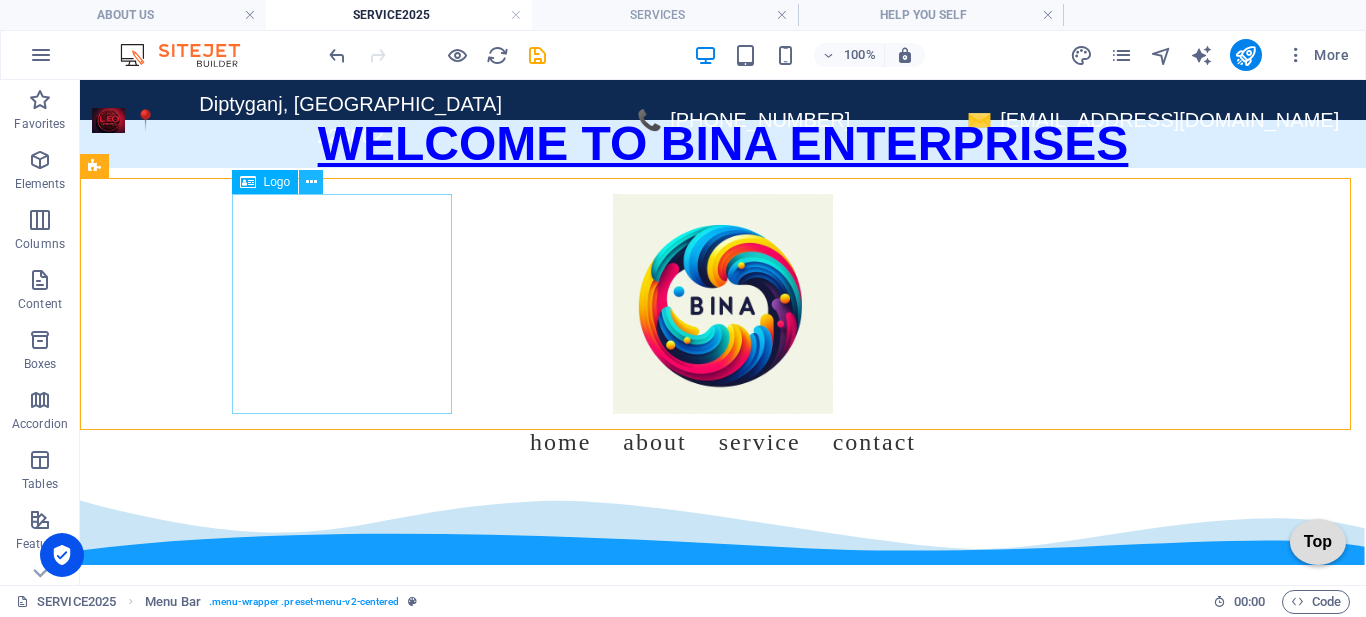 click at bounding box center [311, 182] 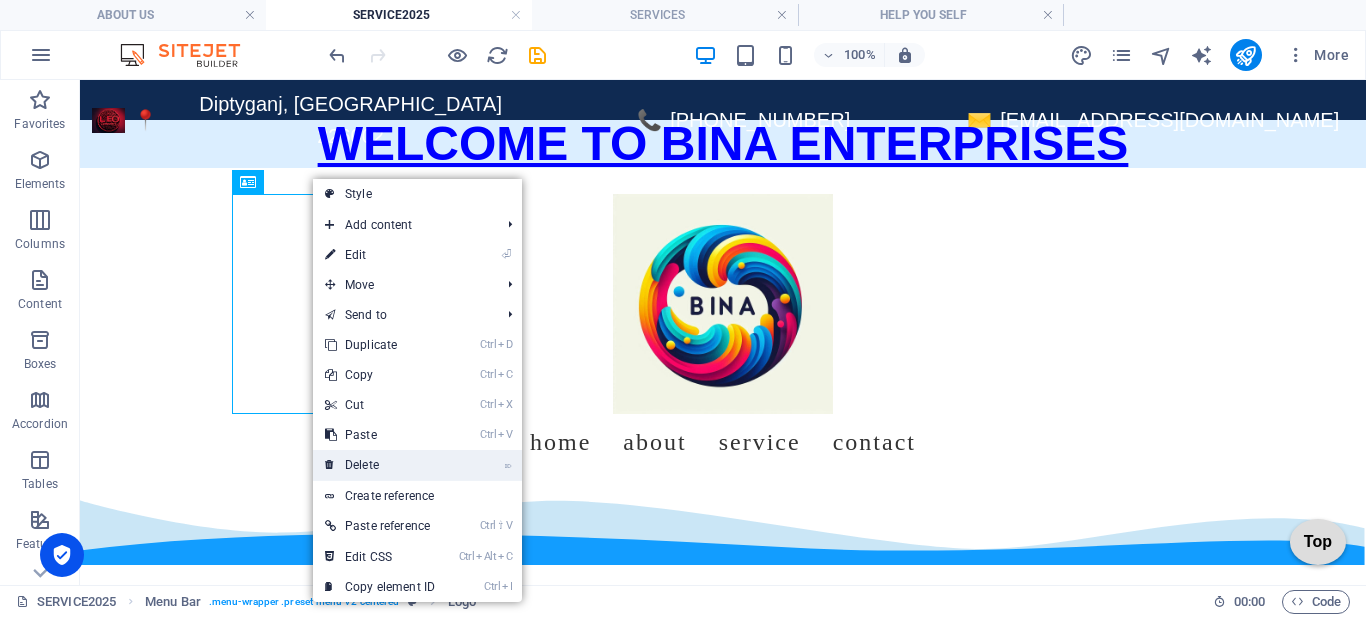click on "⌦  Delete" at bounding box center [380, 465] 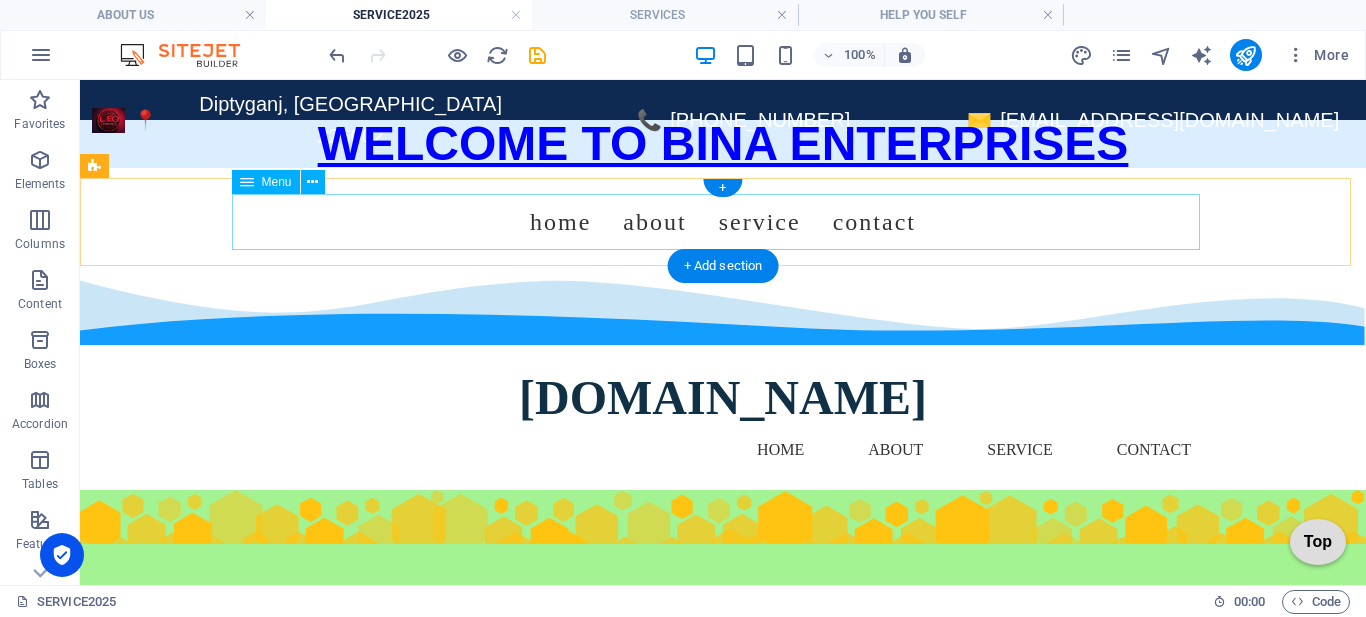 click on "Home About Service Contact" at bounding box center (723, 222) 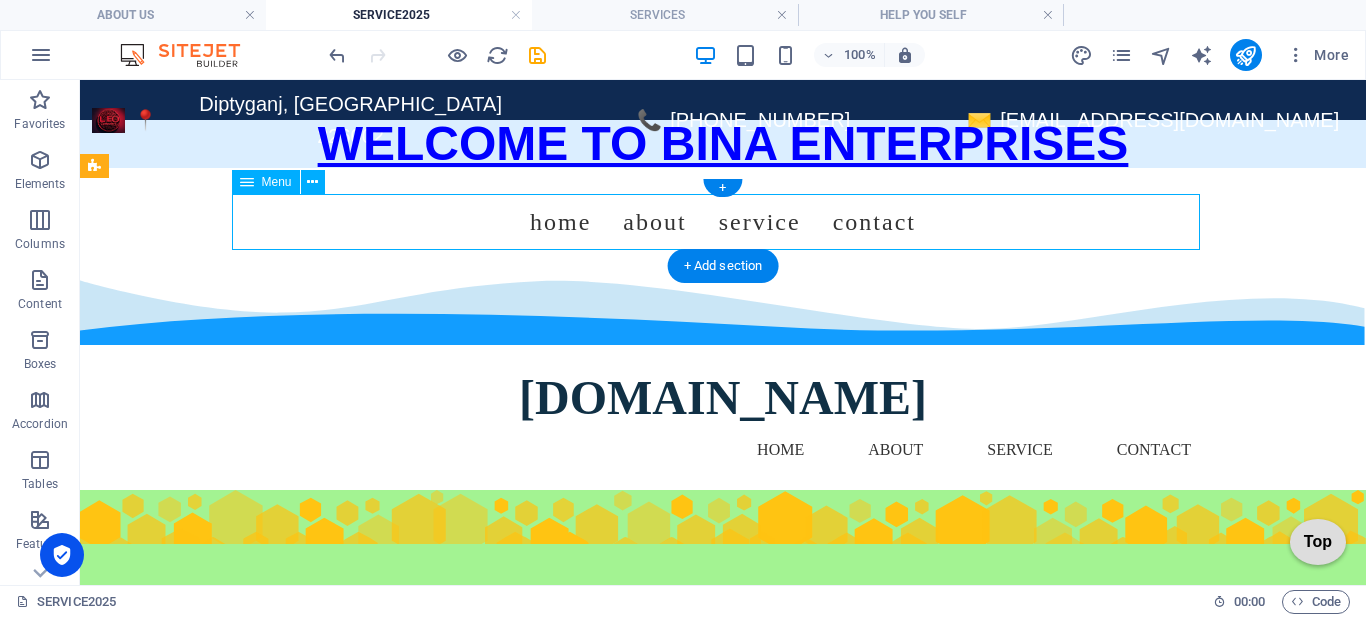 click on "Home About Service Contact" at bounding box center (723, 222) 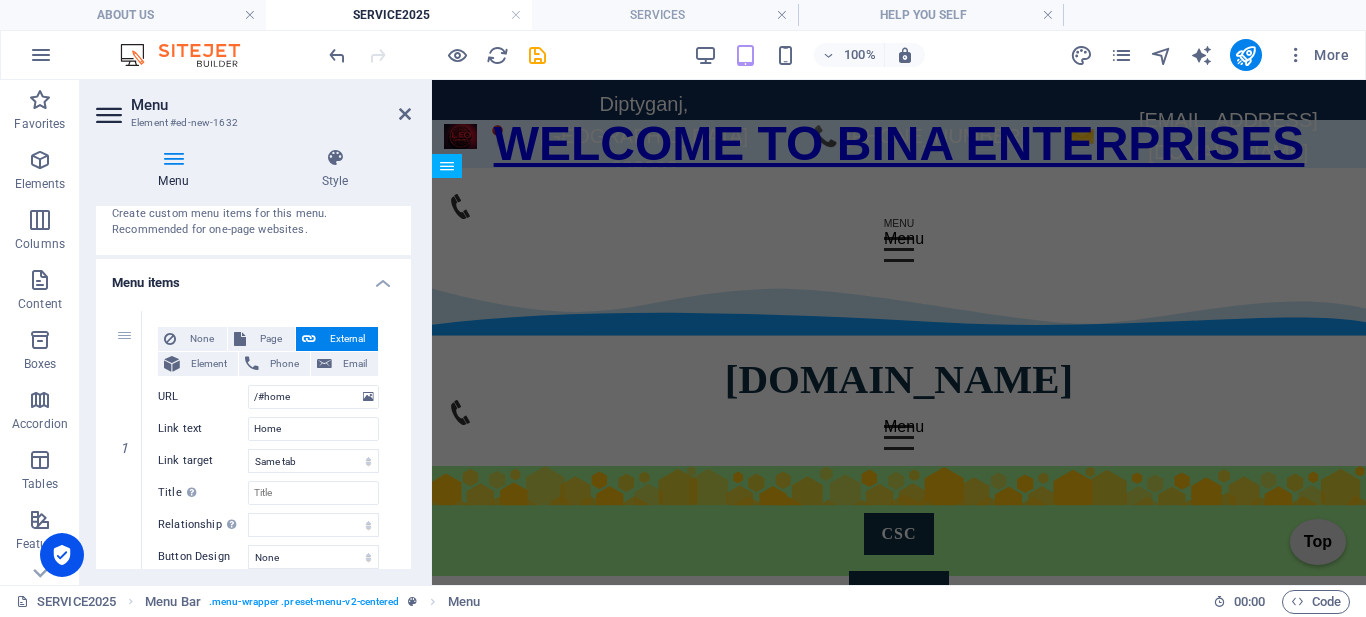 scroll, scrollTop: 200, scrollLeft: 0, axis: vertical 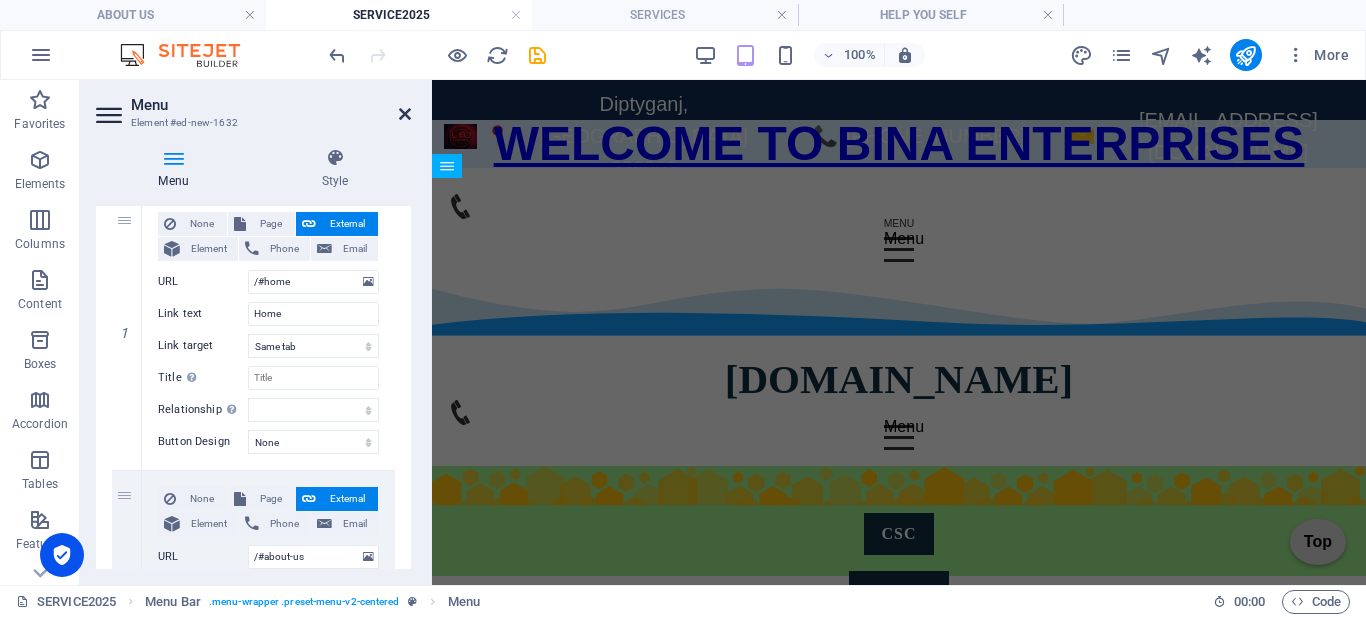 click at bounding box center (405, 114) 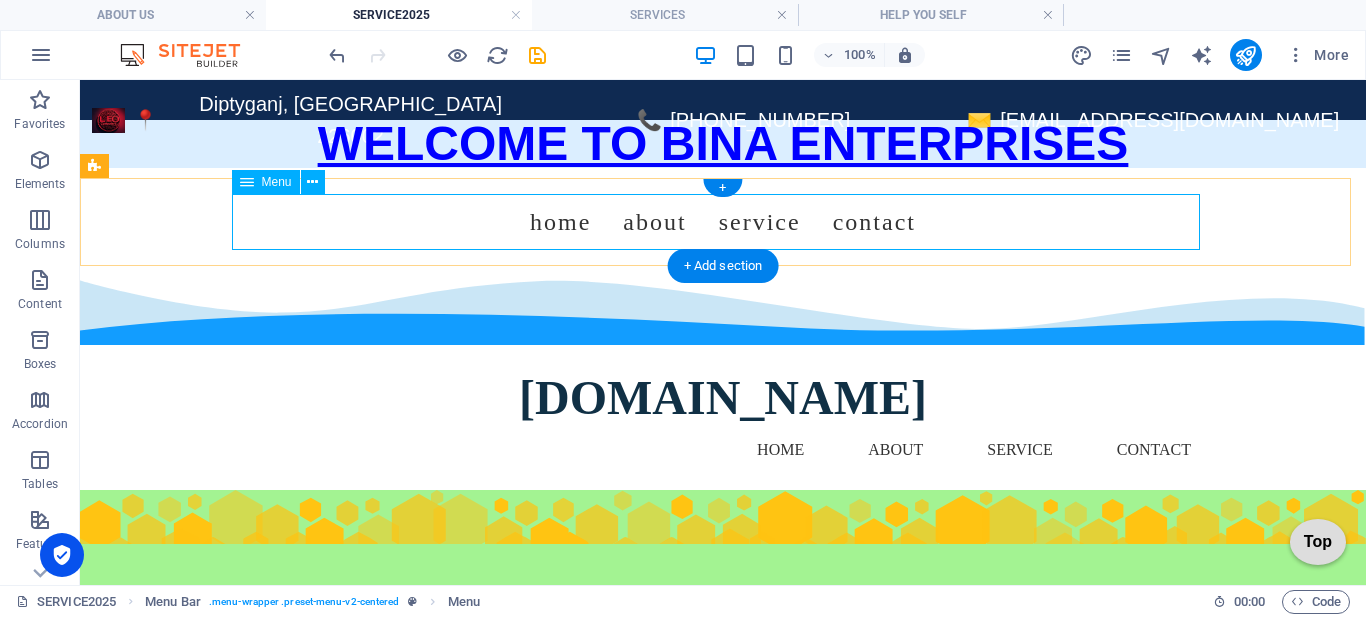 click on "Home About Service Contact" at bounding box center (723, 222) 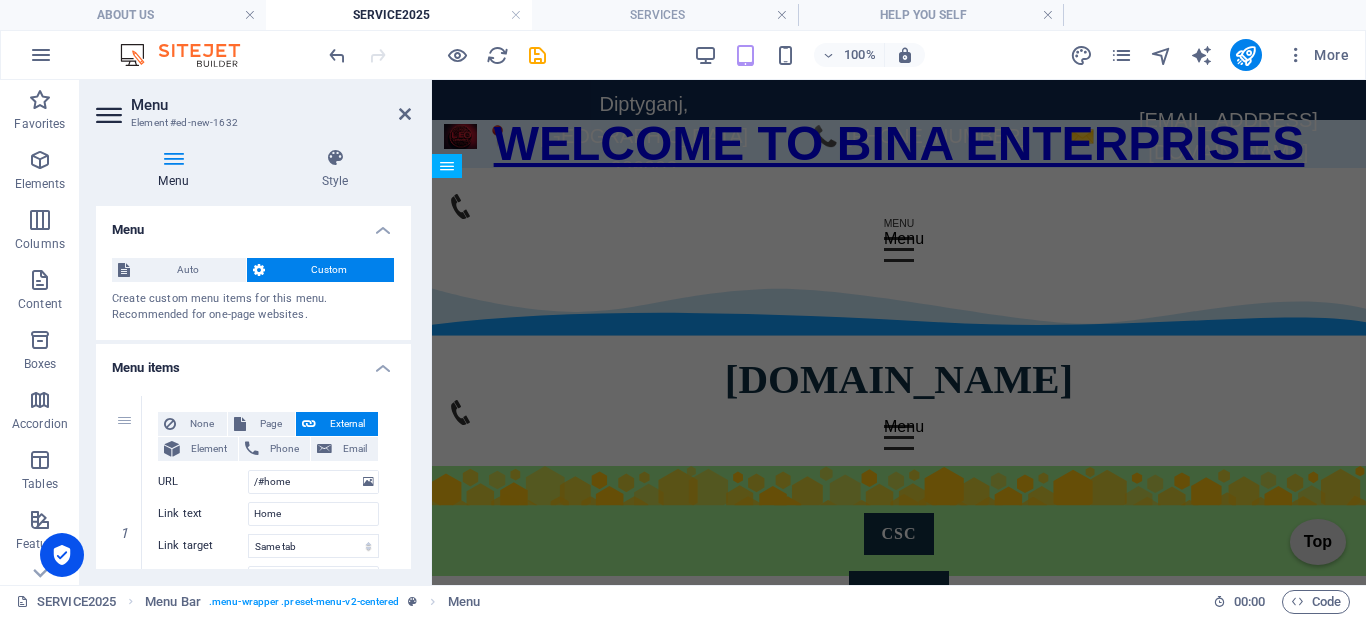 scroll, scrollTop: 100, scrollLeft: 0, axis: vertical 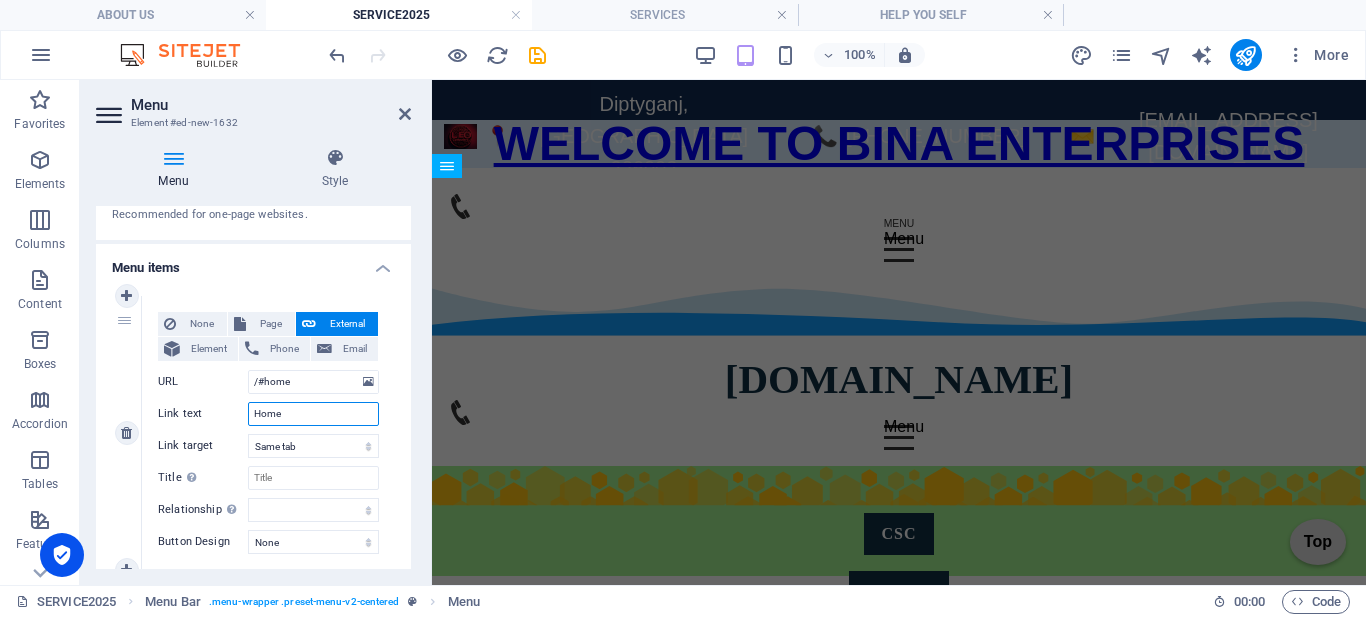 drag, startPoint x: 312, startPoint y: 420, endPoint x: 185, endPoint y: 450, distance: 130.49521 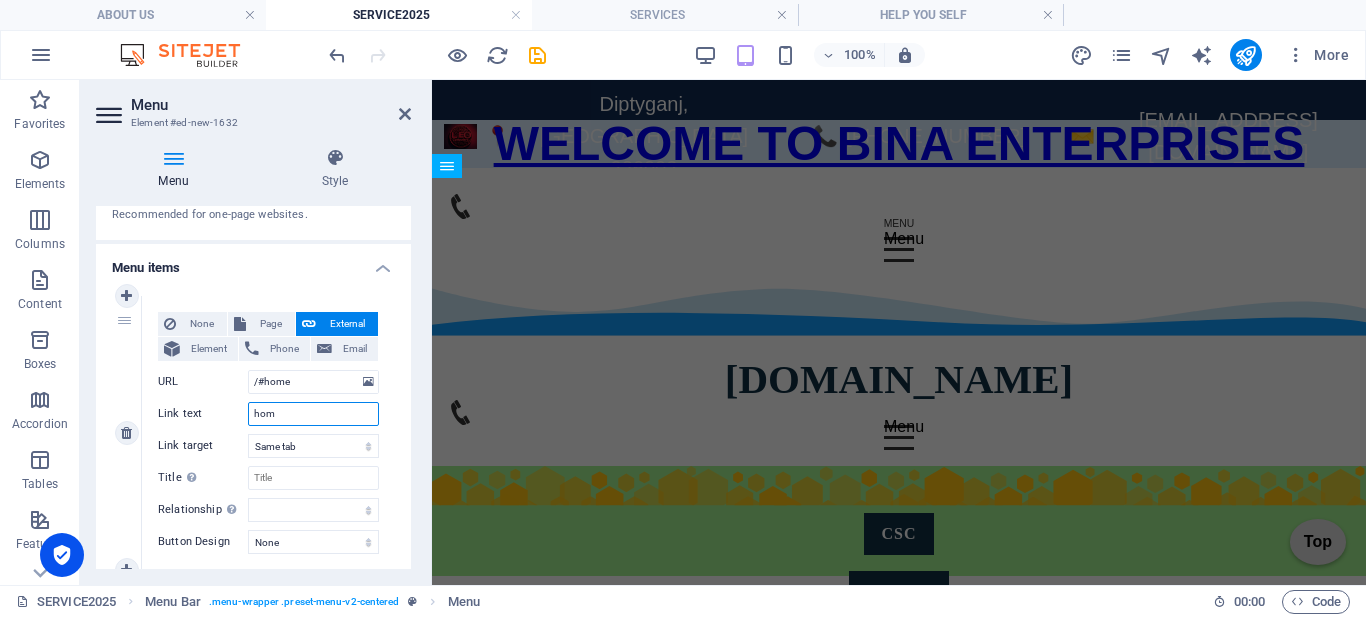 type on "home" 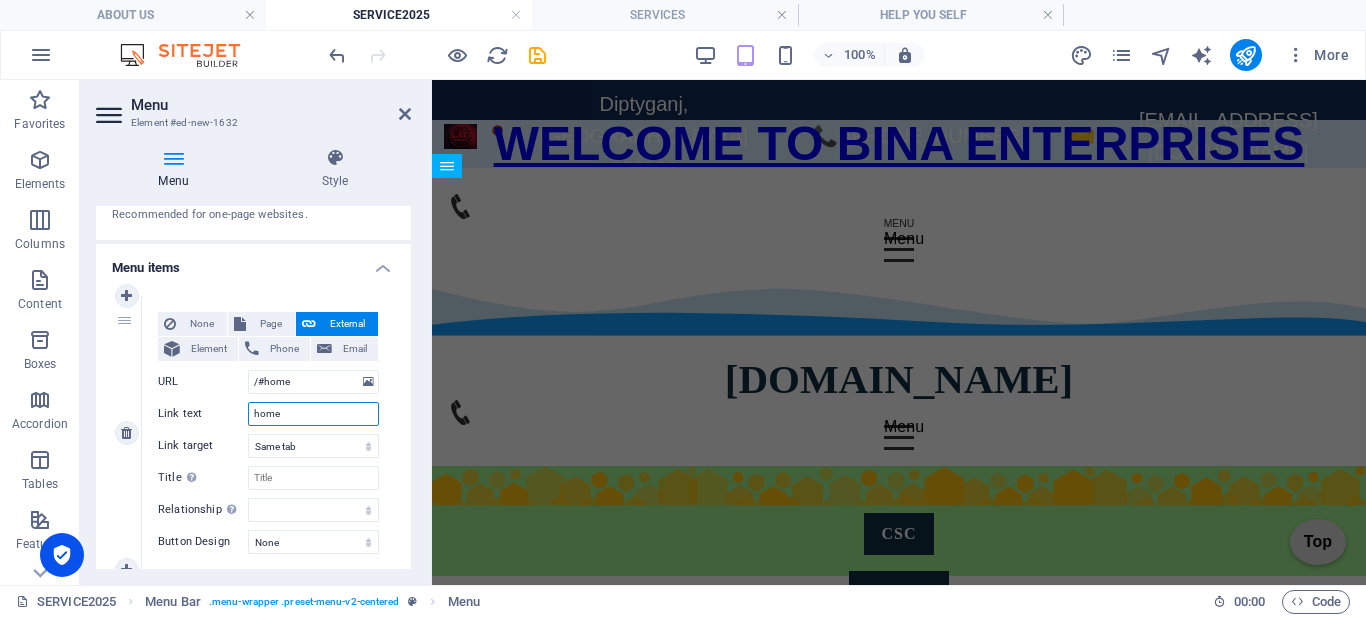 select 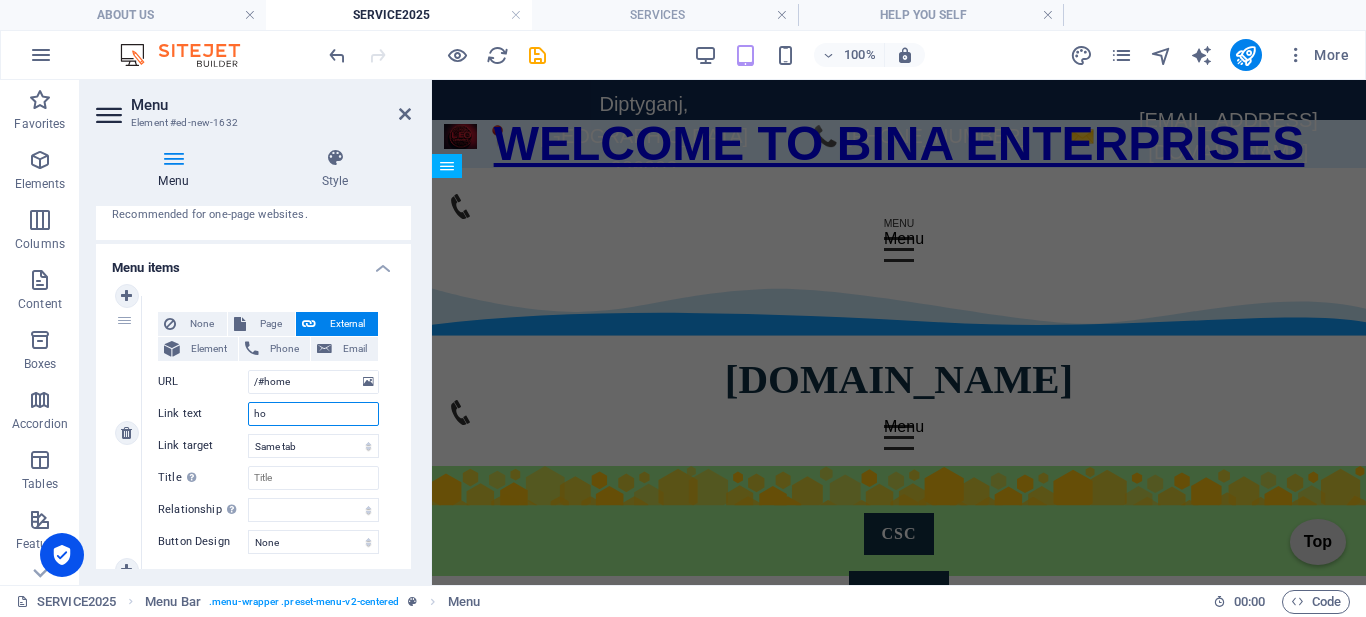 type on "h" 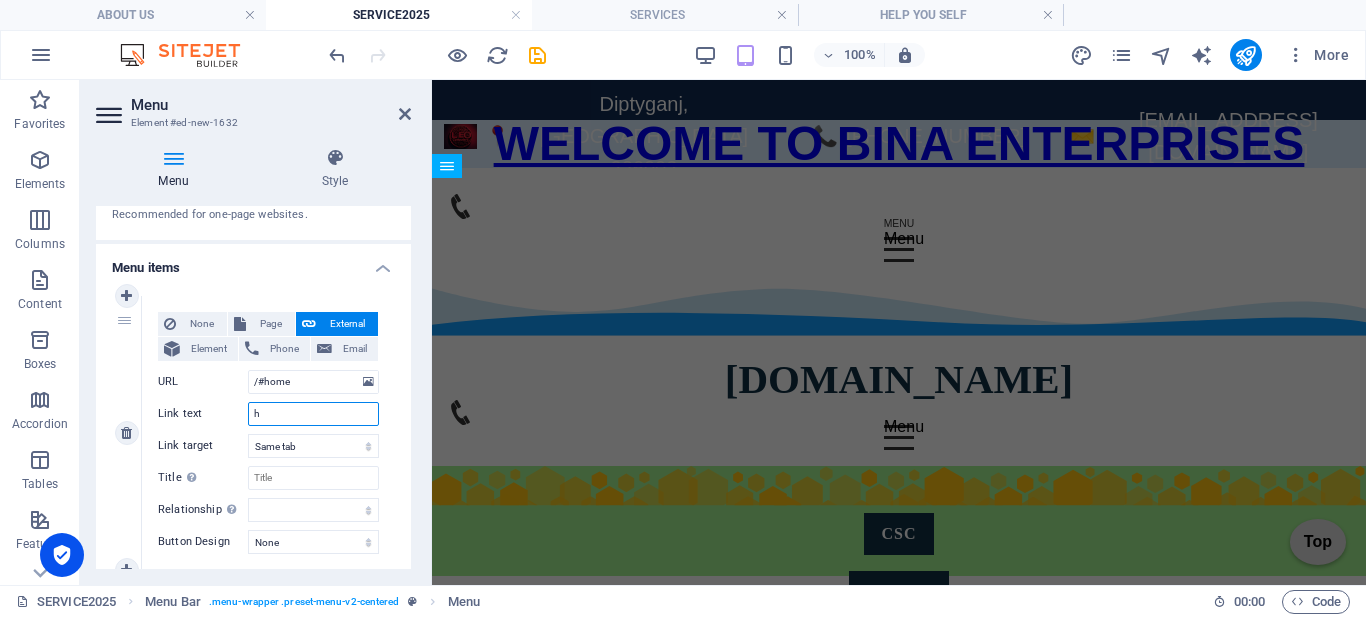 type 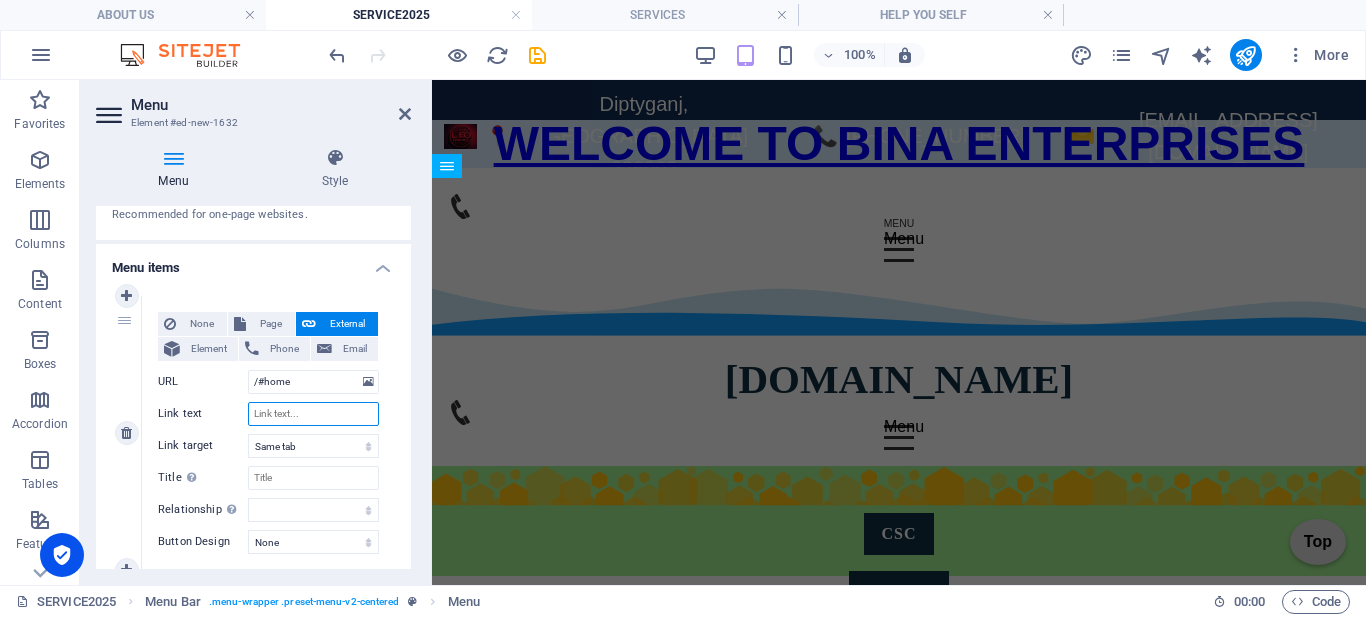 select 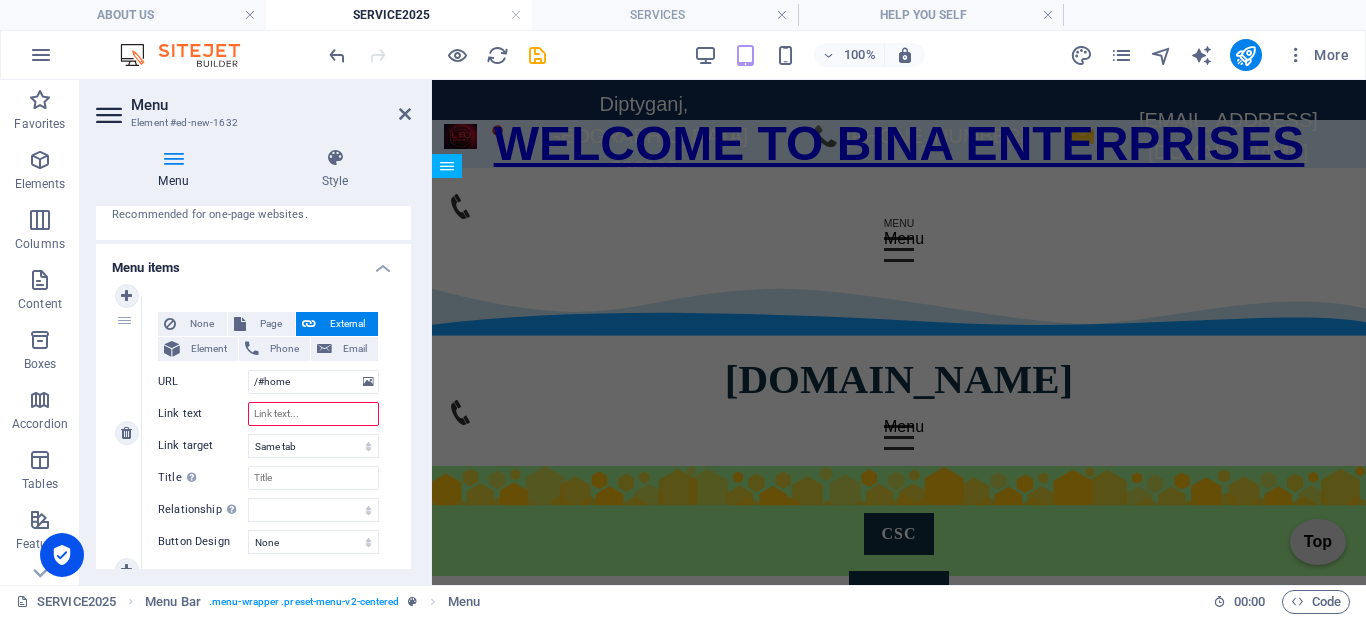 type on "H" 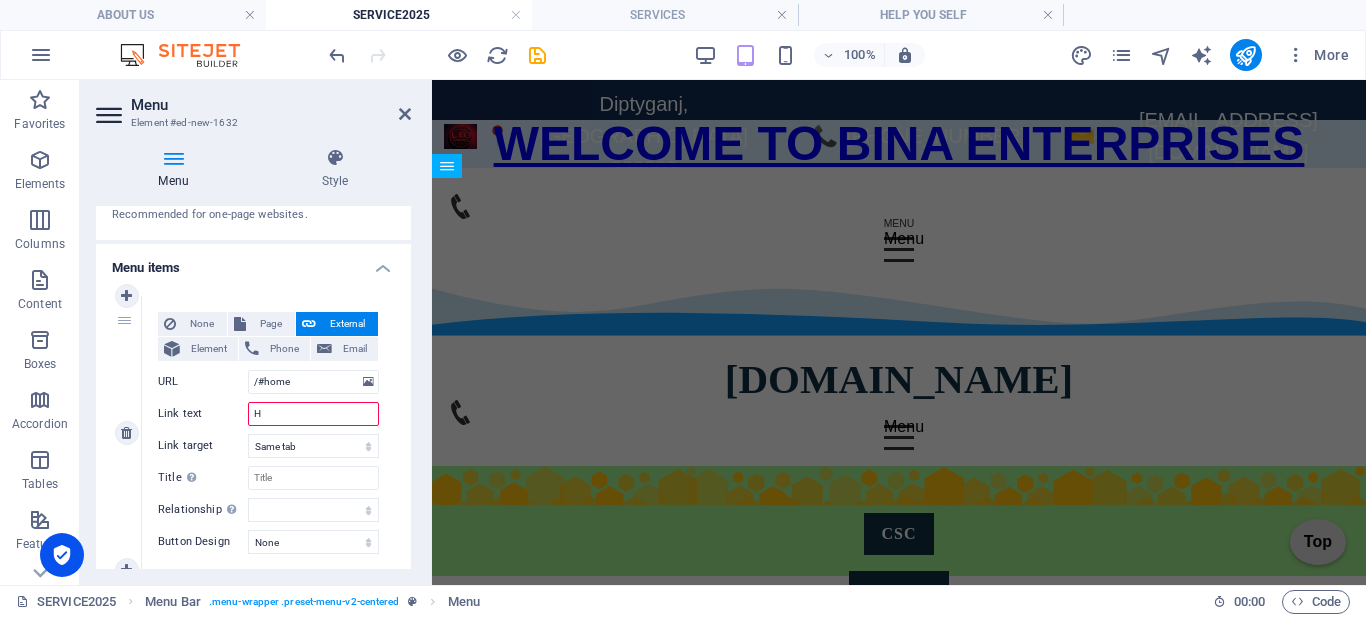 select 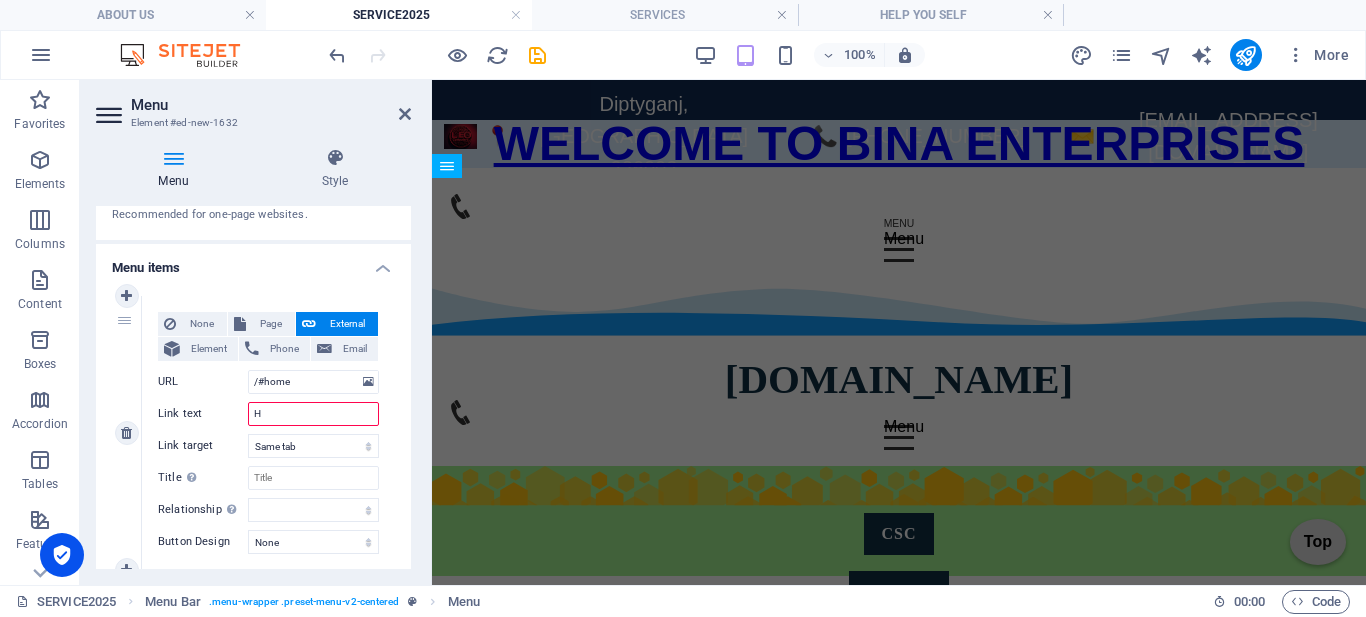 select 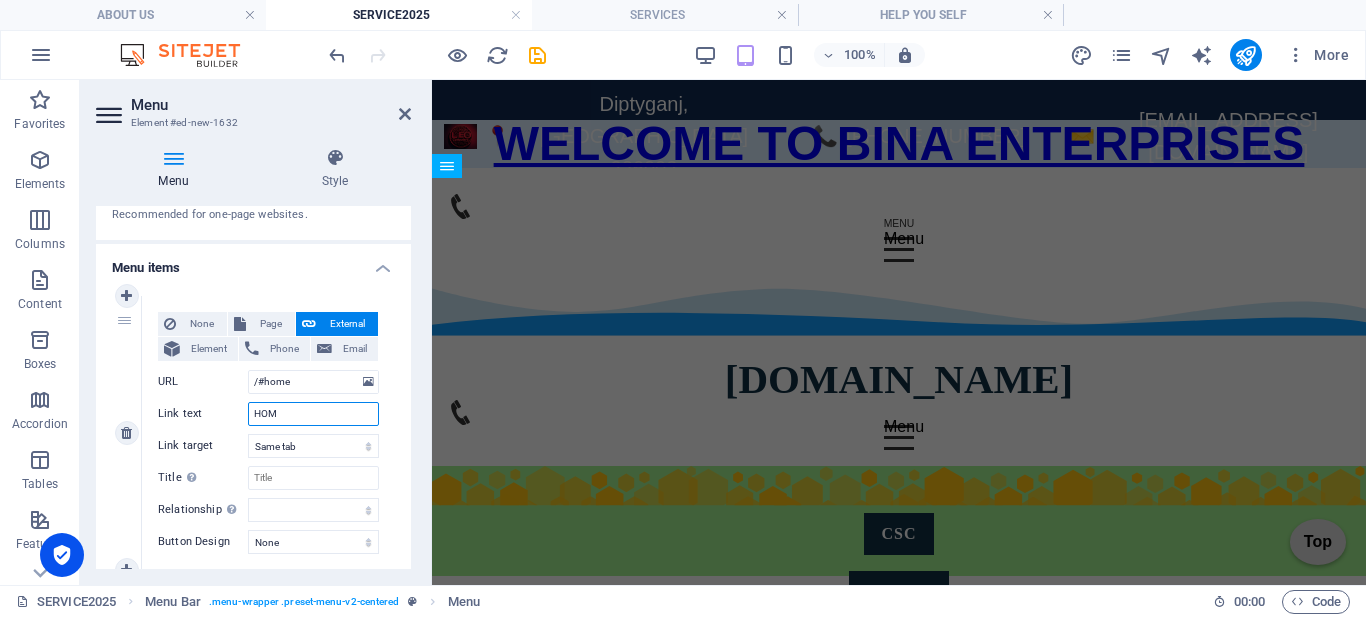 type on "HOME" 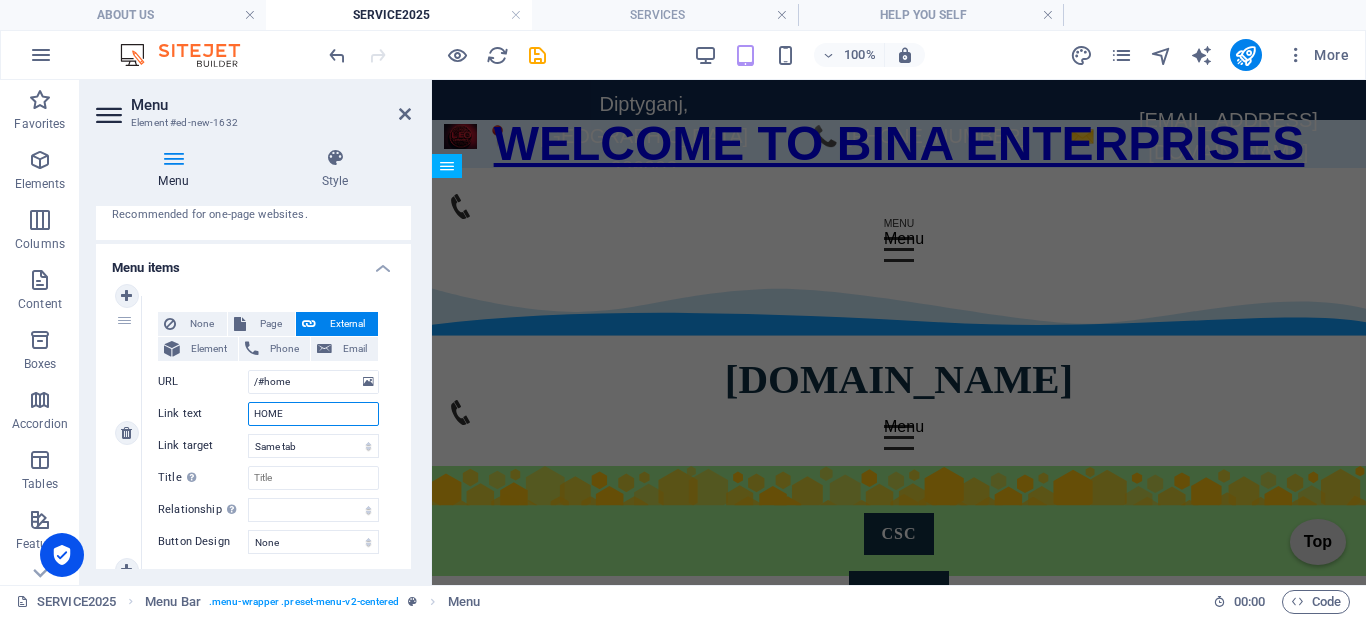 select 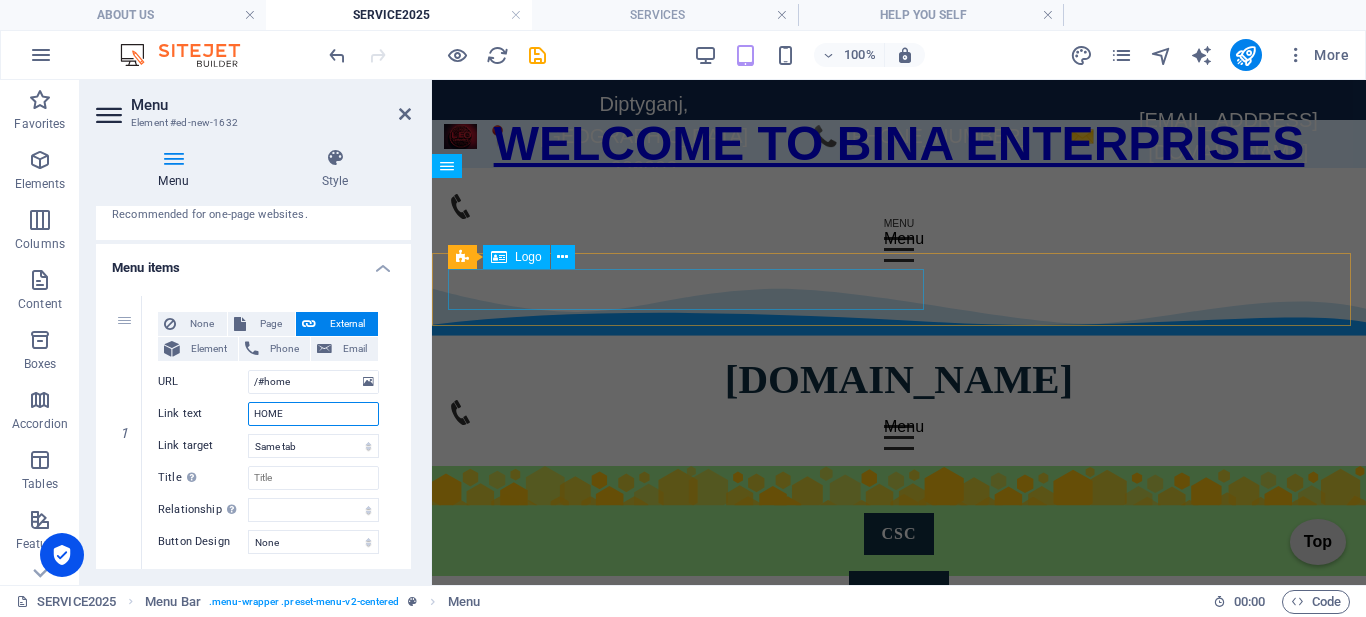 type on "HOME" 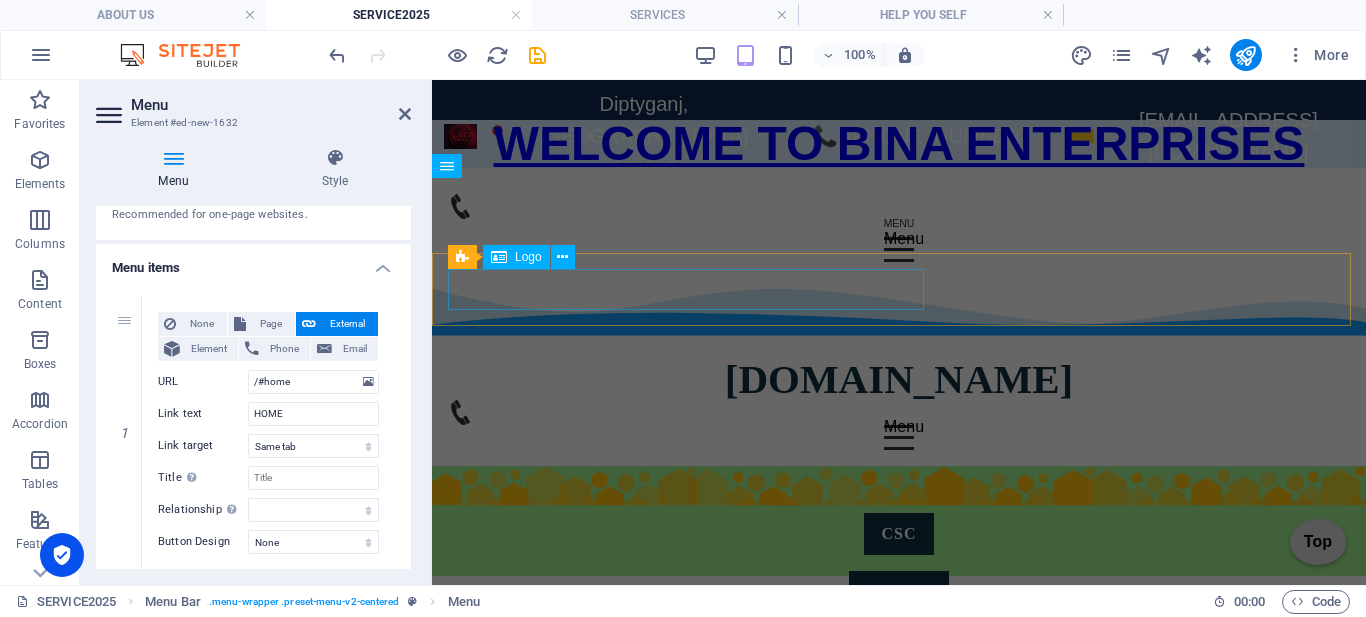 click on "[DOMAIN_NAME]" at bounding box center [899, 379] 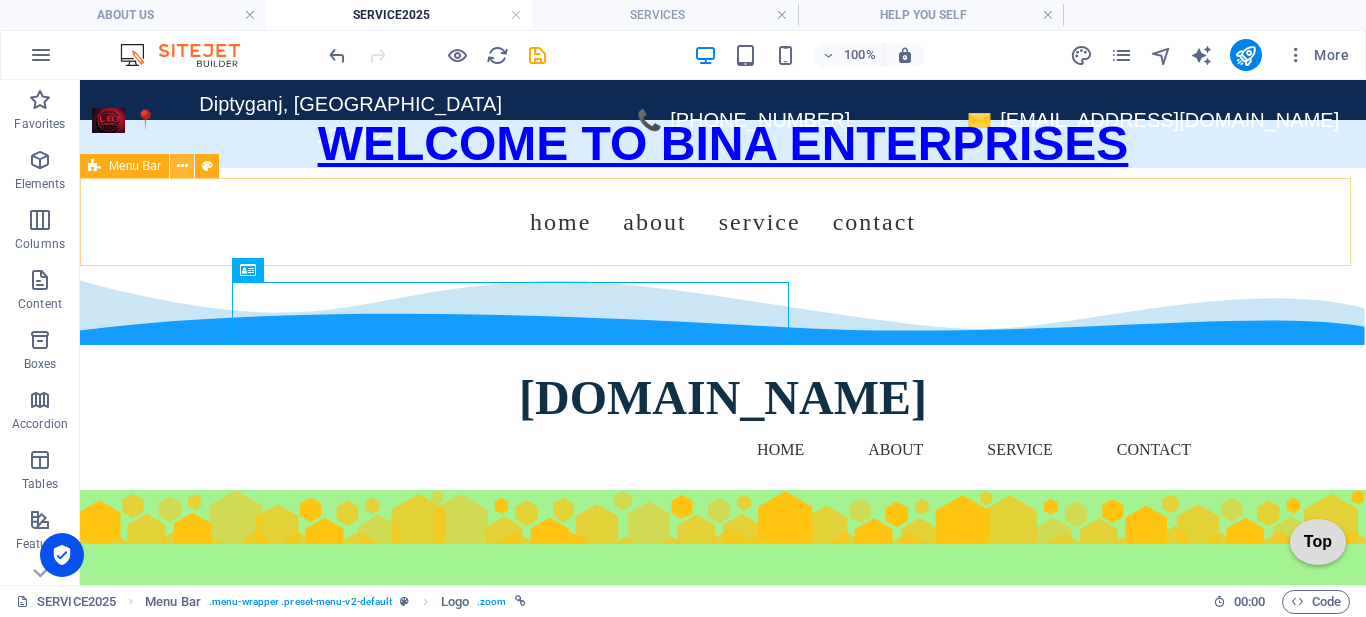 click at bounding box center [182, 166] 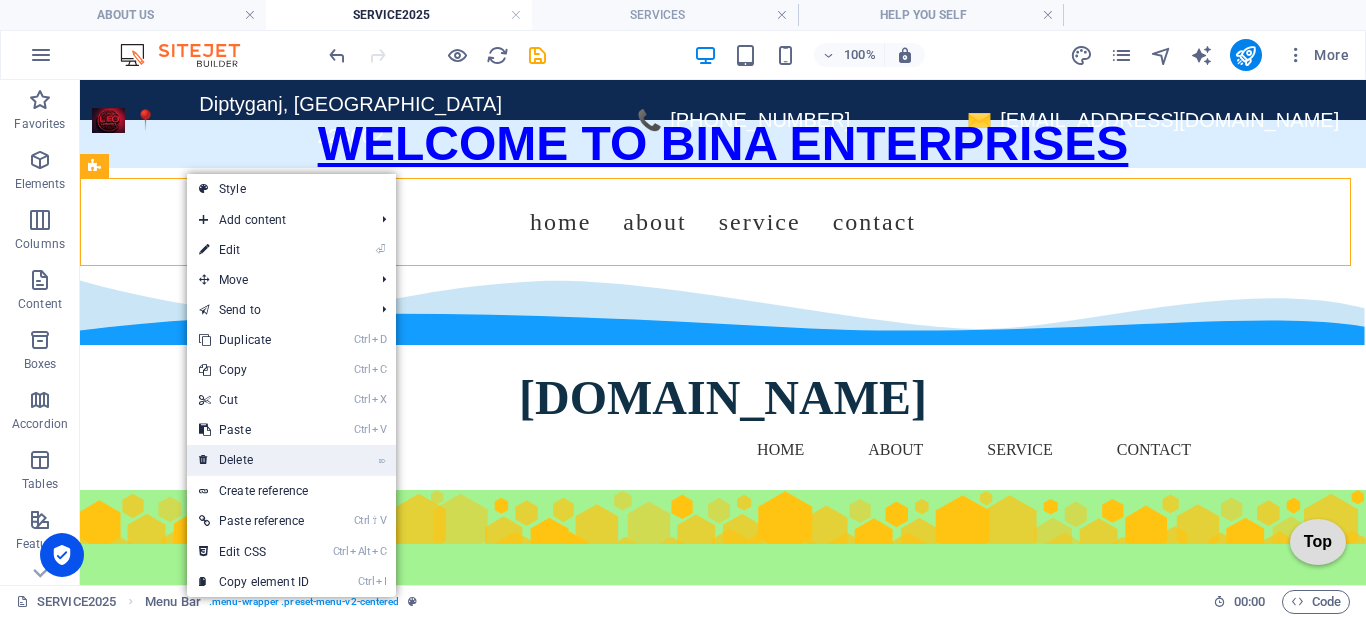 click on "⌦  Delete" at bounding box center [254, 460] 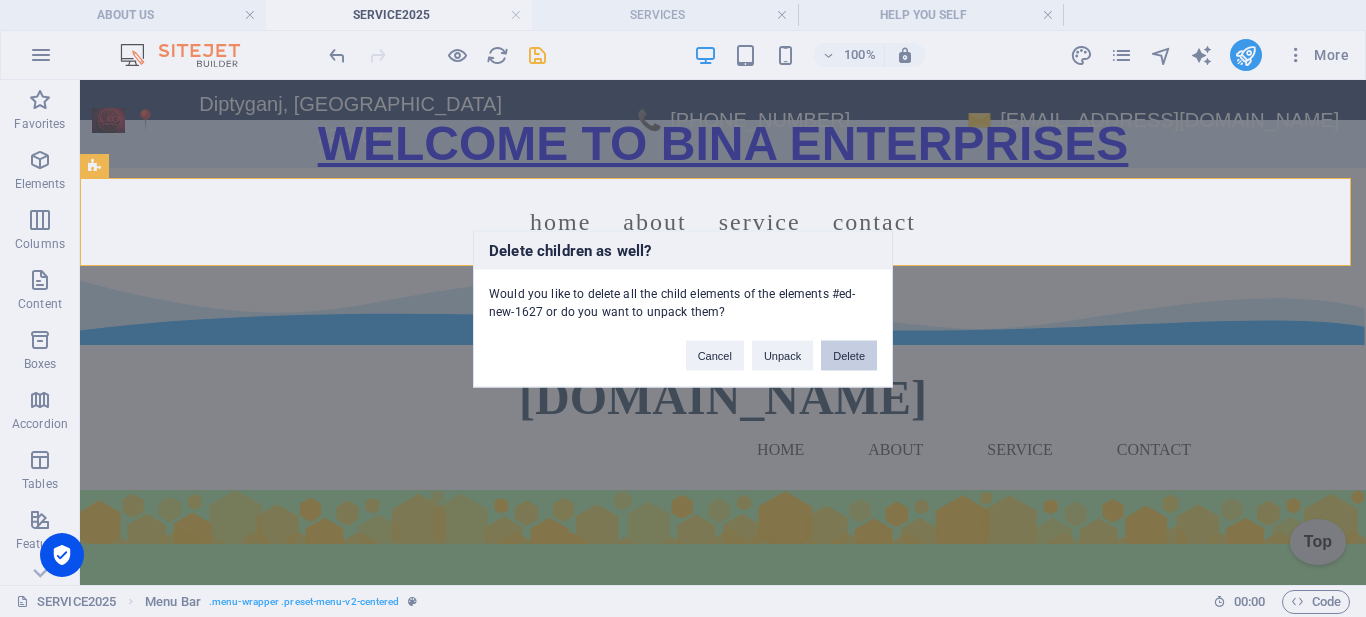 click on "Delete" at bounding box center (849, 355) 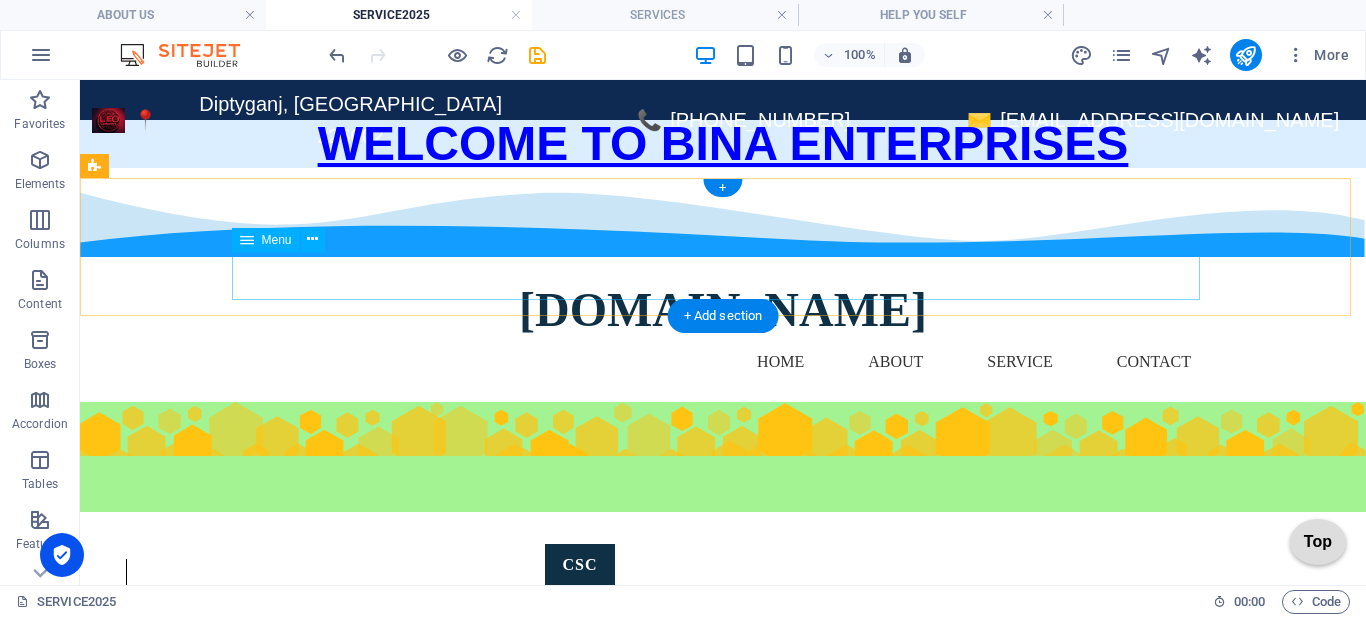 click on "Home About Service Contact" at bounding box center (723, 362) 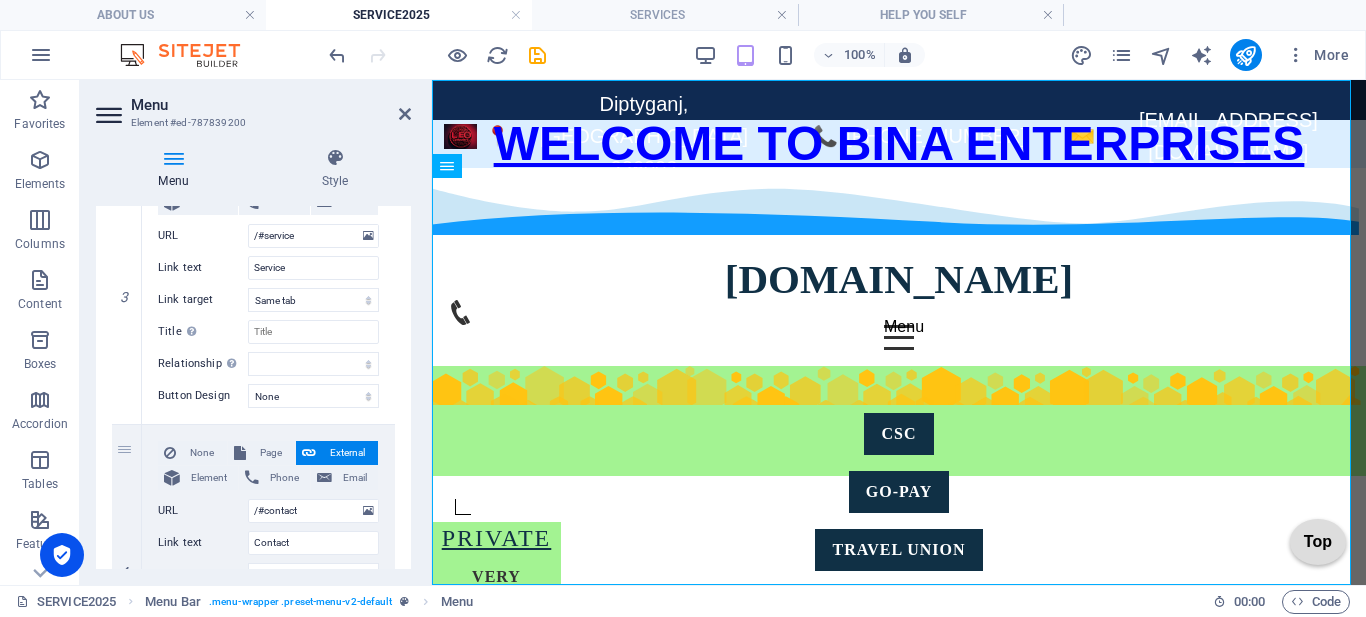 scroll, scrollTop: 782, scrollLeft: 0, axis: vertical 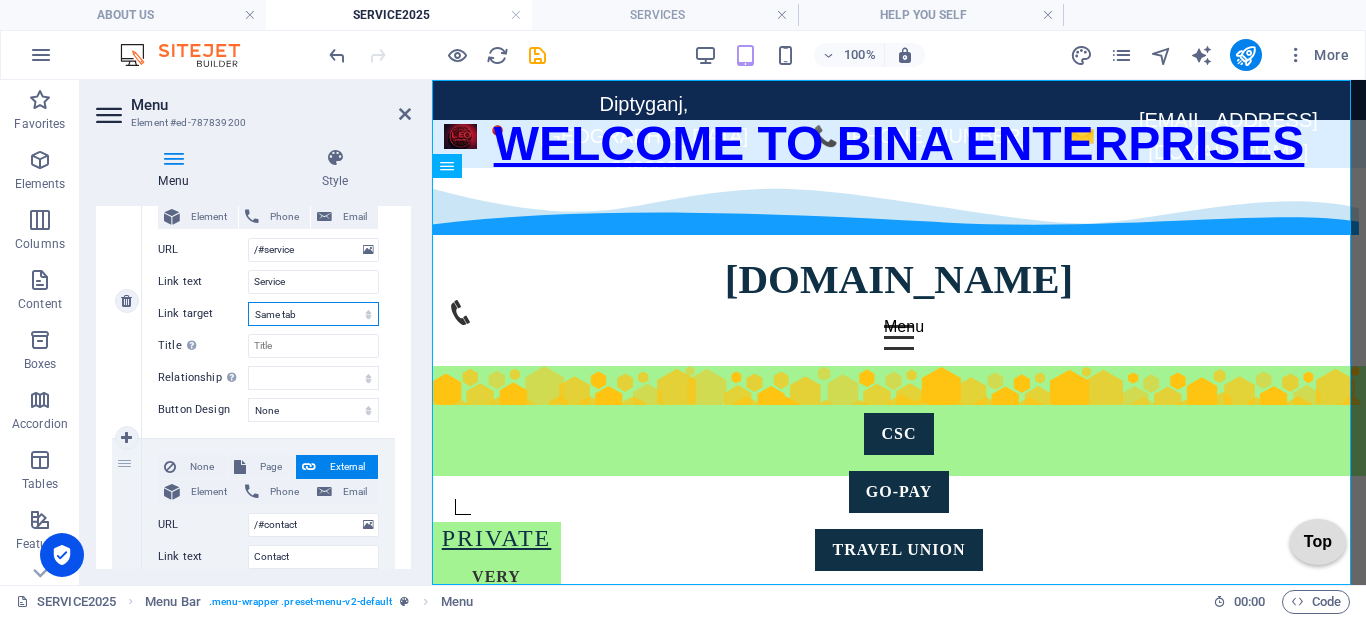 click on "New tab Same tab Overlay" at bounding box center [313, 314] 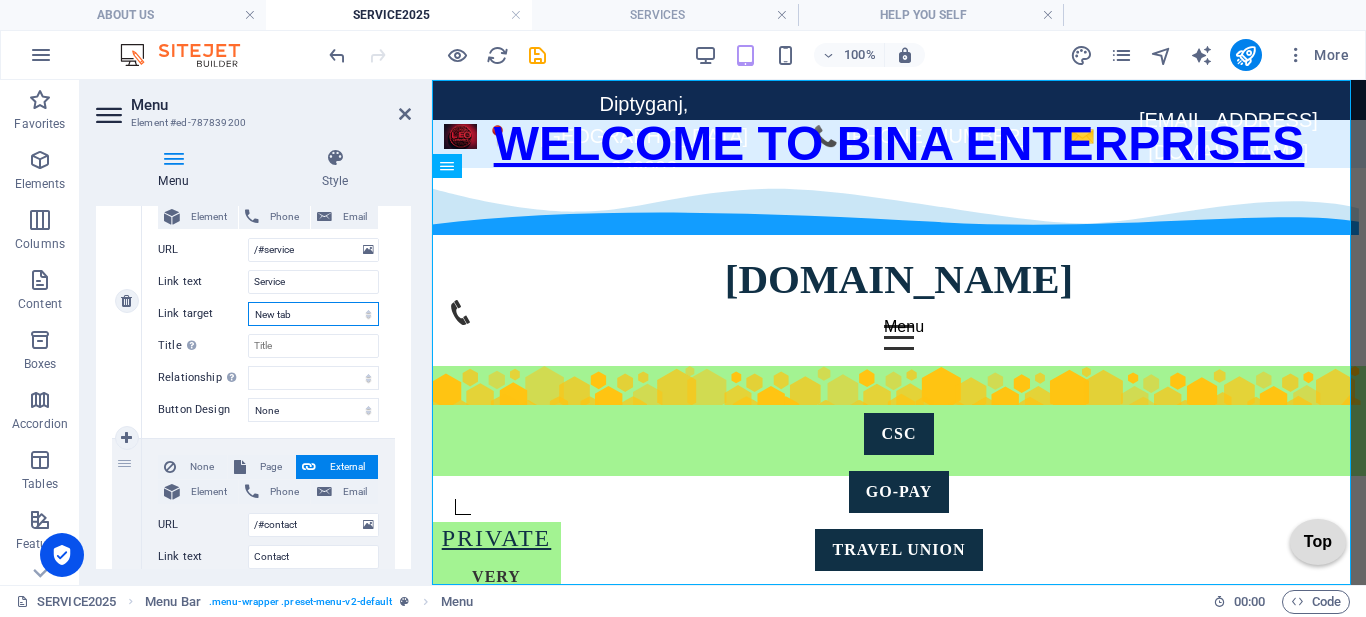 click on "New tab Same tab Overlay" at bounding box center (313, 314) 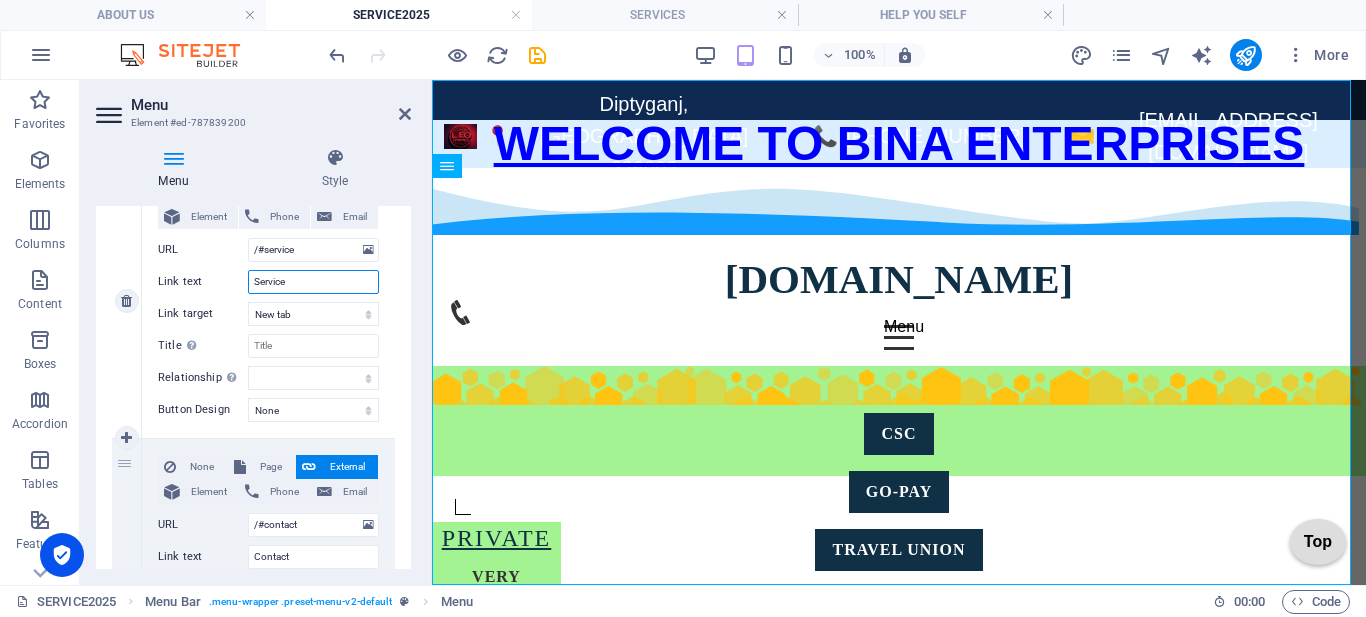 click on "Service" at bounding box center (313, 282) 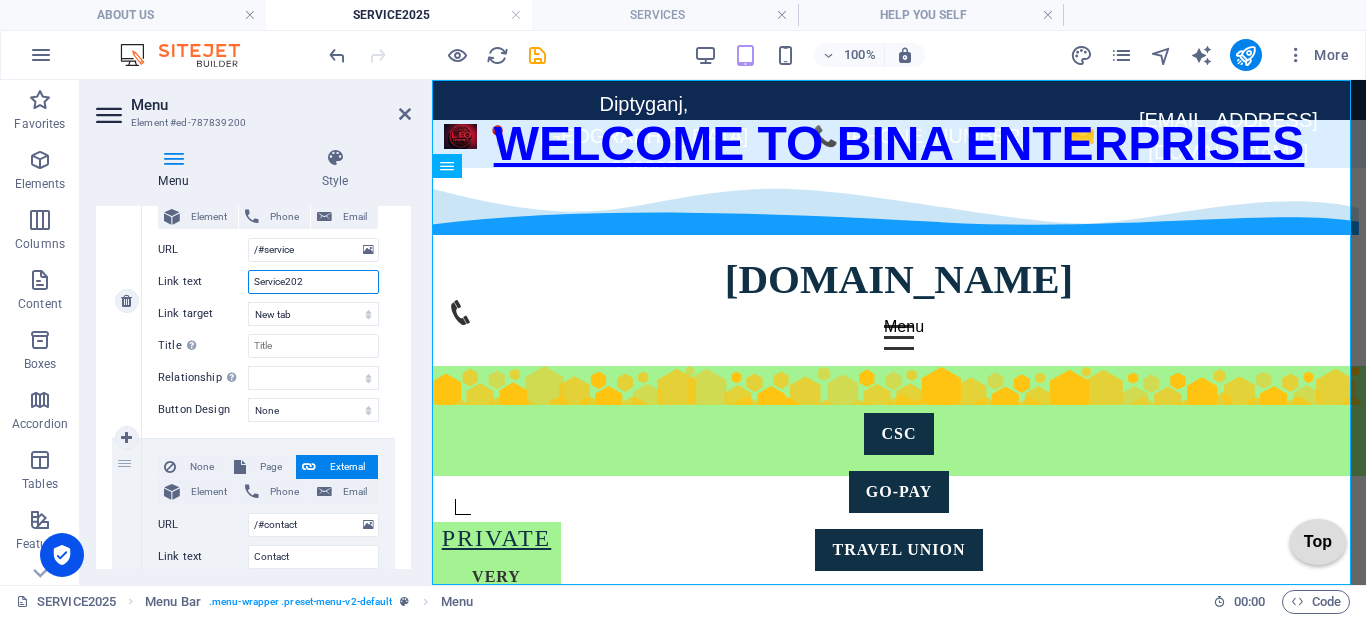 type on "Service2025" 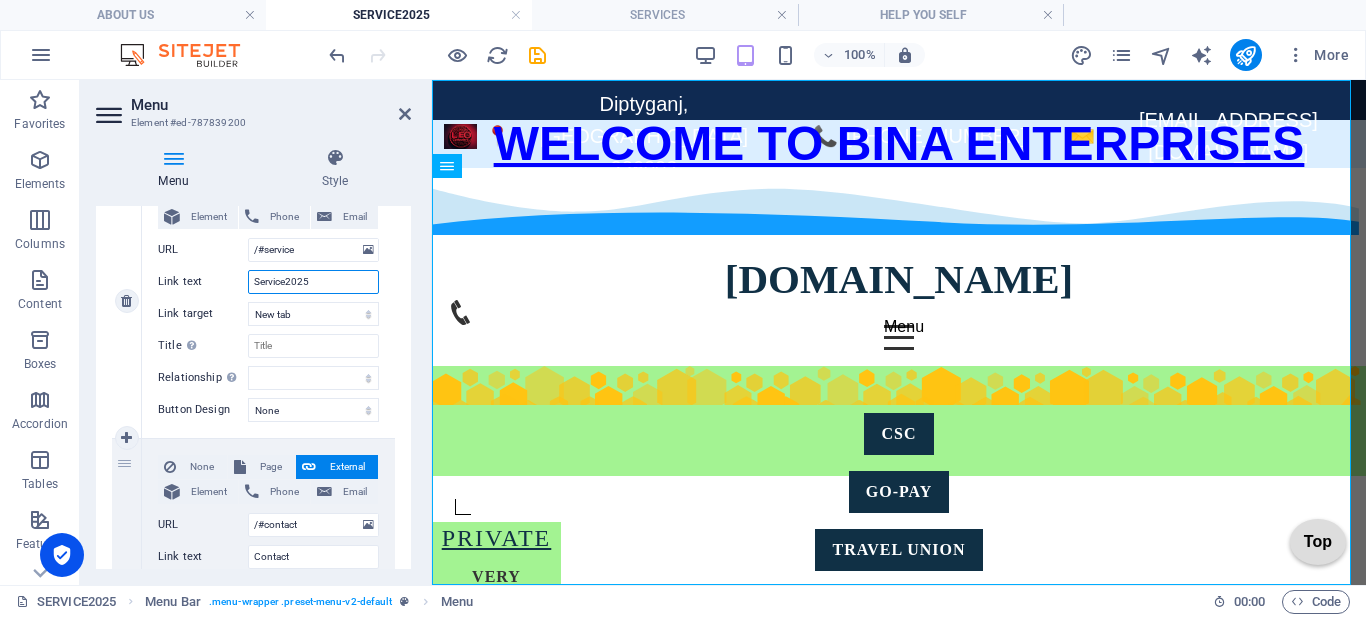 select 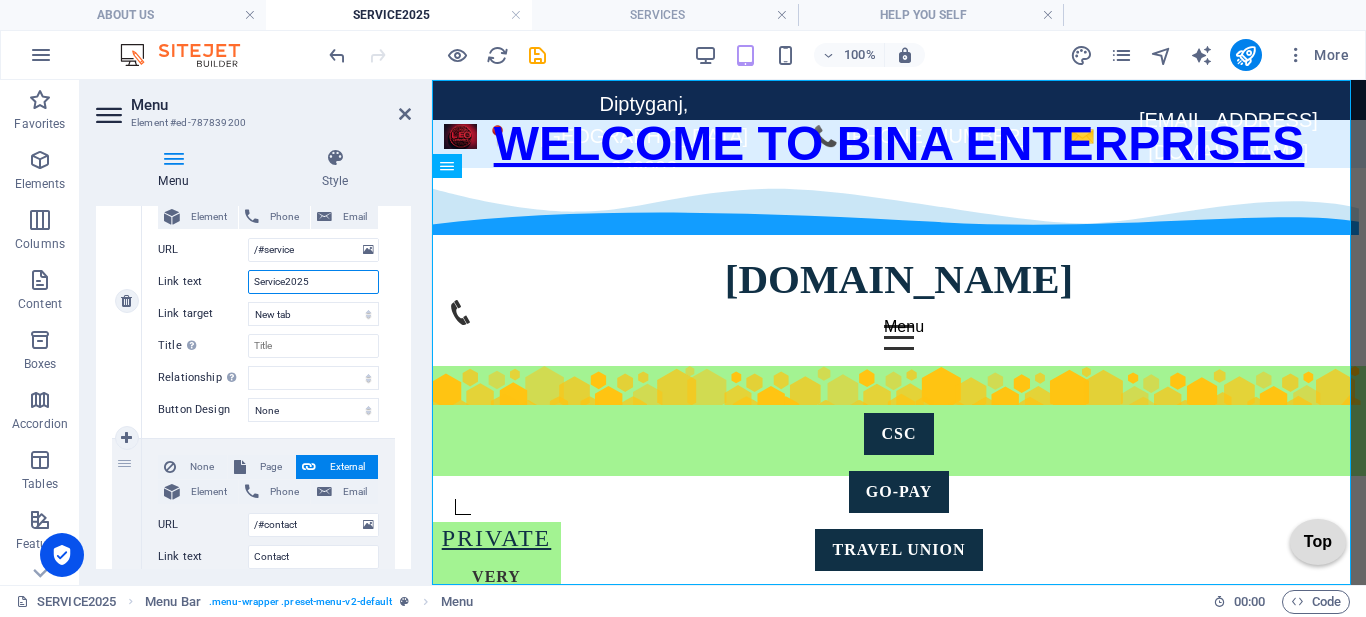 type on "Service-2025" 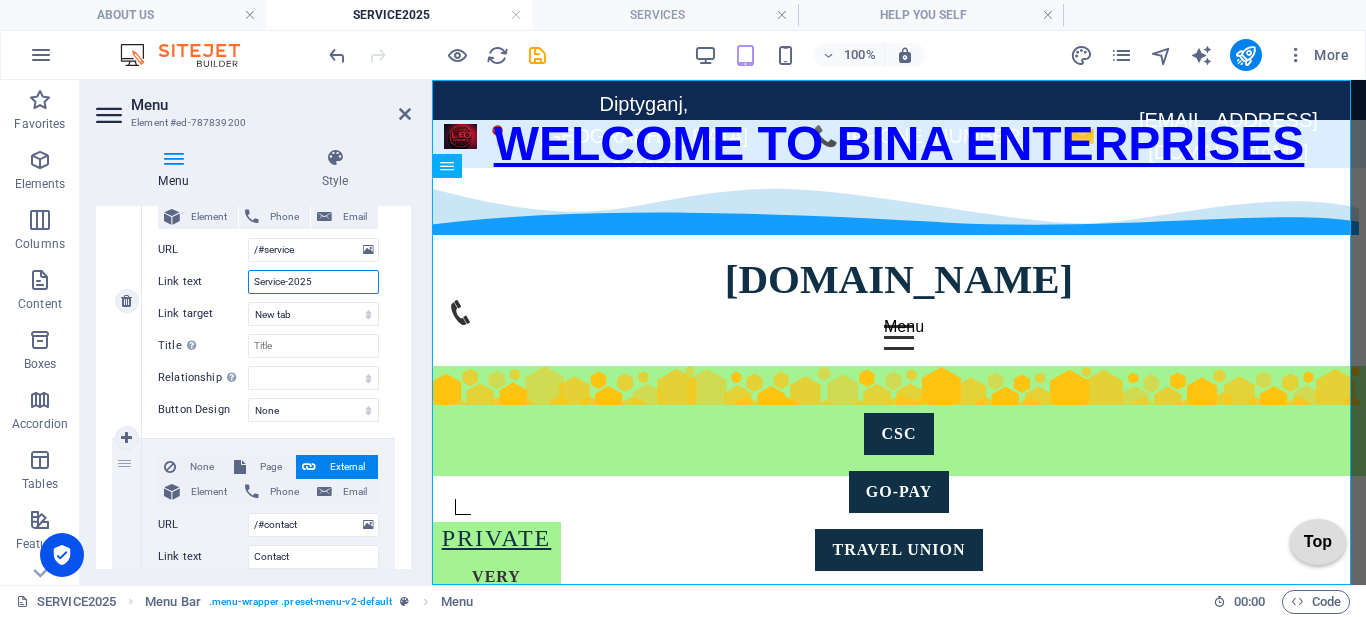 select 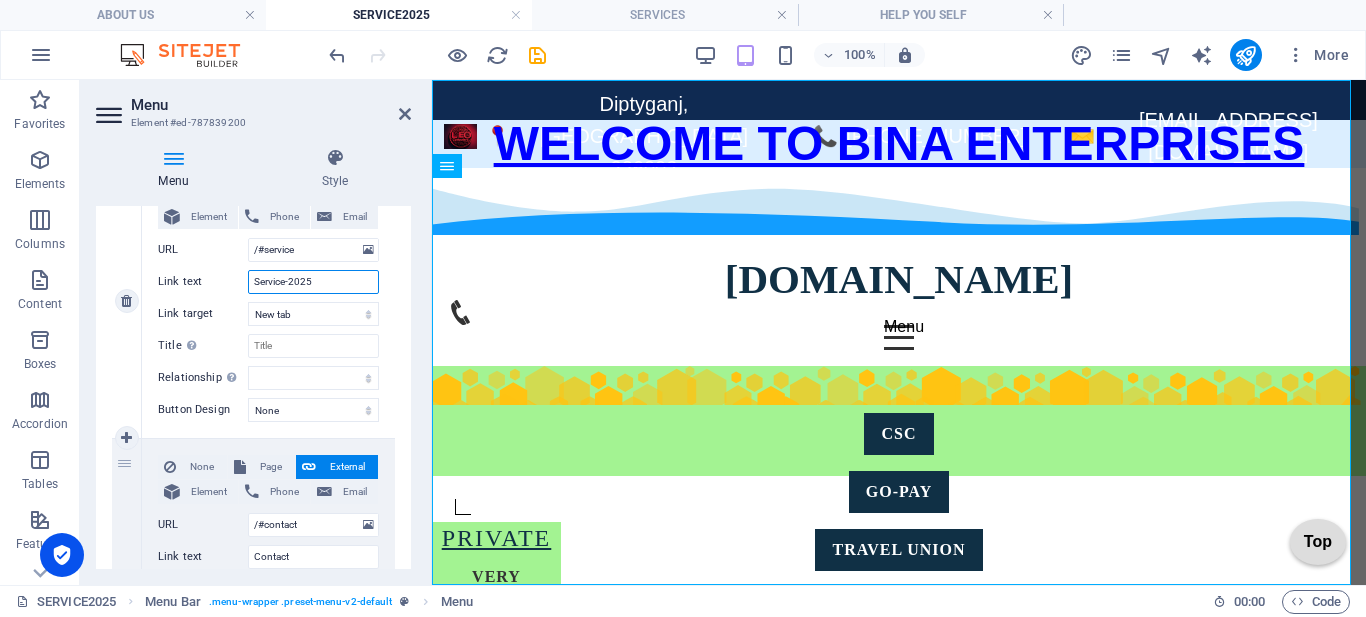 select 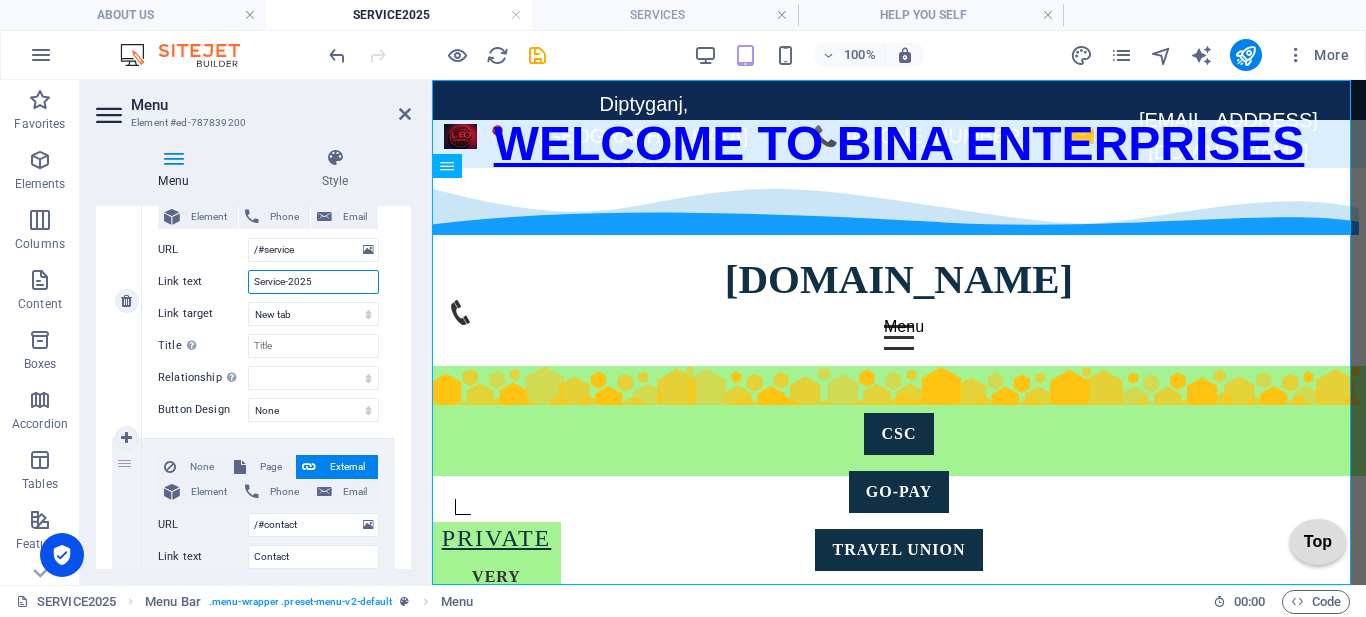 type on "Service-2025" 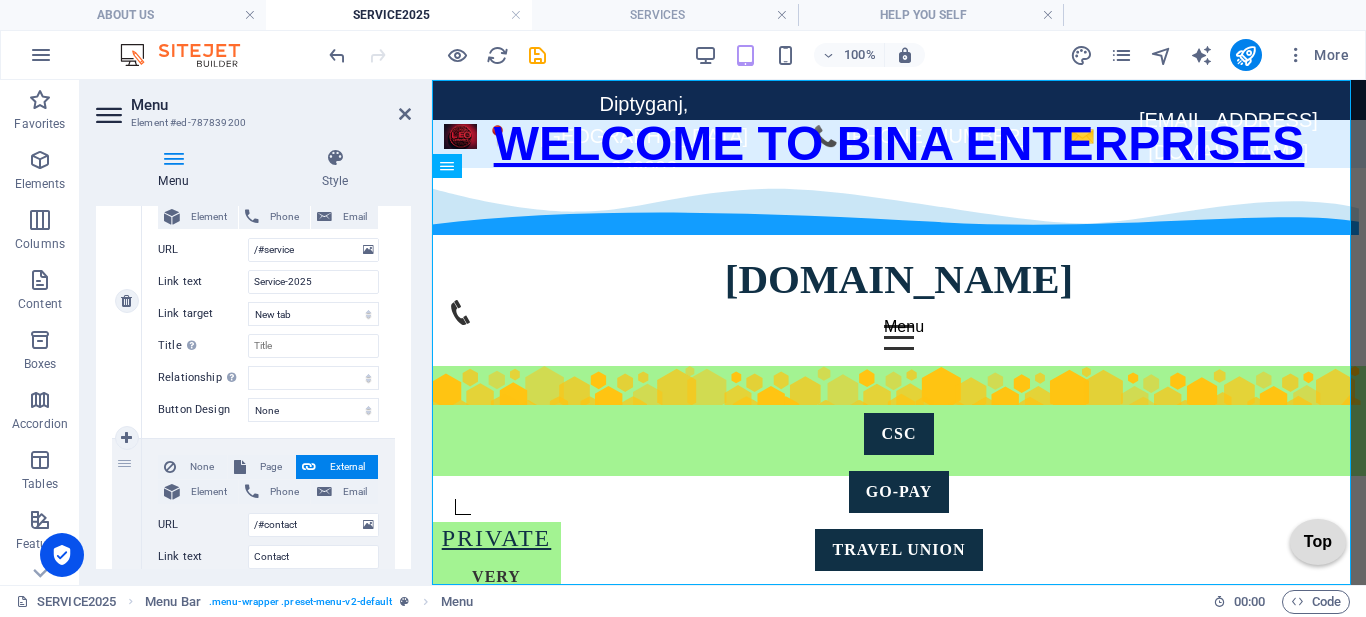 click on "Link target" at bounding box center [203, 314] 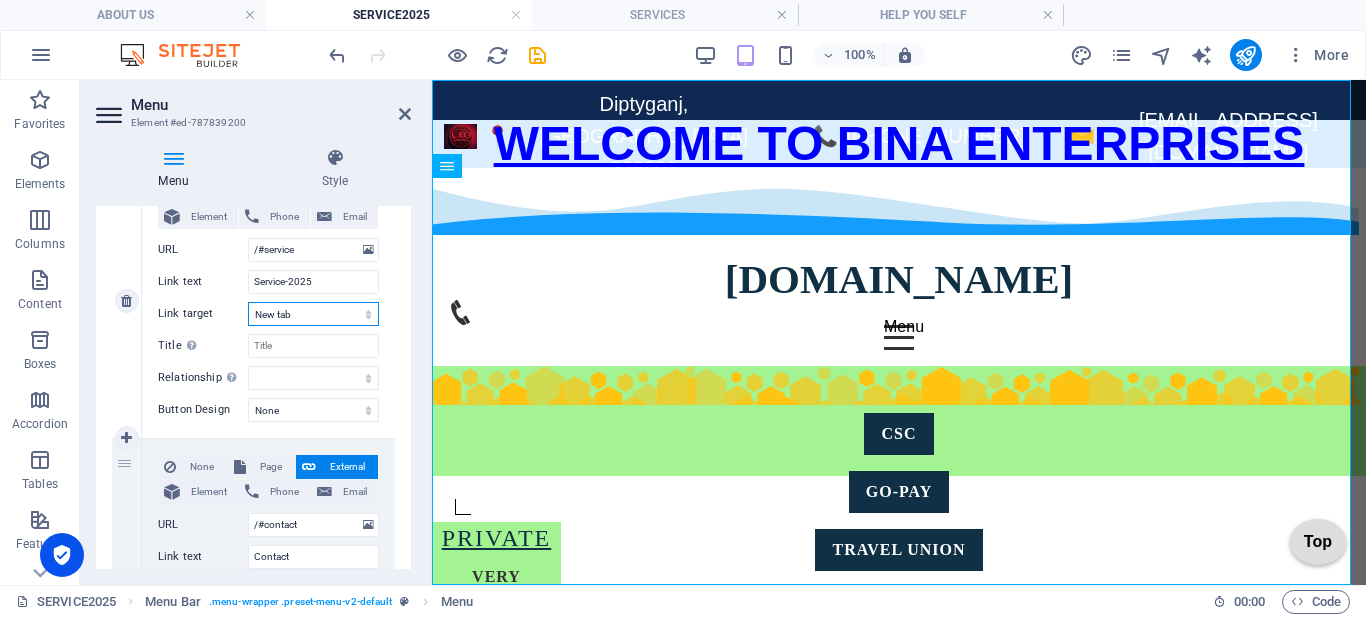 click on "New tab Same tab Overlay" at bounding box center [313, 314] 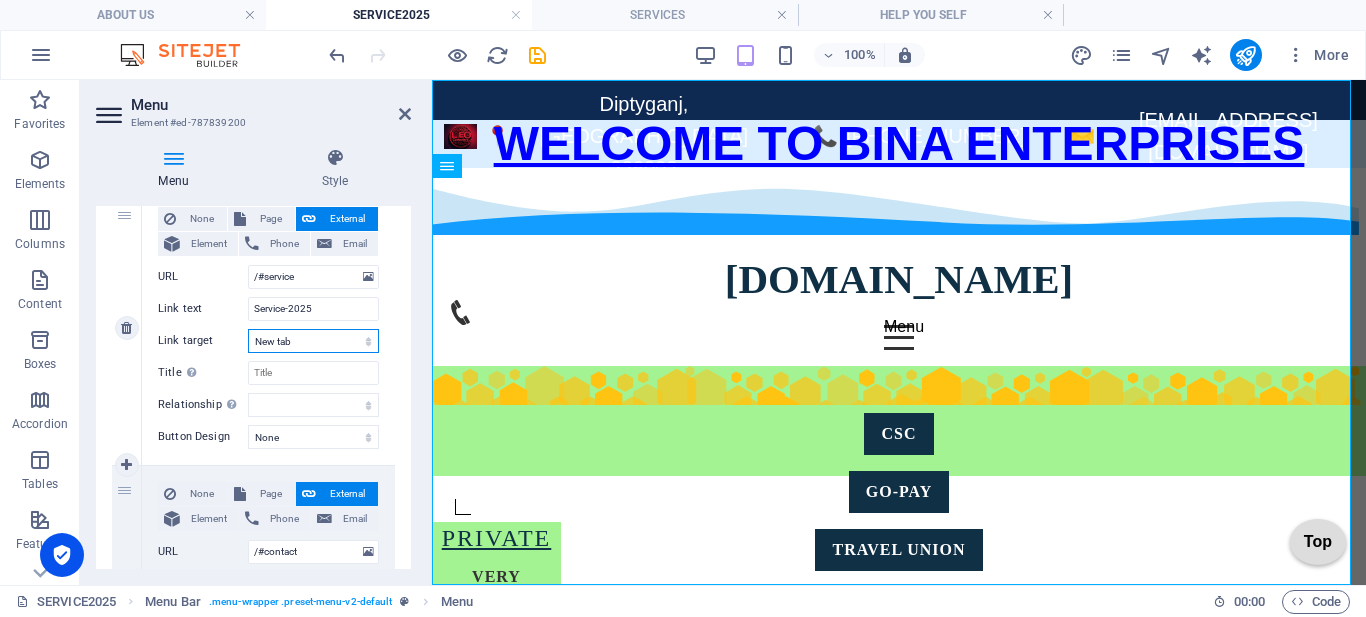 scroll, scrollTop: 782, scrollLeft: 0, axis: vertical 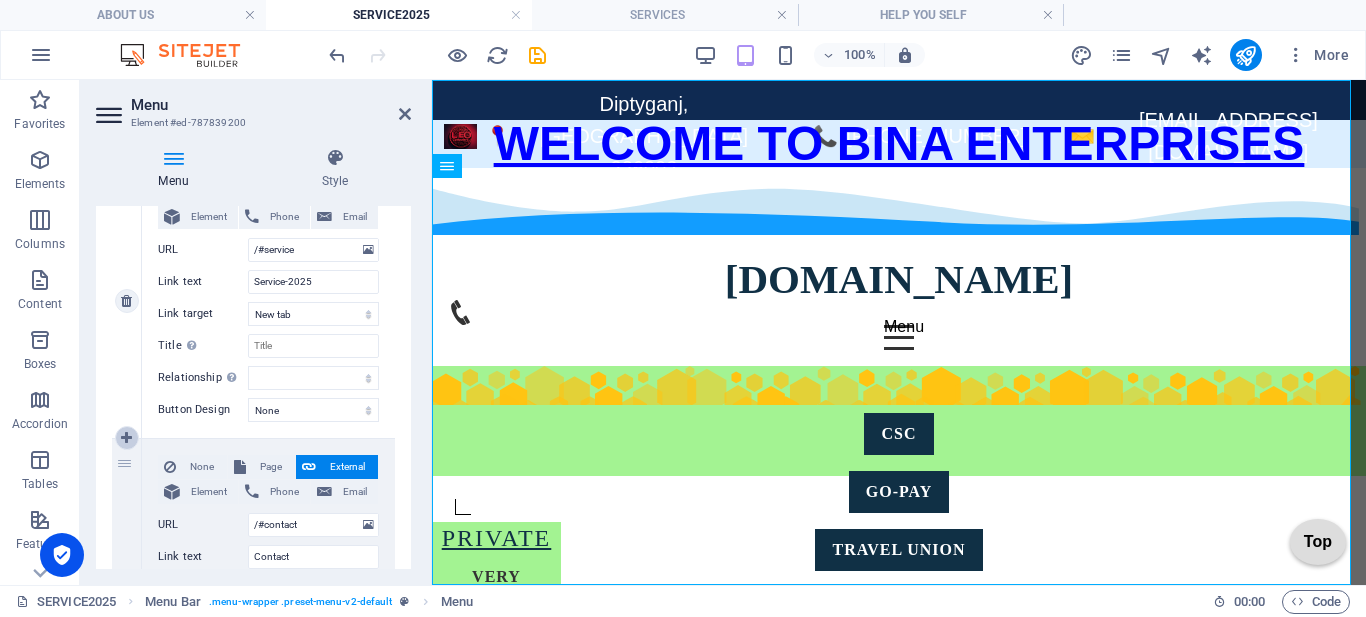 click at bounding box center [126, 438] 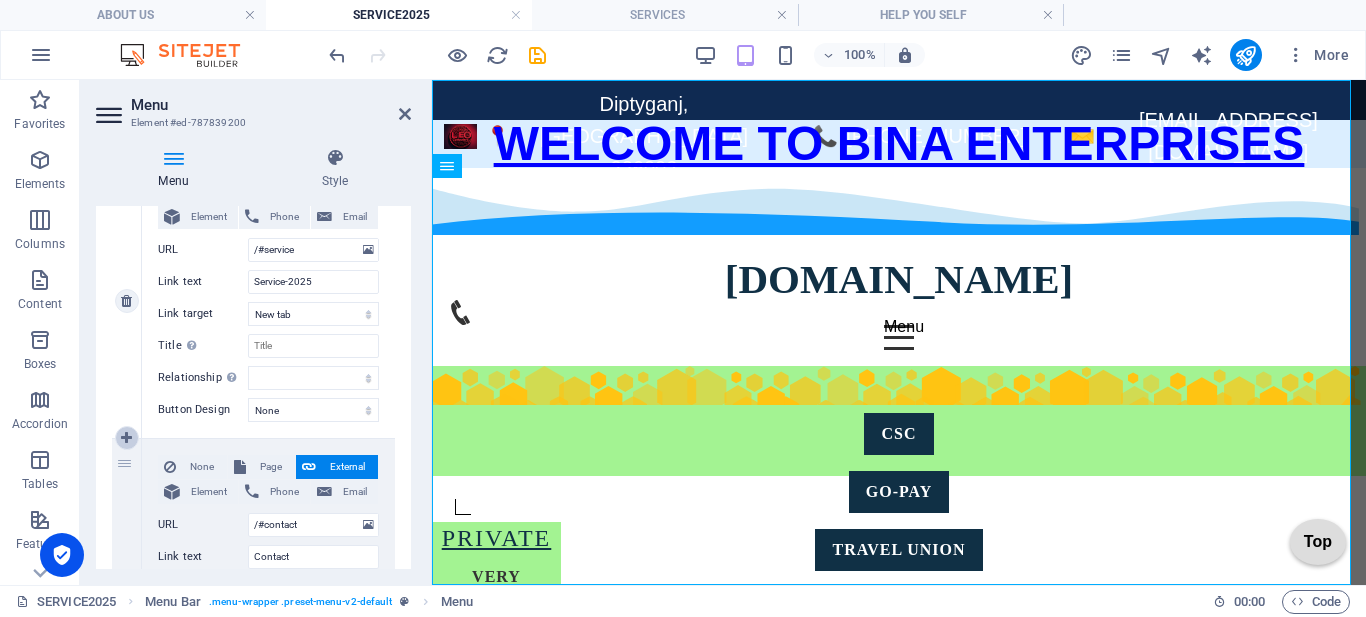 select 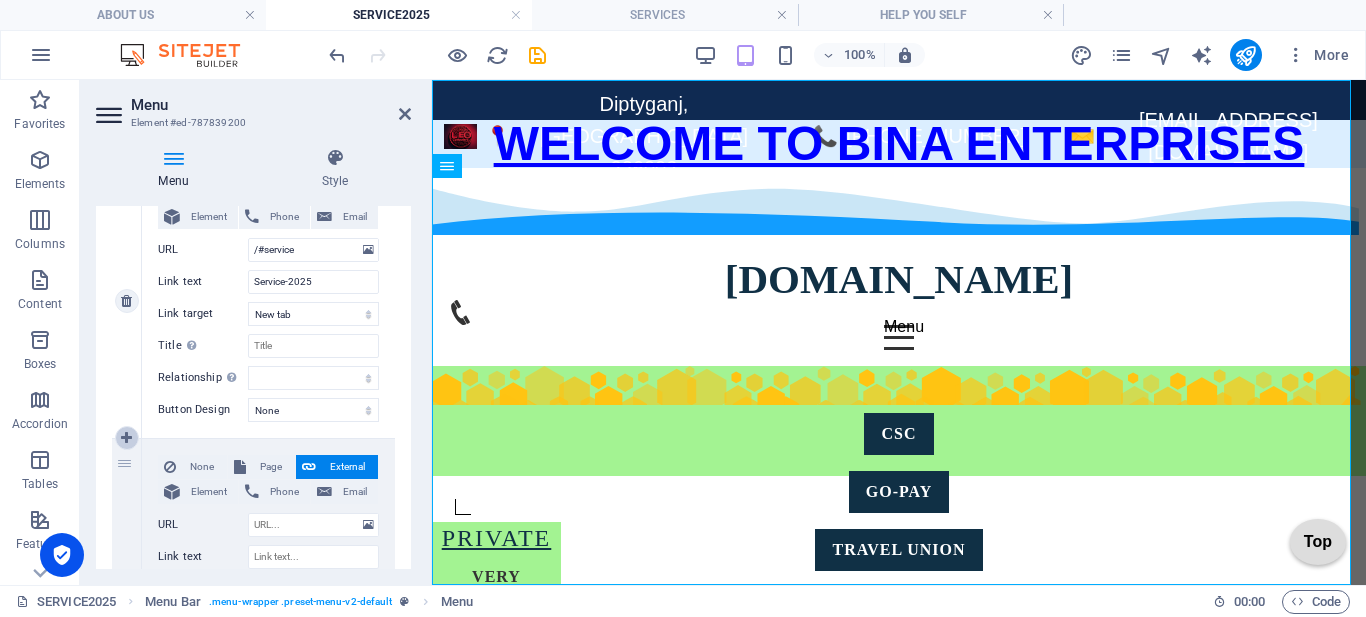 select 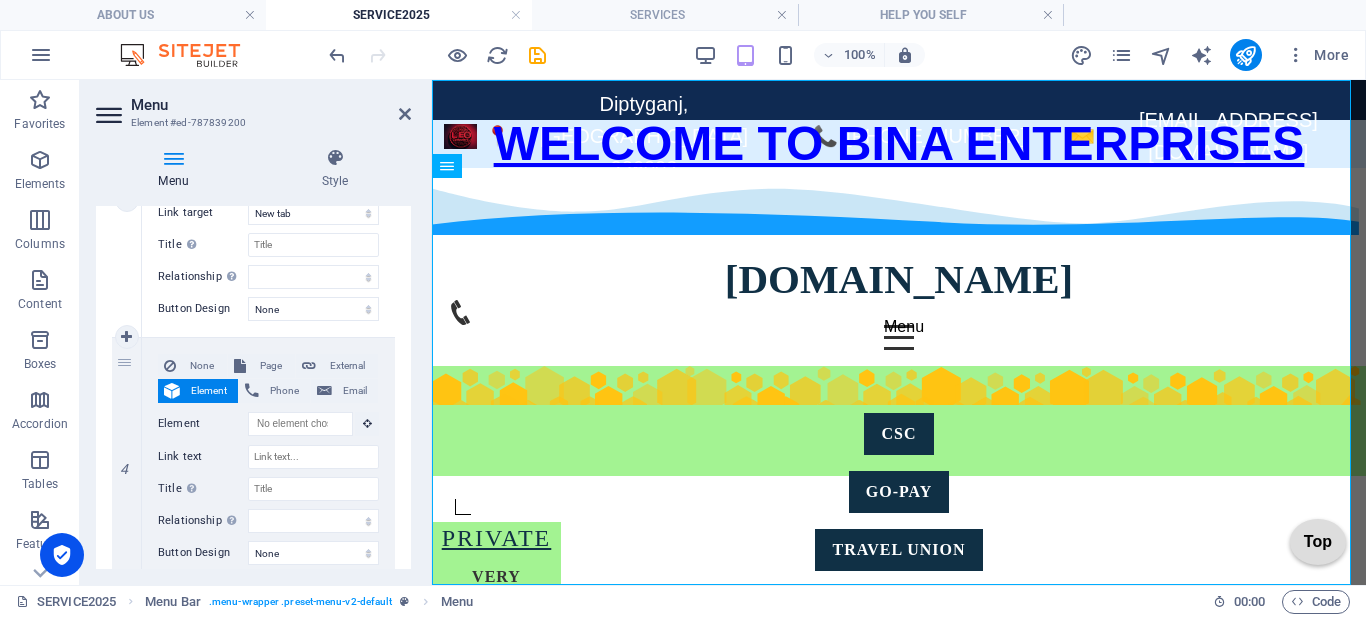 scroll, scrollTop: 882, scrollLeft: 0, axis: vertical 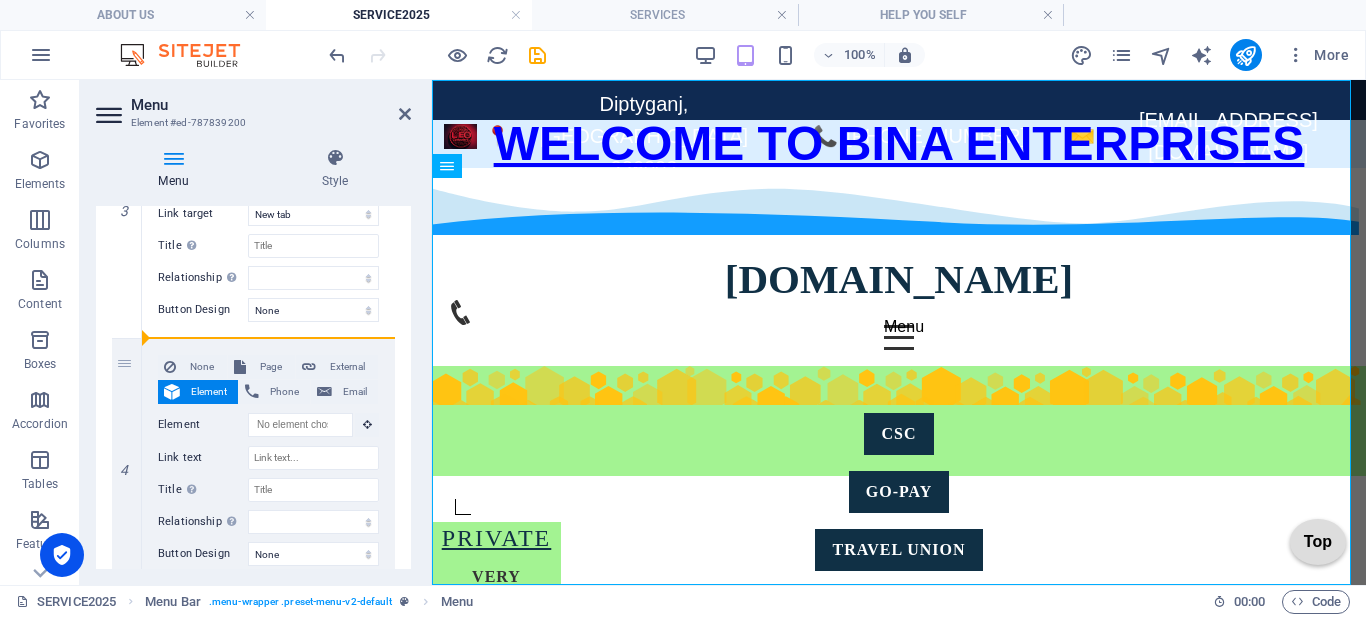 drag, startPoint x: 118, startPoint y: 384, endPoint x: 392, endPoint y: 260, distance: 300.75238 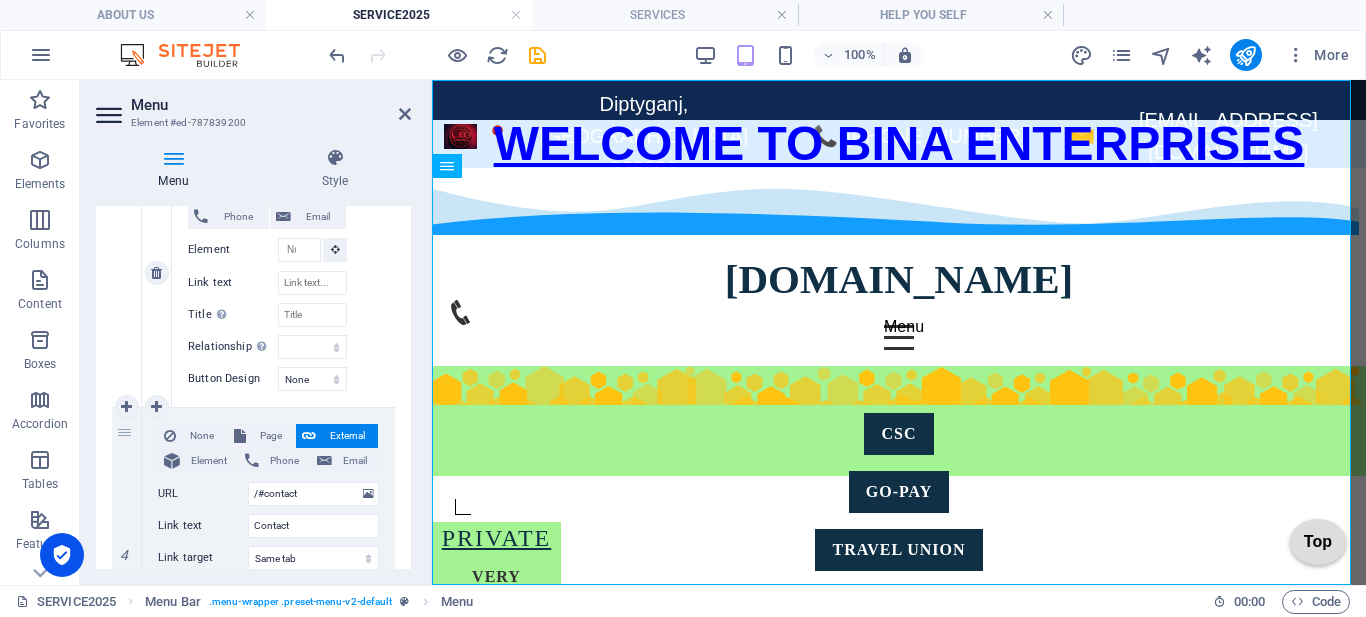 scroll, scrollTop: 982, scrollLeft: 0, axis: vertical 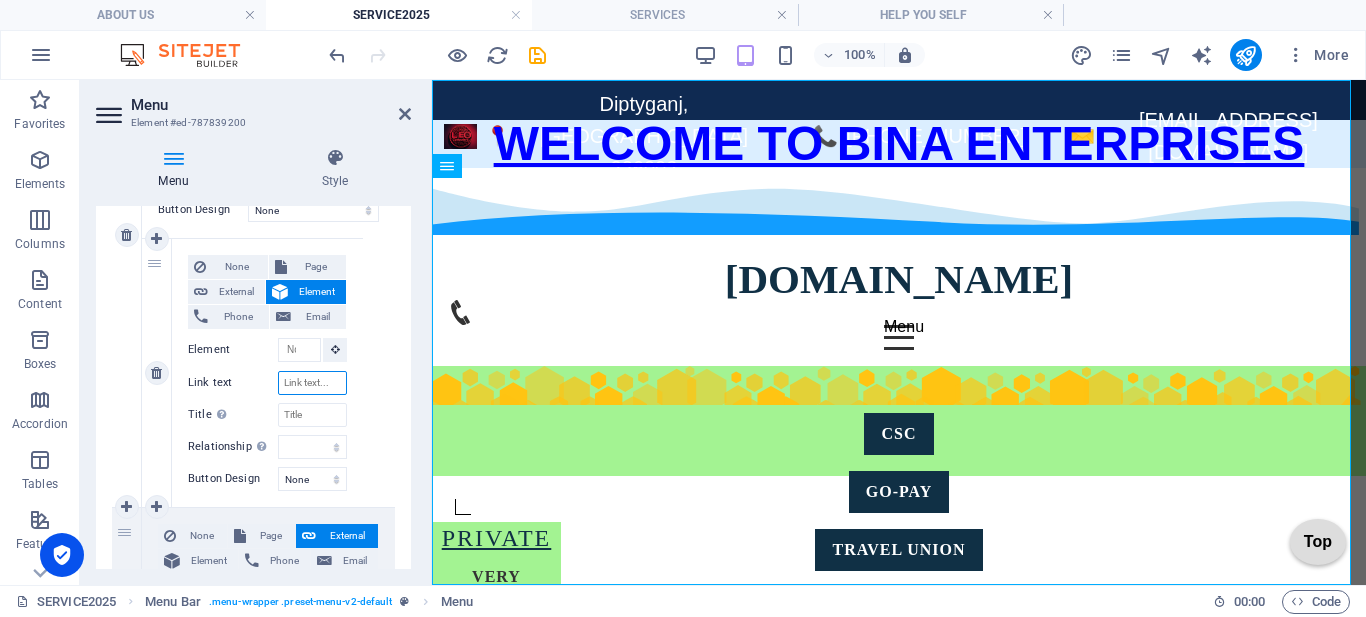 click on "Link text" at bounding box center (312, 383) 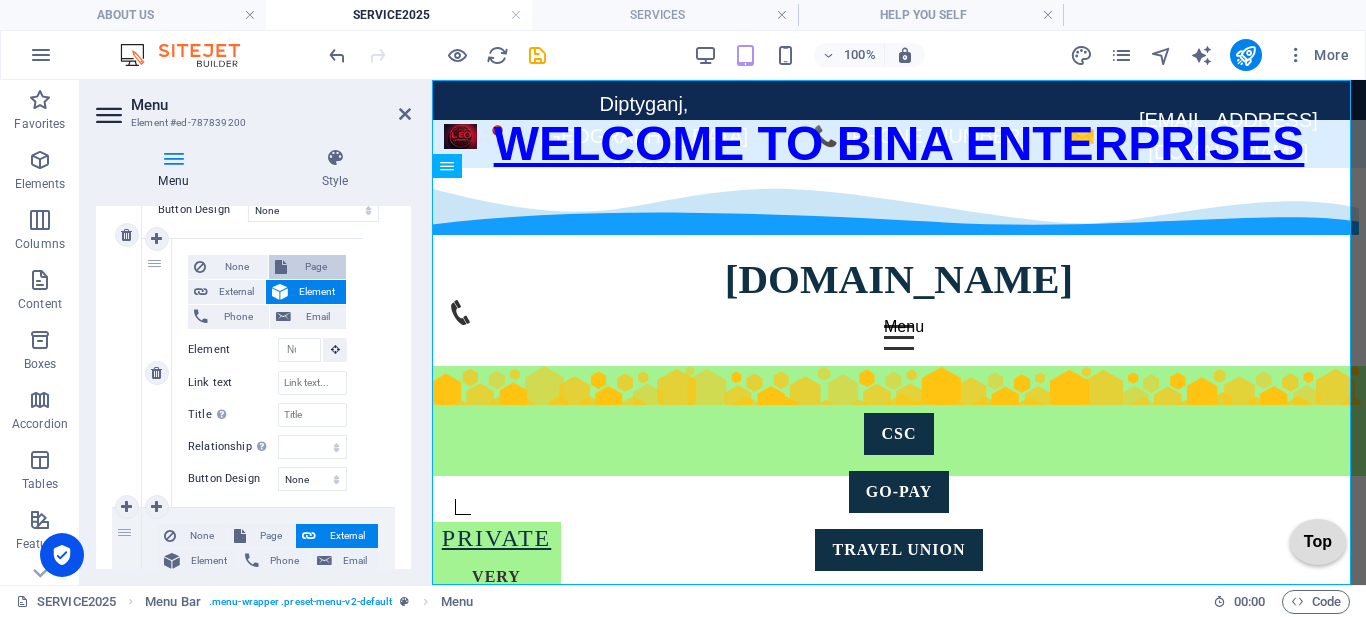 click on "Page" at bounding box center [317, 267] 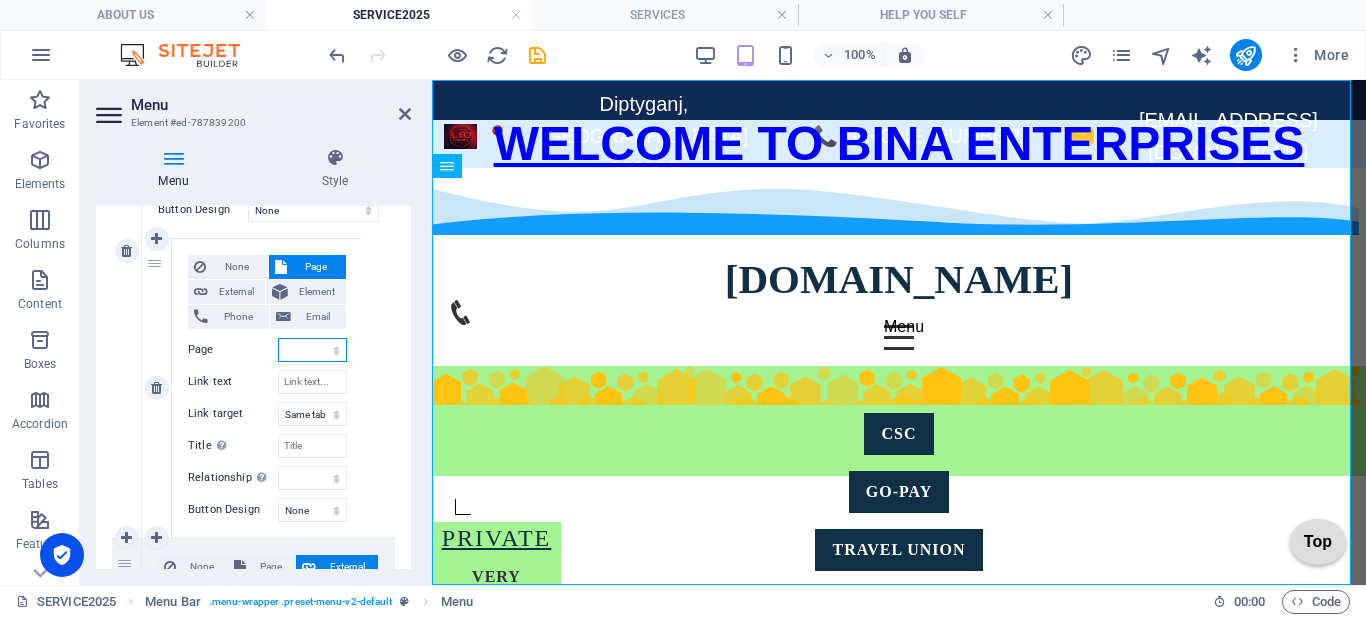 scroll, scrollTop: 1013, scrollLeft: 0, axis: vertical 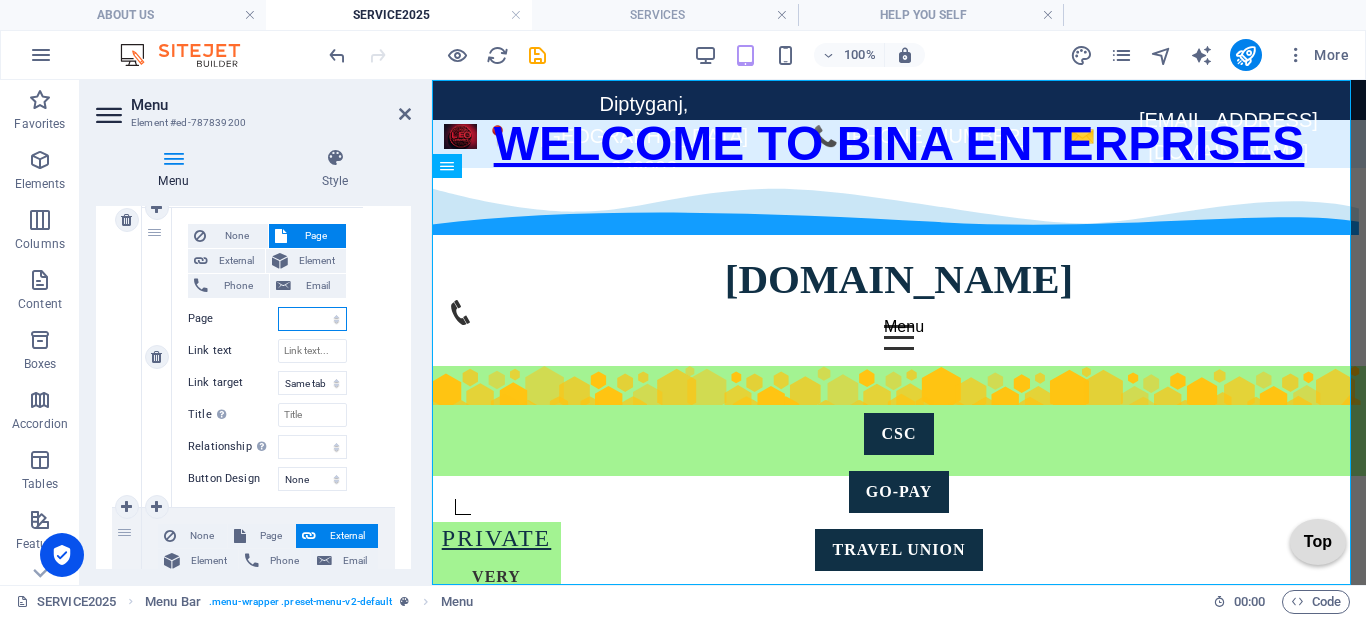 click on "HOME ABOUT US SERVICES HELP YOU SELF VECHILE INSURANCE SELF ONLINE FORM FILLING  ACCOUNTING SOFTWARE BUSINESS DOC FORMAT our project FORM FILLING -LINK- GOV -AND PRIVATE Resume GOVERNMENT JOBS AND OTHER FORMS Website Building image change GST SERVICE ITR BOOKKEEING SERVICE @ ACCOUNTING DSC Privacy Legal Notice Terms and Conditions PRICE SERVICE2025" at bounding box center (312, 319) 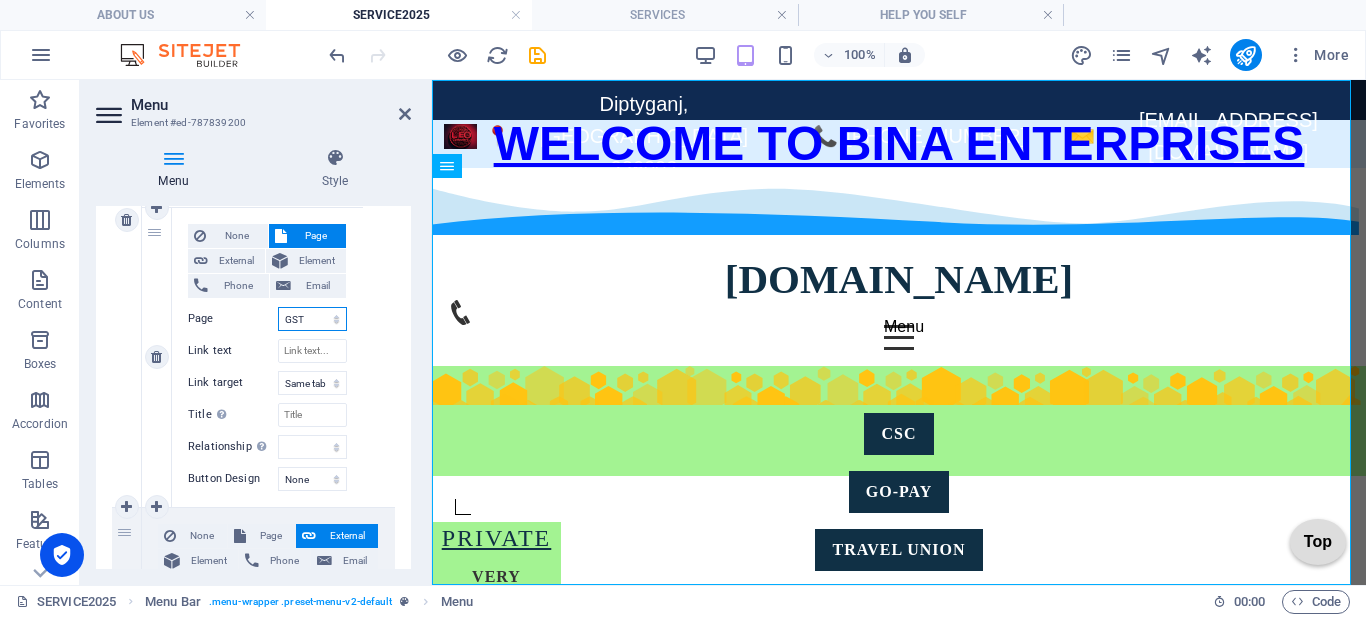 click on "HOME ABOUT US SERVICES HELP YOU SELF VECHILE INSURANCE SELF ONLINE FORM FILLING  ACCOUNTING SOFTWARE BUSINESS DOC FORMAT our project FORM FILLING -LINK- GOV -AND PRIVATE Resume GOVERNMENT JOBS AND OTHER FORMS Website Building image change GST SERVICE ITR BOOKKEEING SERVICE @ ACCOUNTING DSC Privacy Legal Notice Terms and Conditions PRICE SERVICE2025" at bounding box center [312, 319] 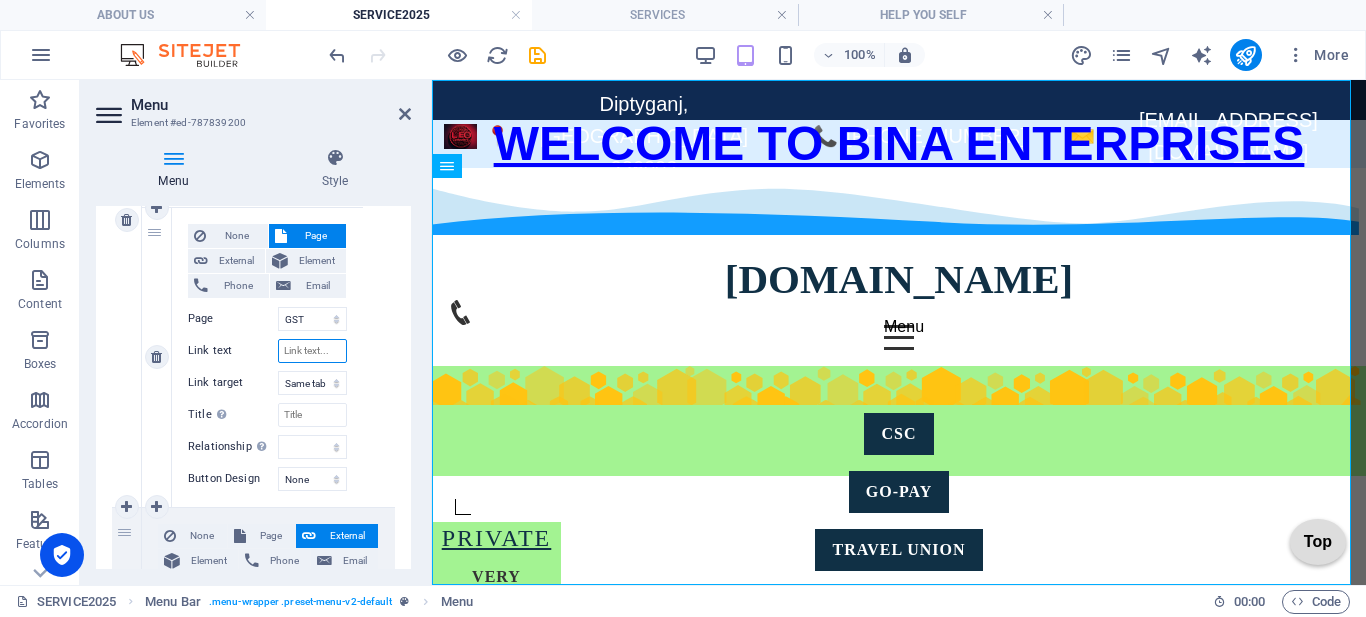 click on "Link text" at bounding box center (312, 351) 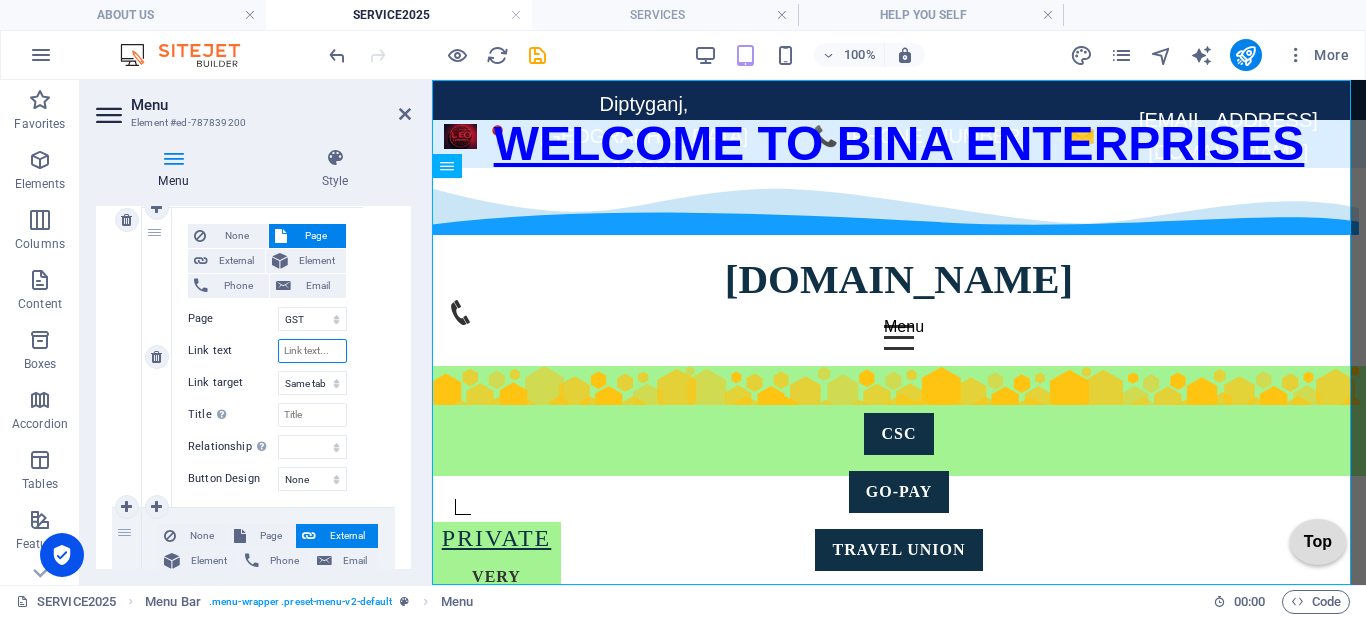 type on "G" 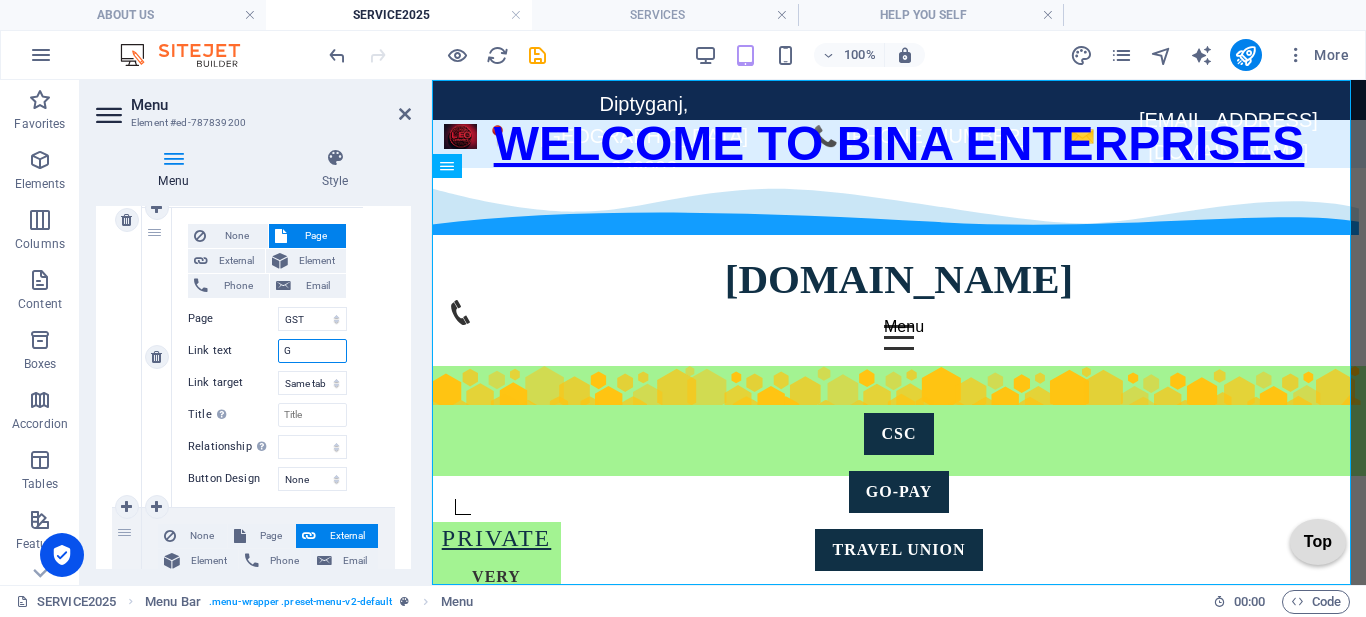 select 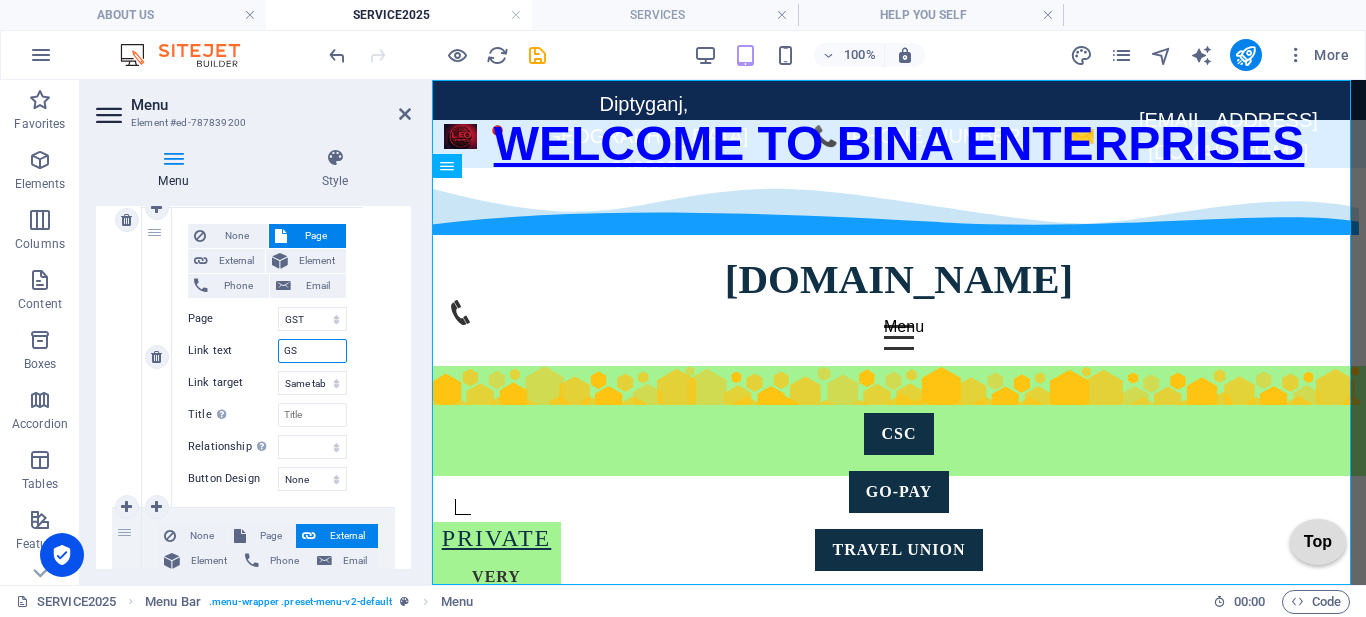type on "GST" 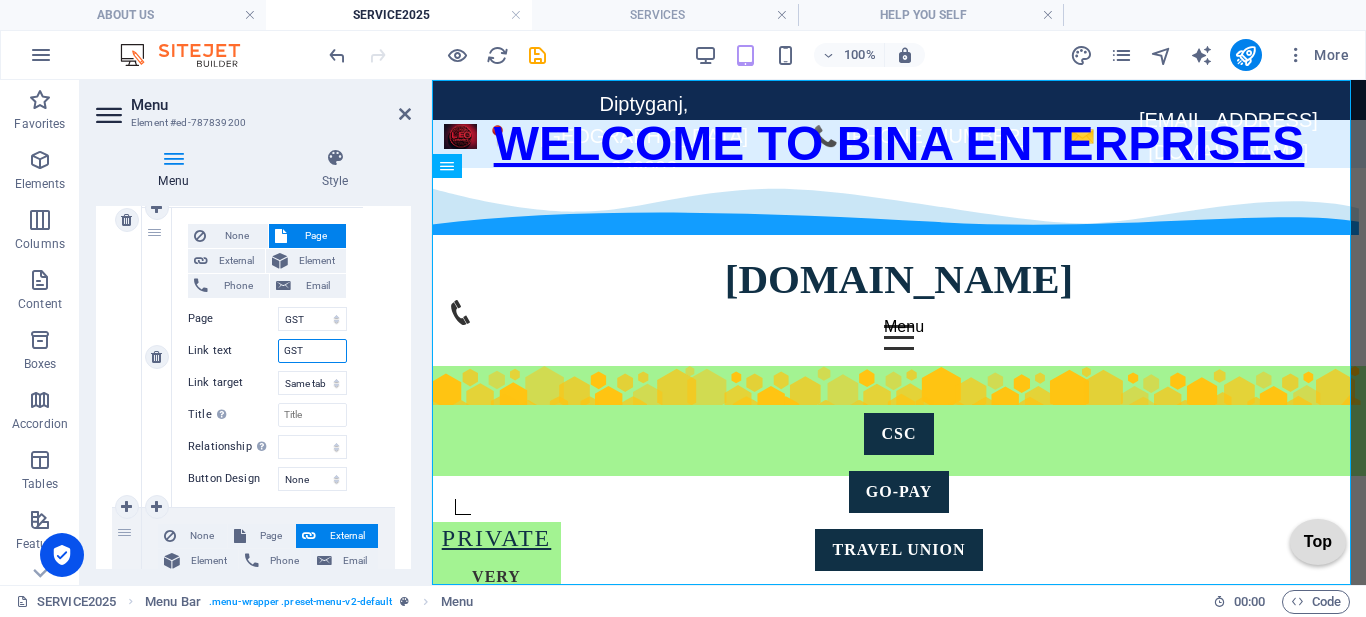 select 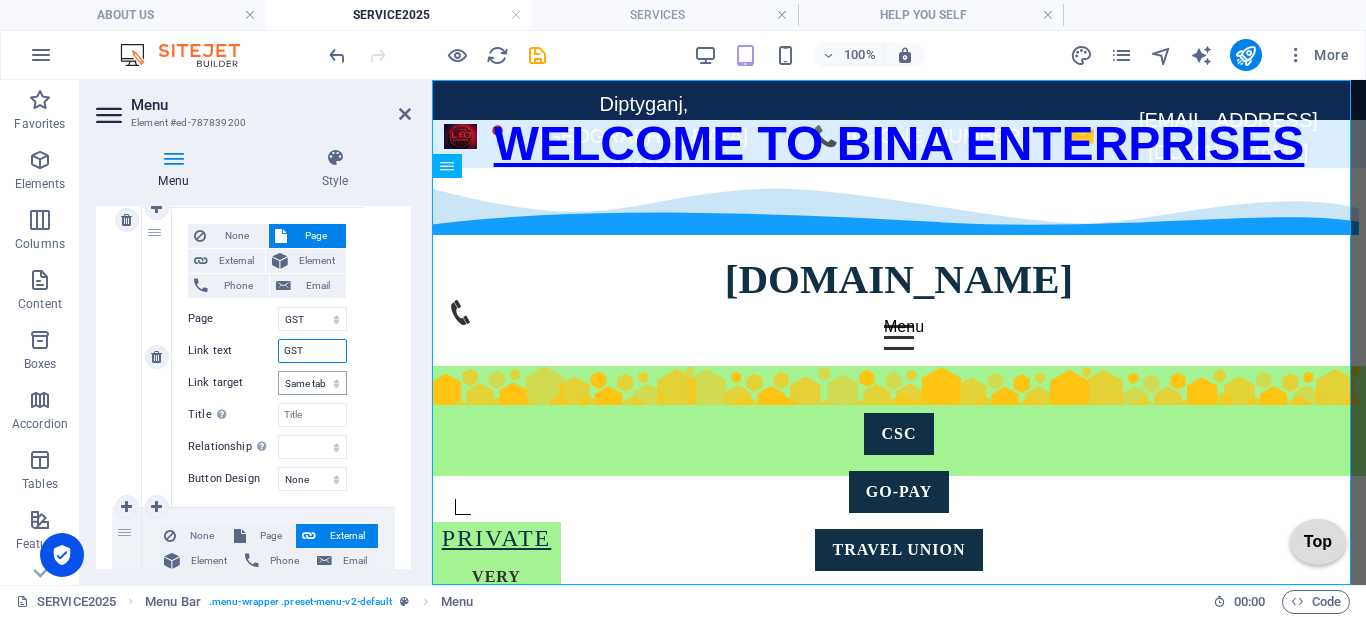 type on "GST" 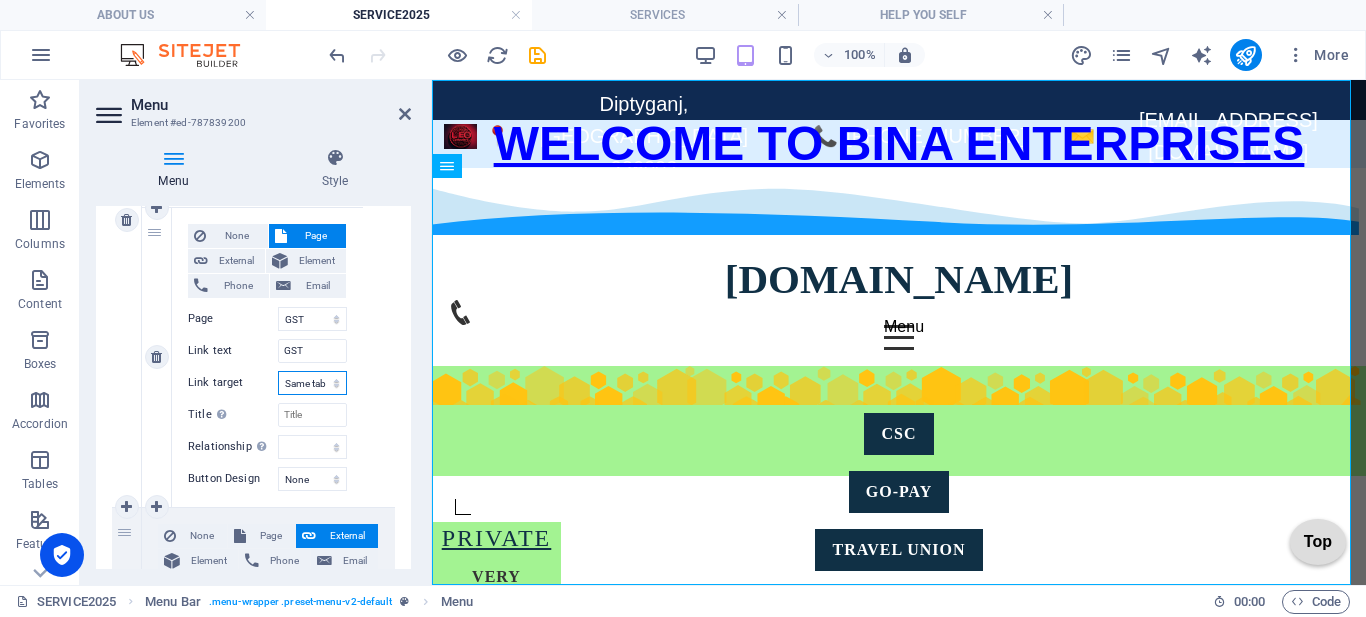 click on "New tab Same tab Overlay" at bounding box center [312, 383] 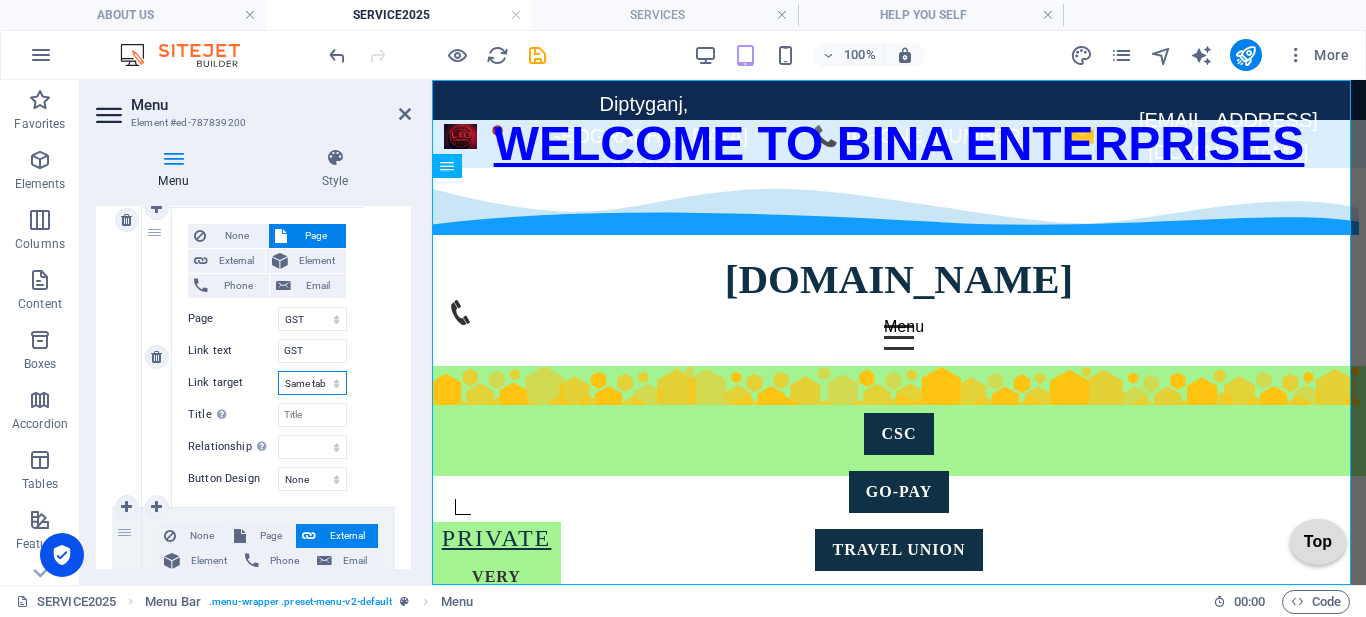 select on "blank" 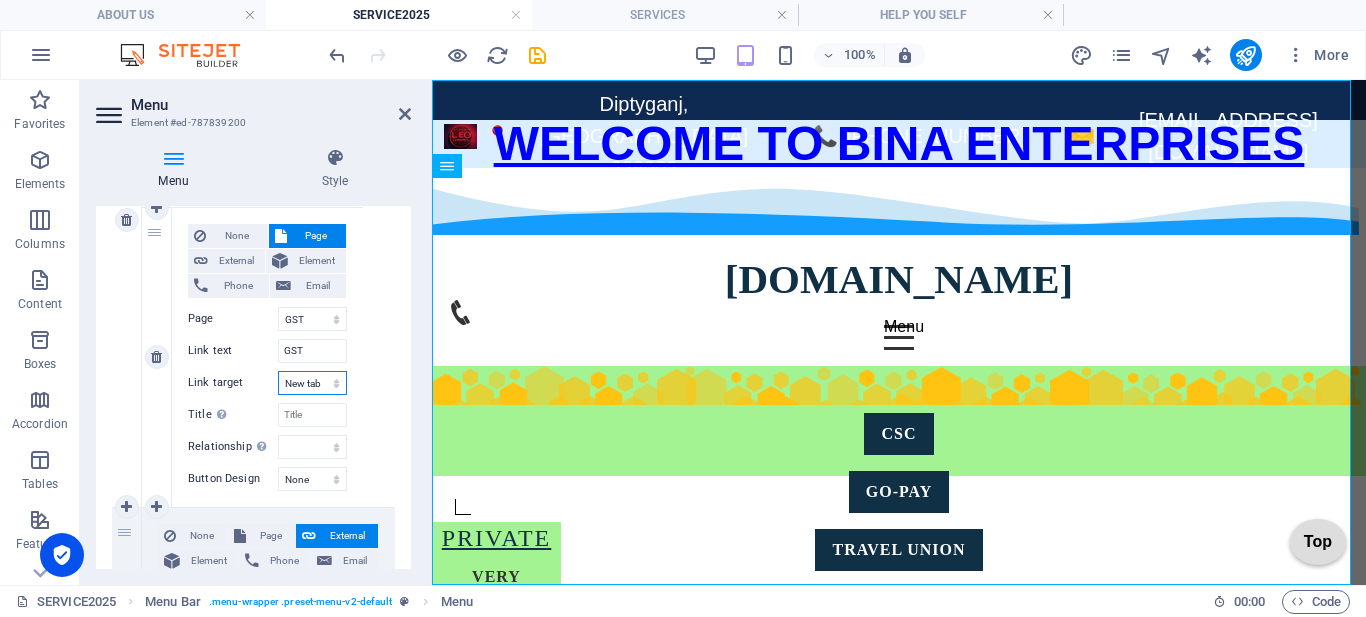 click on "New tab Same tab Overlay" at bounding box center (312, 383) 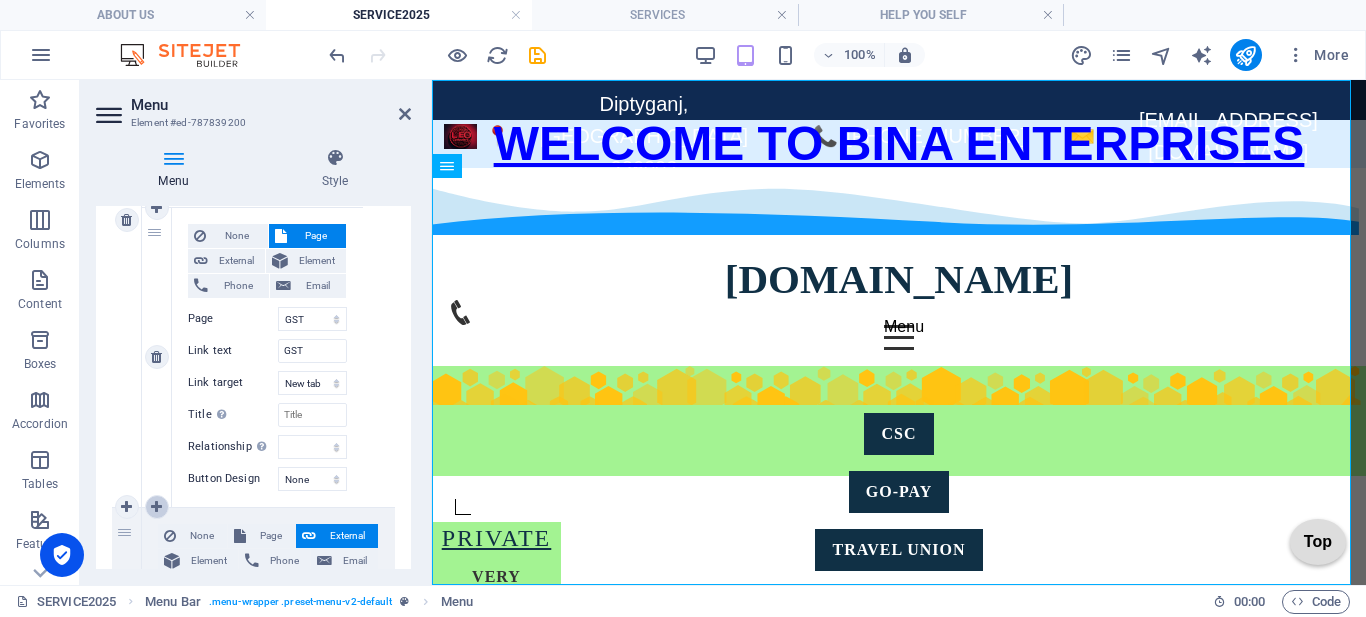 click at bounding box center [156, 507] 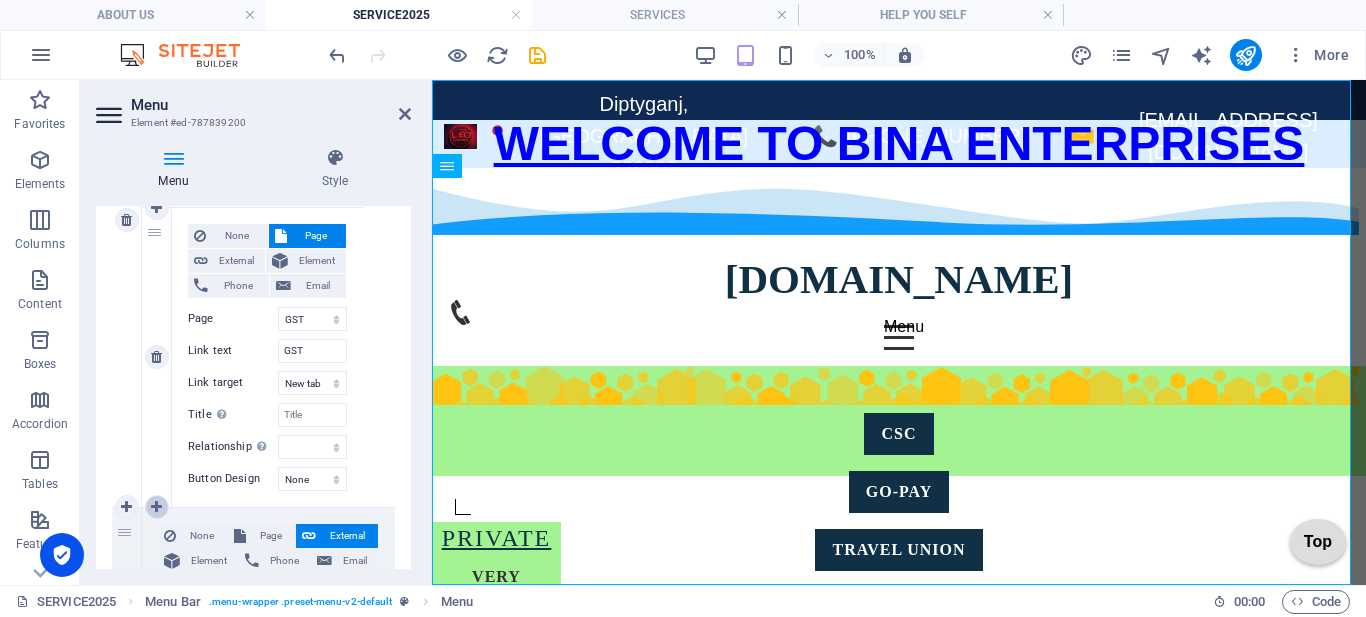 select 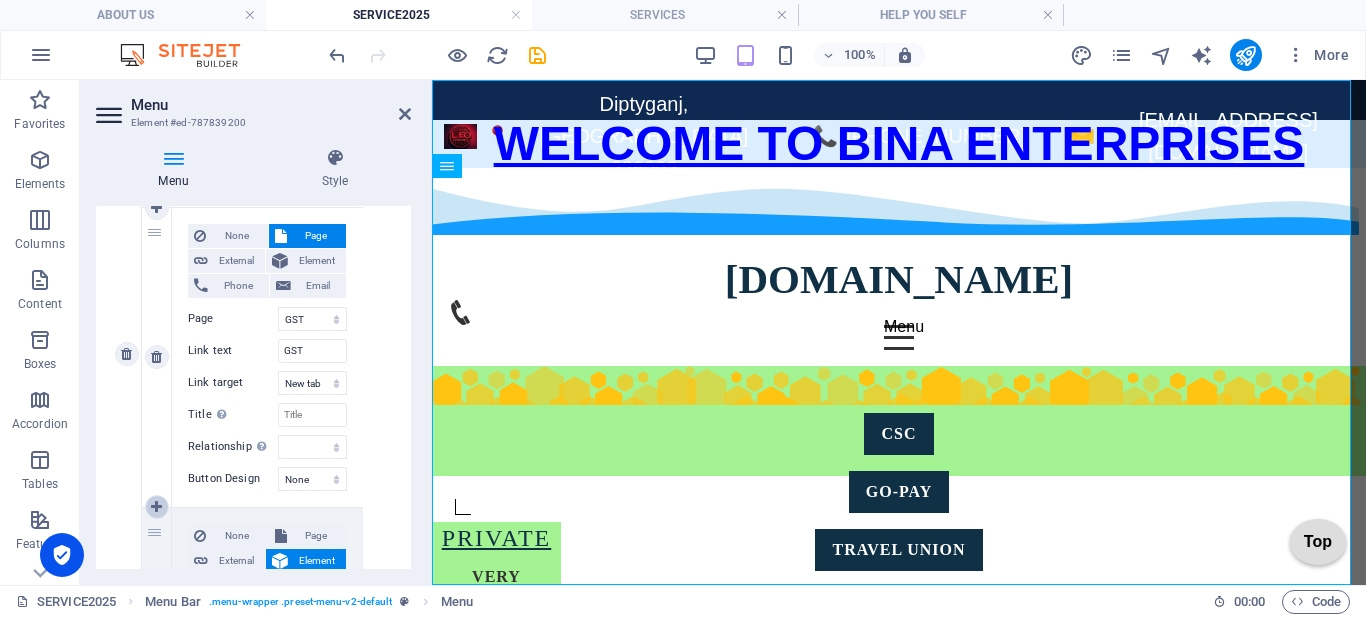 scroll, scrollTop: 1282, scrollLeft: 0, axis: vertical 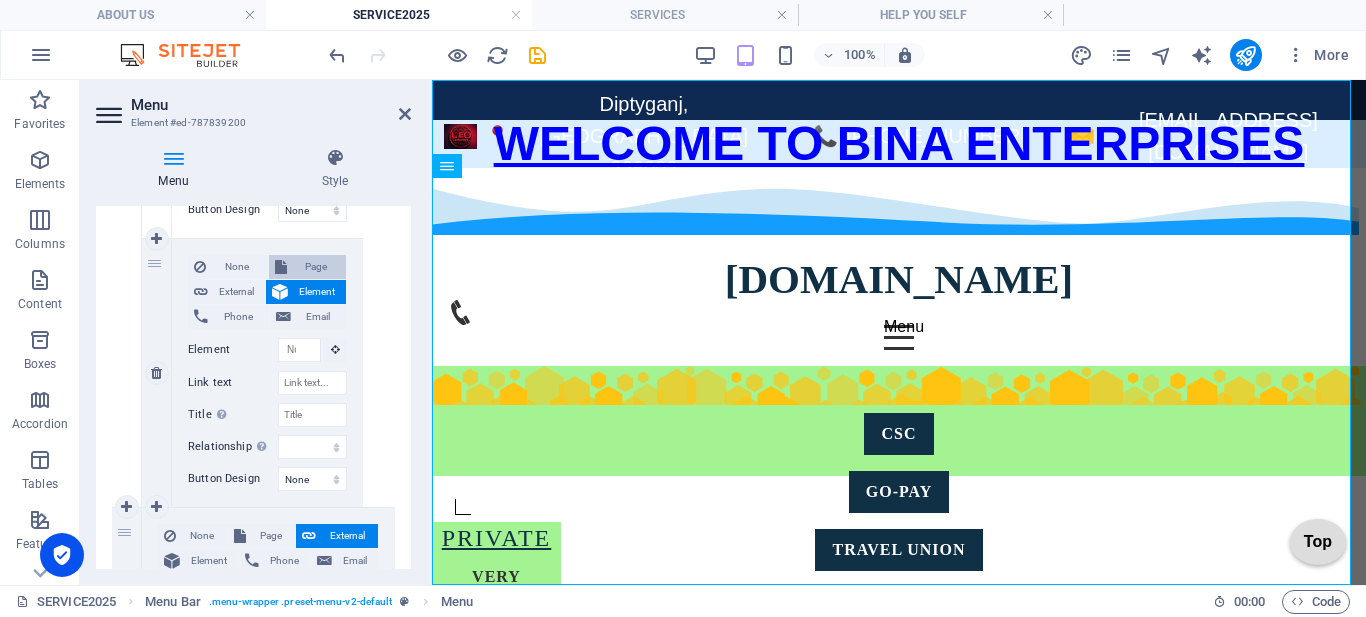 click on "Page" at bounding box center (317, 267) 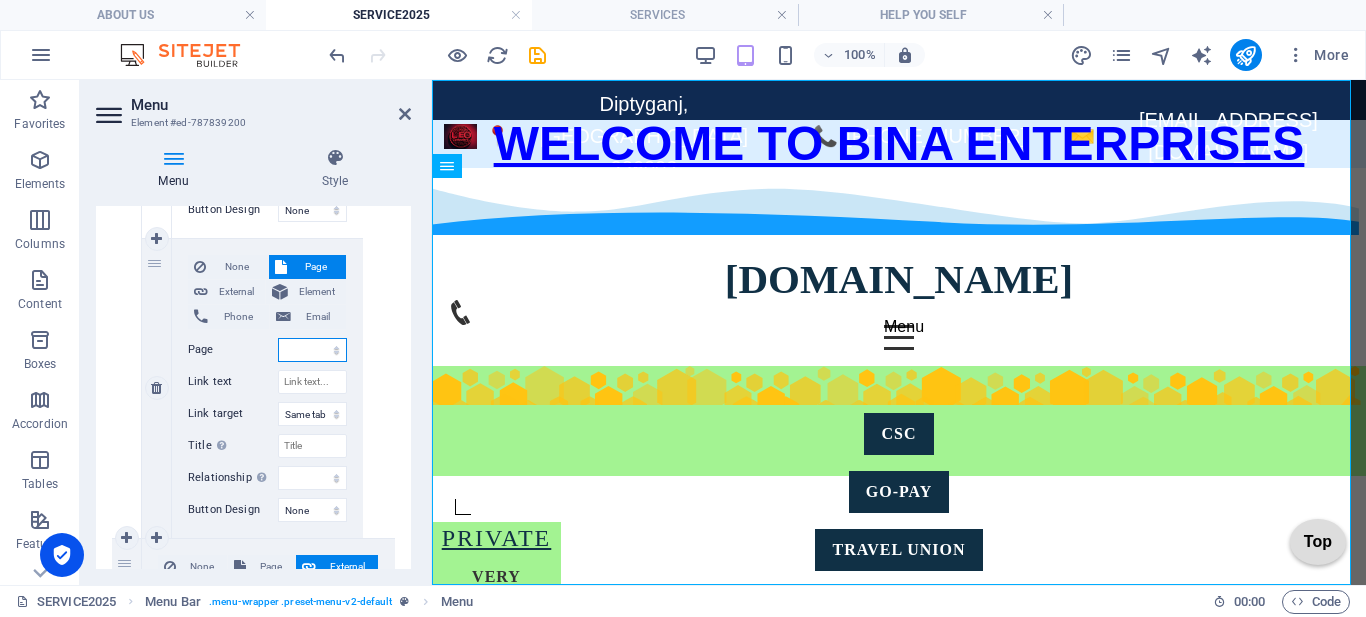 scroll, scrollTop: 1313, scrollLeft: 0, axis: vertical 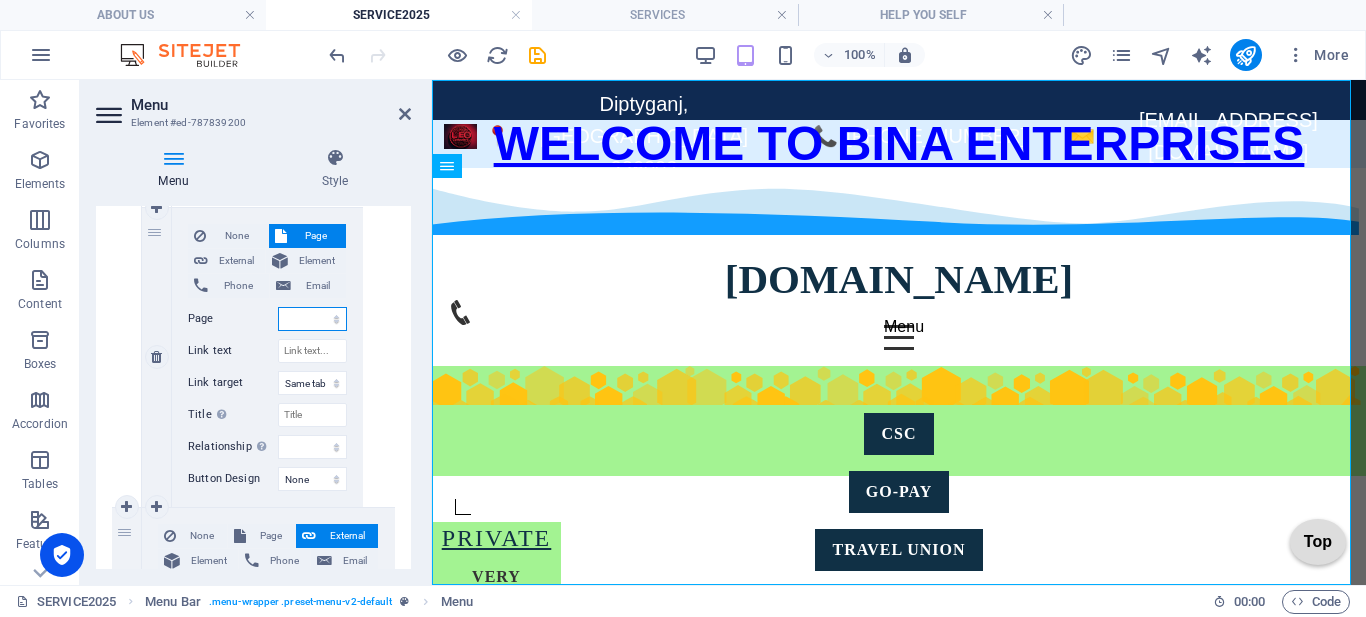 click on "HOME ABOUT US SERVICES HELP YOU SELF VECHILE INSURANCE SELF ONLINE FORM FILLING  ACCOUNTING SOFTWARE BUSINESS DOC FORMAT our project FORM FILLING -LINK- GOV -AND PRIVATE Resume GOVERNMENT JOBS AND OTHER FORMS Website Building image change GST SERVICE ITR BOOKKEEING SERVICE @ ACCOUNTING DSC Privacy Legal Notice Terms and Conditions PRICE SERVICE2025" at bounding box center [312, 319] 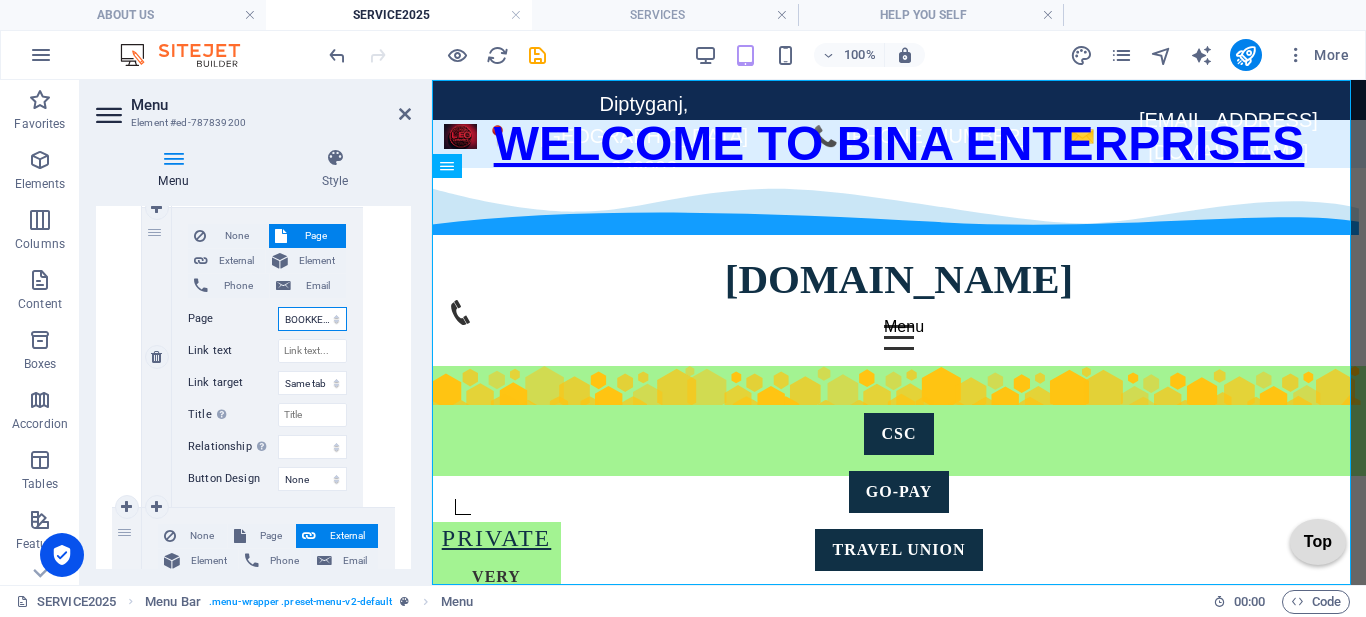 click on "HOME ABOUT US SERVICES HELP YOU SELF VECHILE INSURANCE SELF ONLINE FORM FILLING  ACCOUNTING SOFTWARE BUSINESS DOC FORMAT our project FORM FILLING -LINK- GOV -AND PRIVATE Resume GOVERNMENT JOBS AND OTHER FORMS Website Building image change GST SERVICE ITR BOOKKEEING SERVICE @ ACCOUNTING DSC Privacy Legal Notice Terms and Conditions PRICE SERVICE2025" at bounding box center (312, 319) 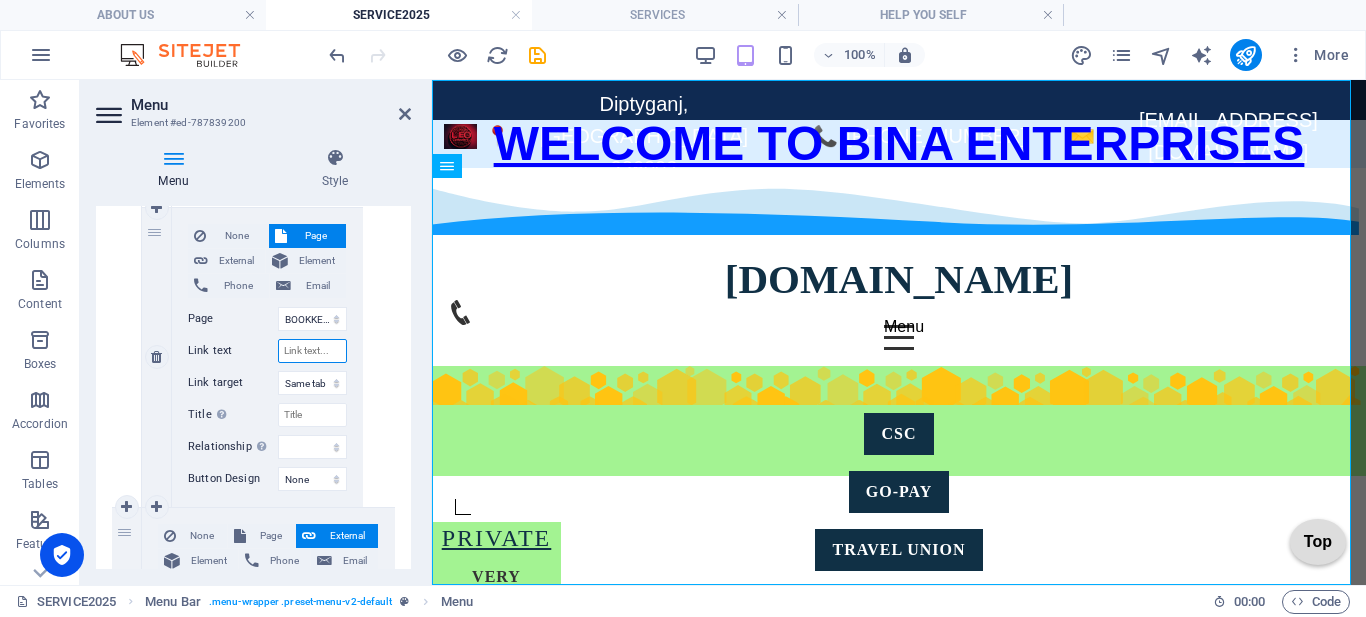 click on "Link text" at bounding box center [312, 351] 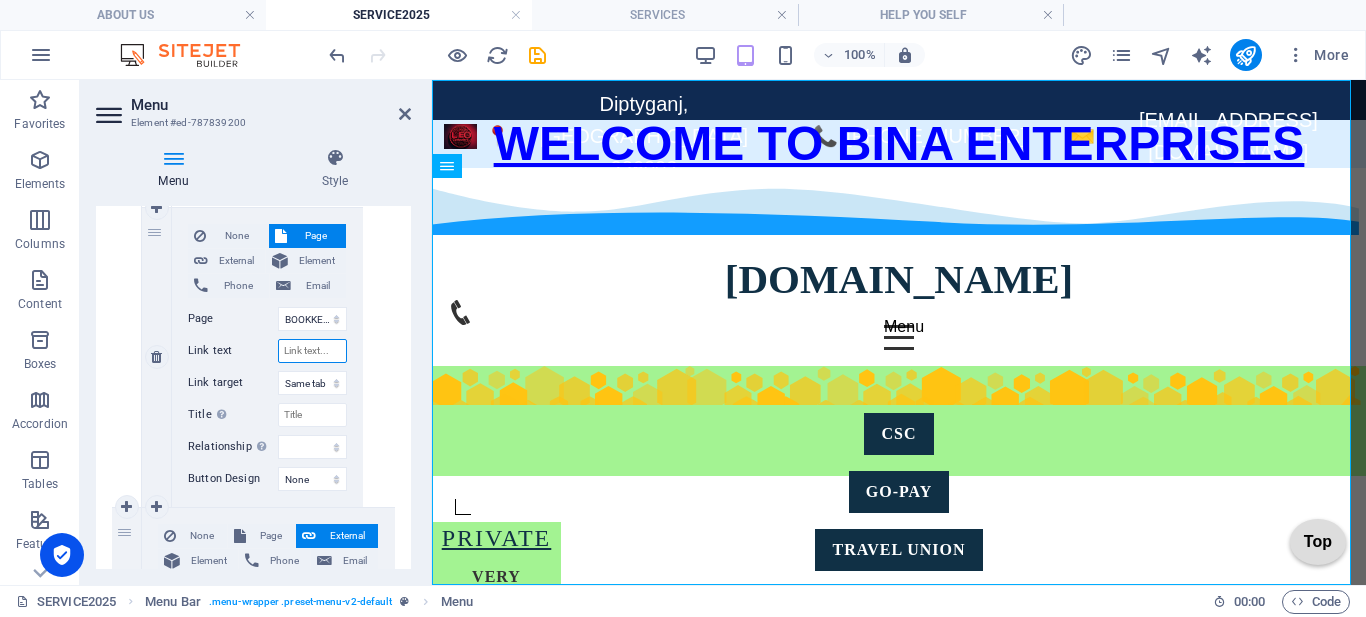 type on "B" 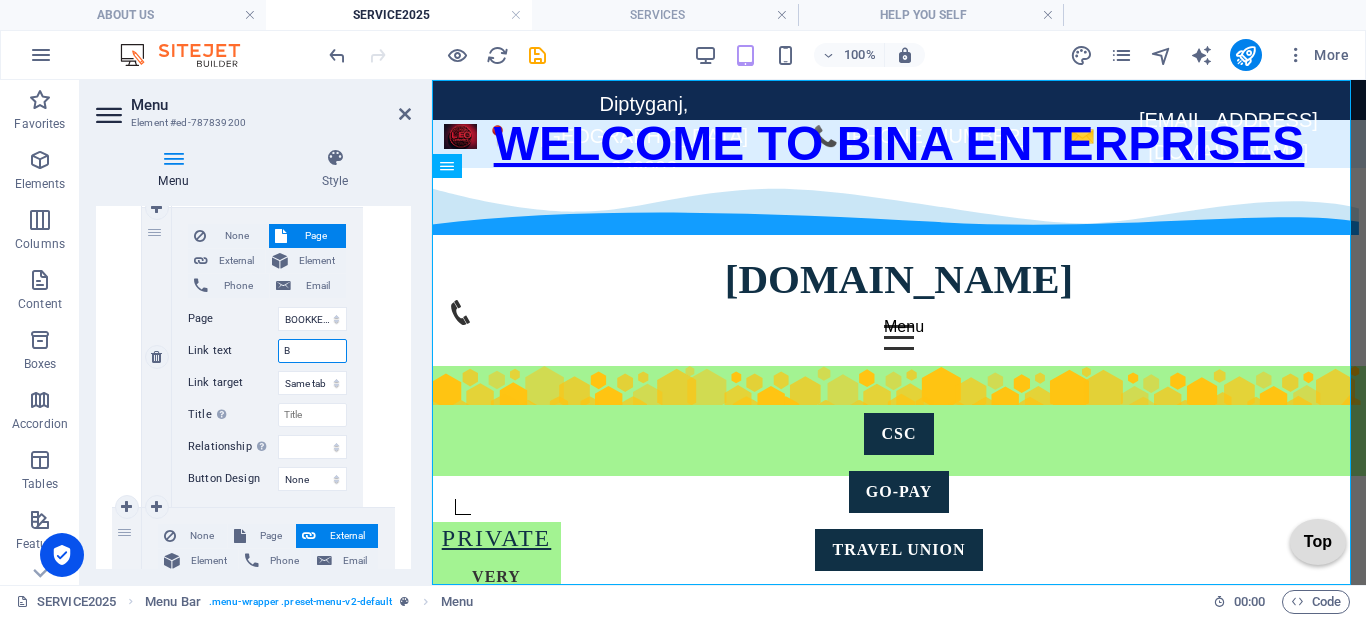select 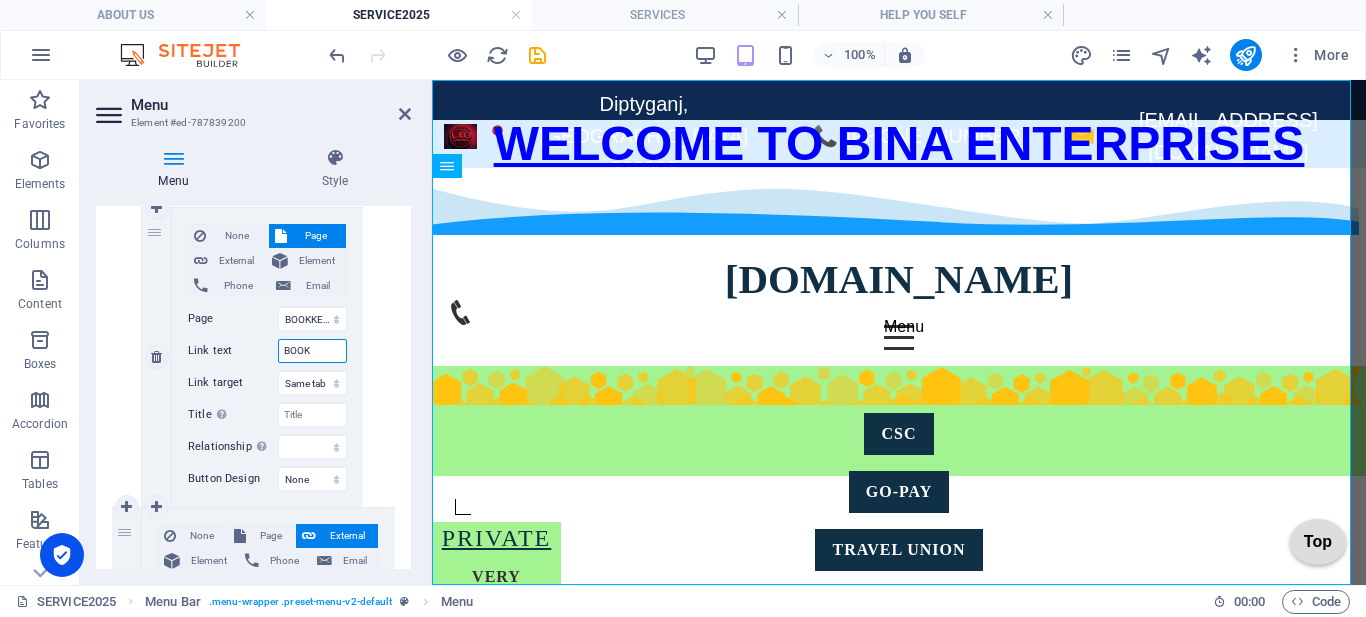 type on "BOOK" 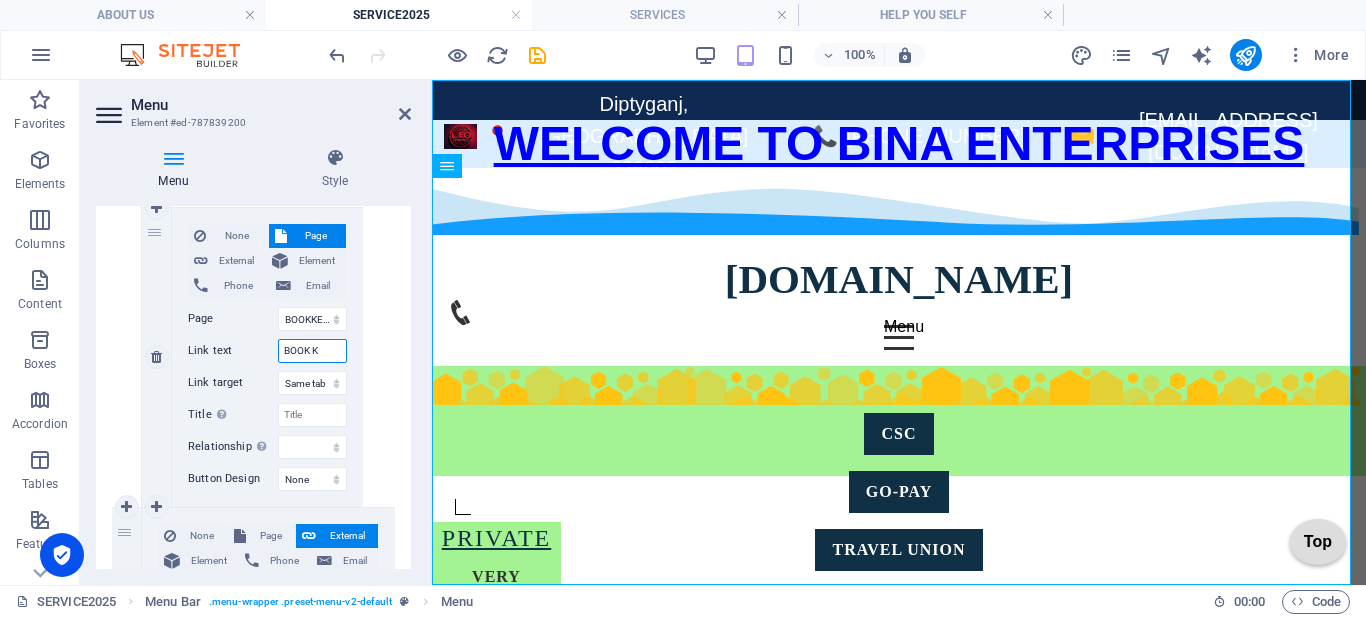 select 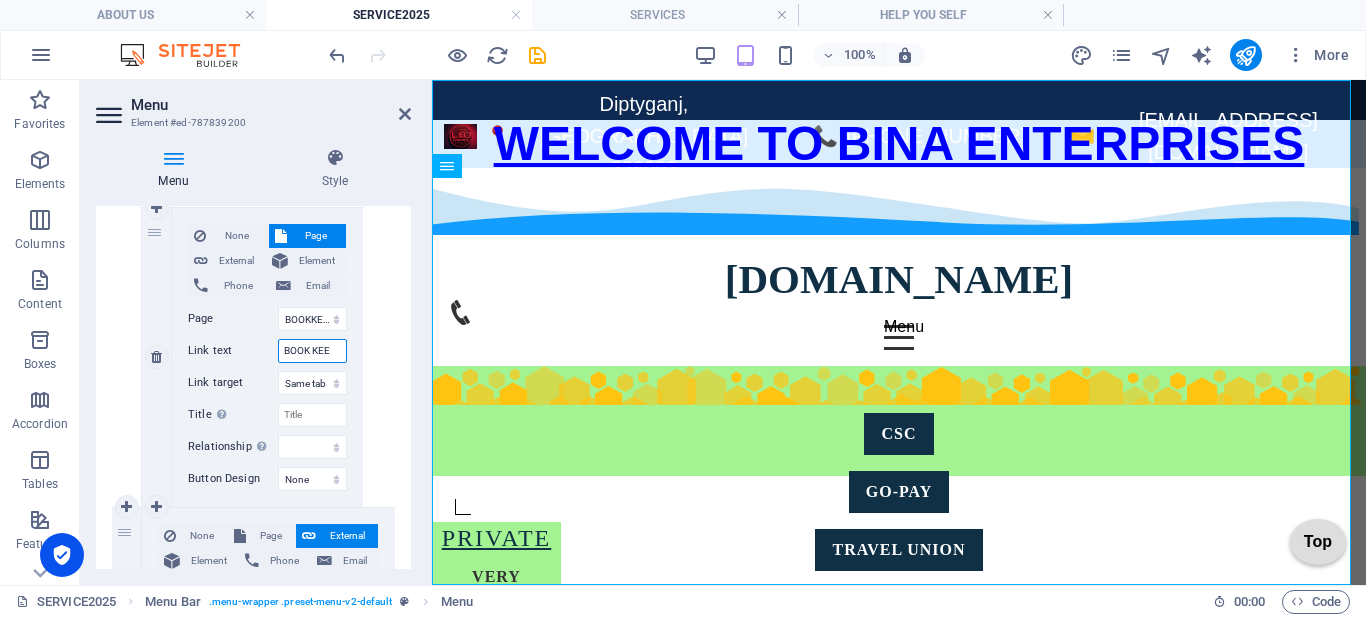 type on "BOOK KEEP" 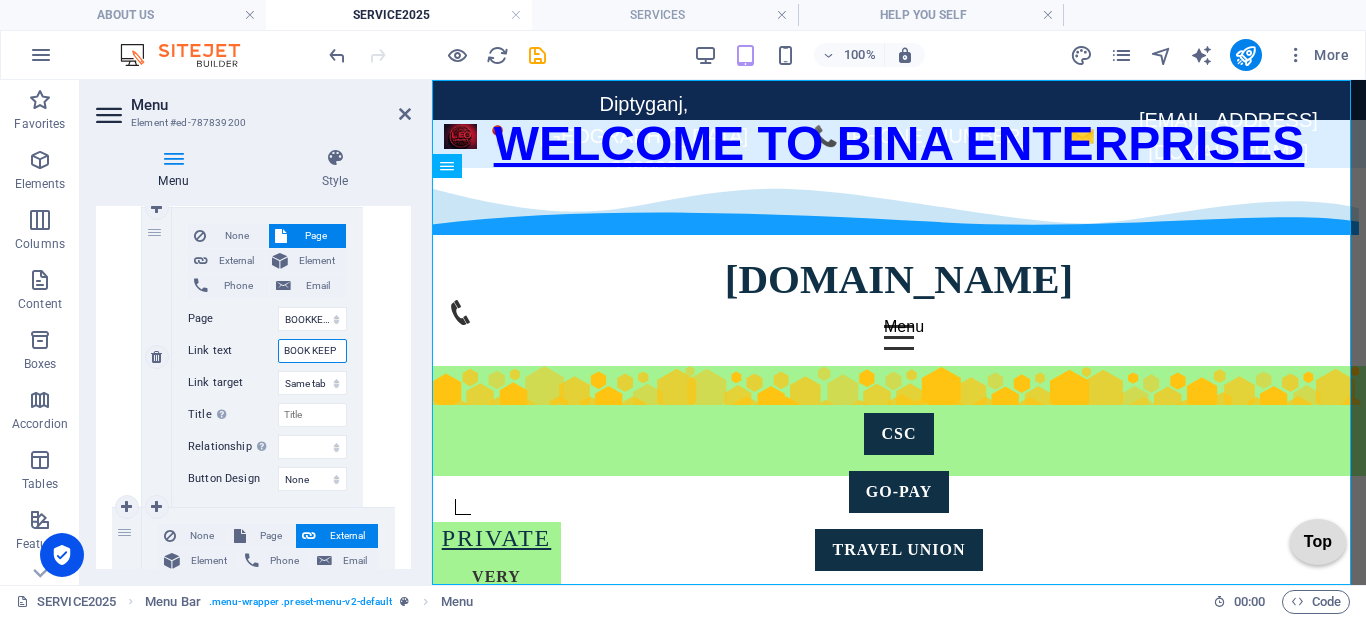 select 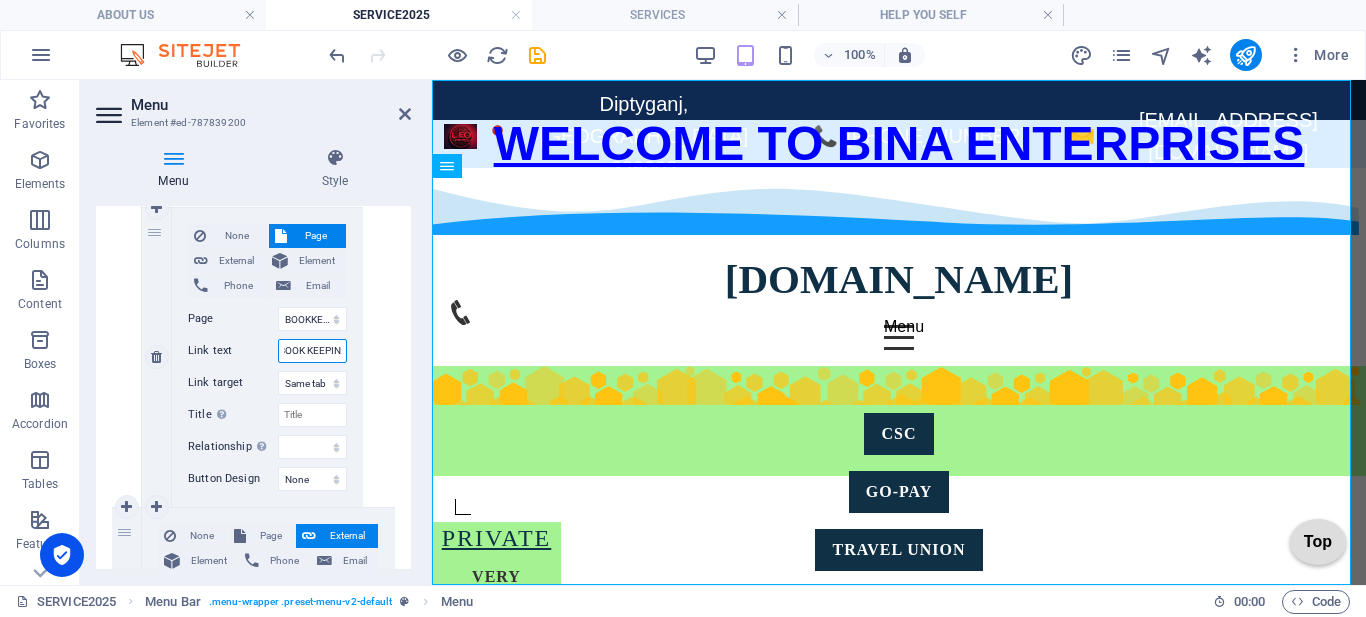 type on "BOOK KEEPING" 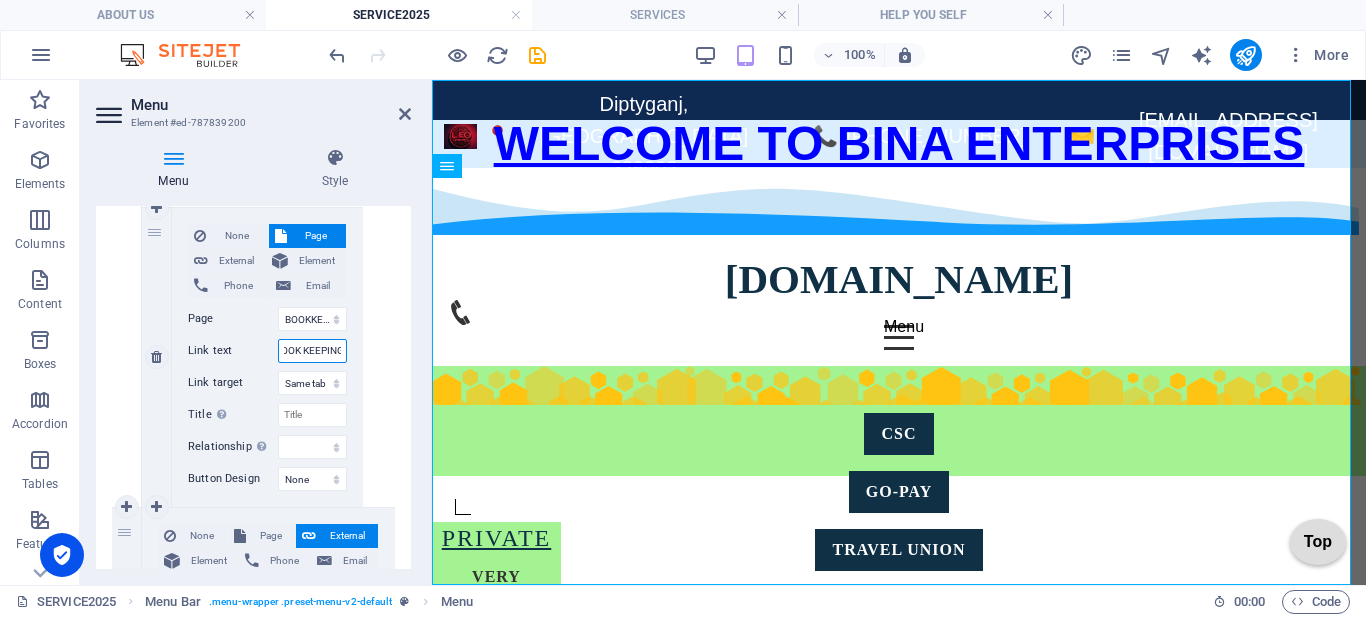 select 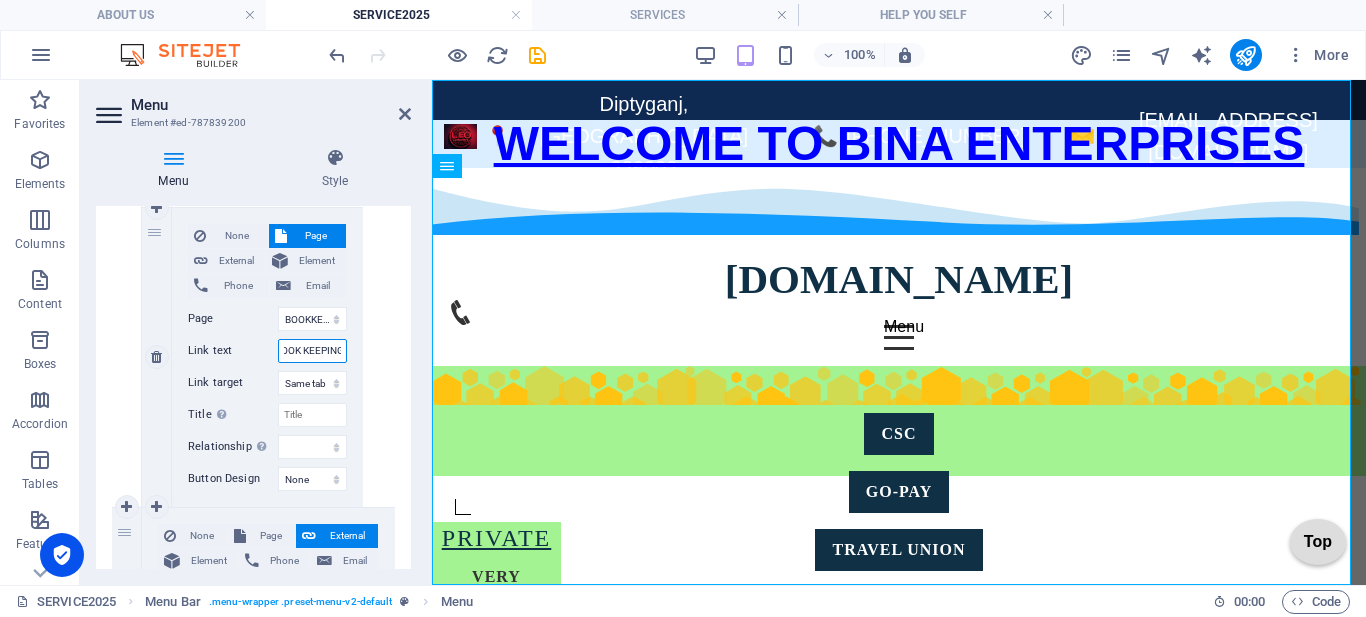 scroll, scrollTop: 0, scrollLeft: 16, axis: horizontal 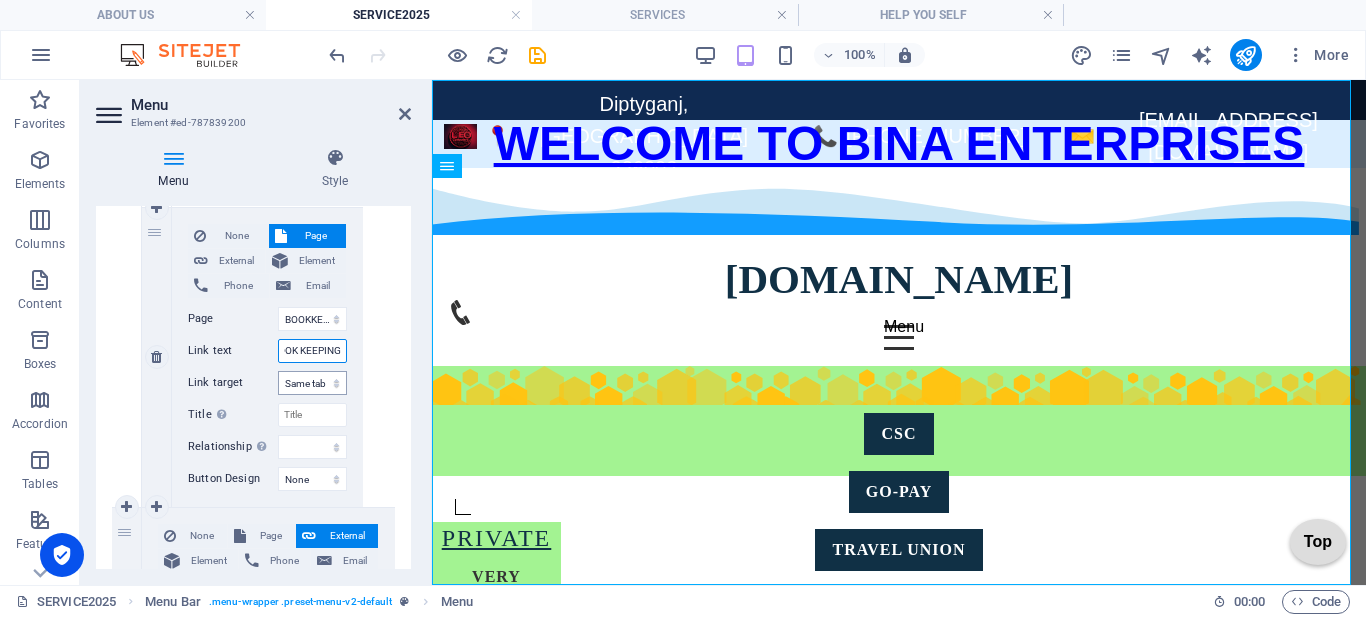 type on "BOOK KEEPING" 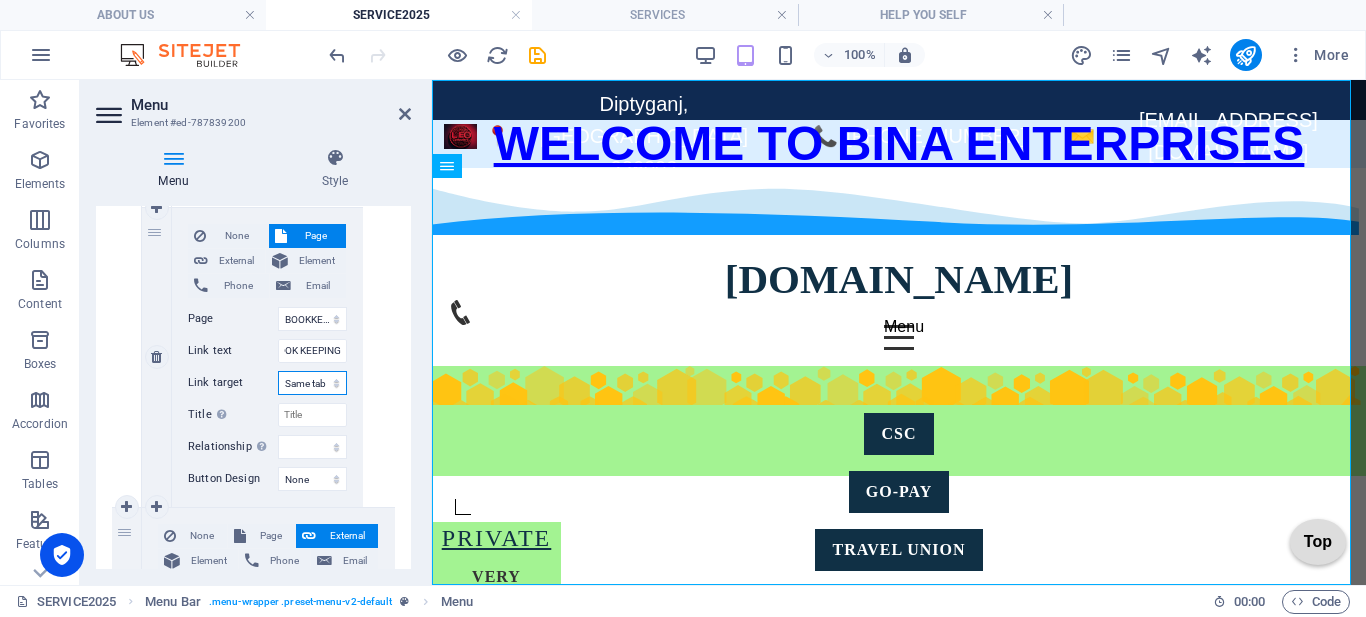 scroll, scrollTop: 0, scrollLeft: 0, axis: both 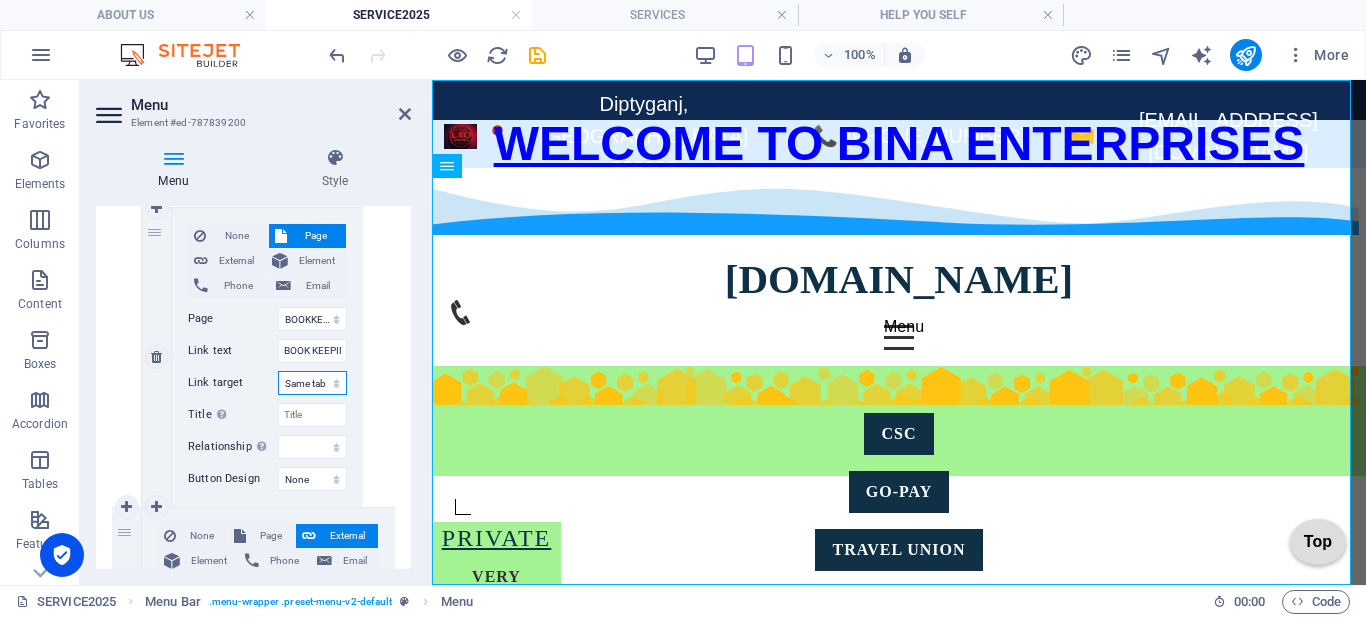 click on "New tab Same tab Overlay" at bounding box center (312, 383) 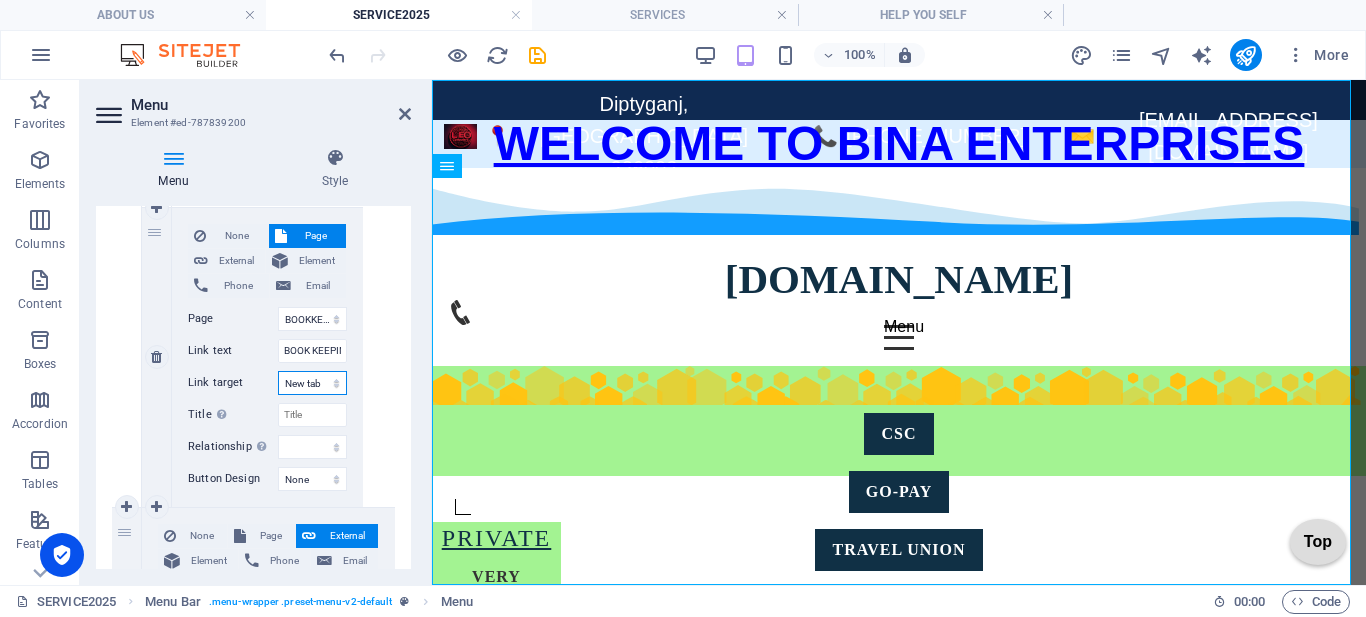 click on "New tab Same tab Overlay" at bounding box center (312, 383) 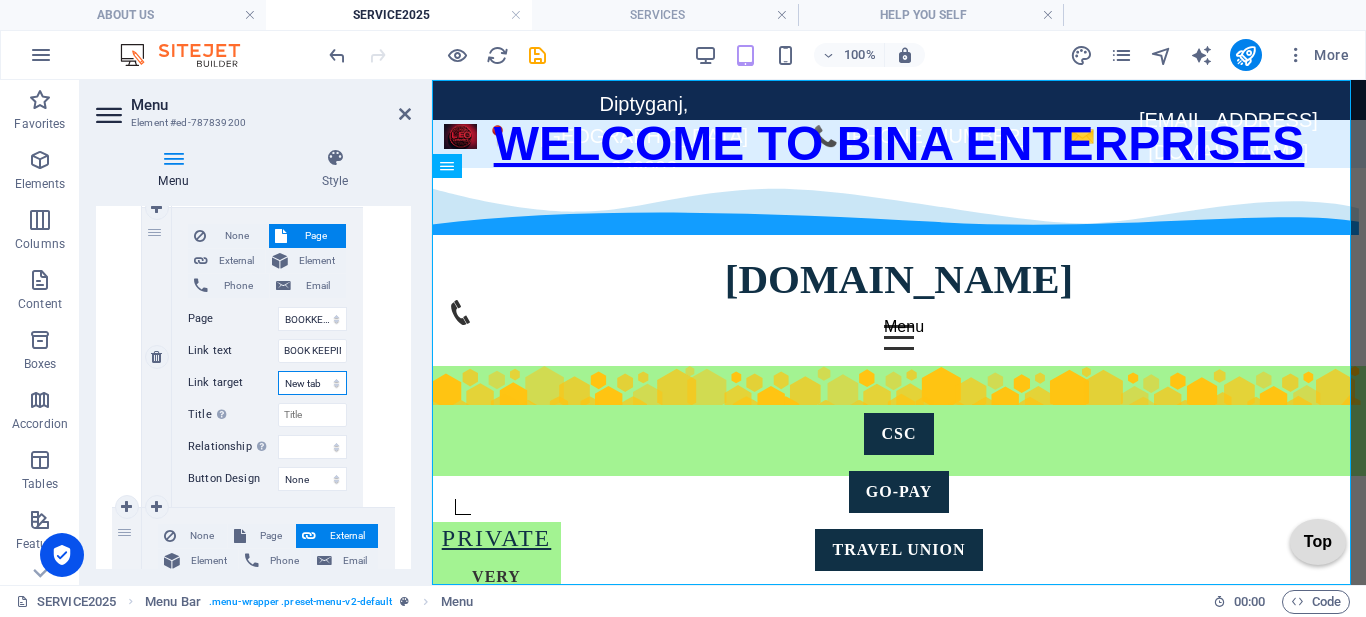 select 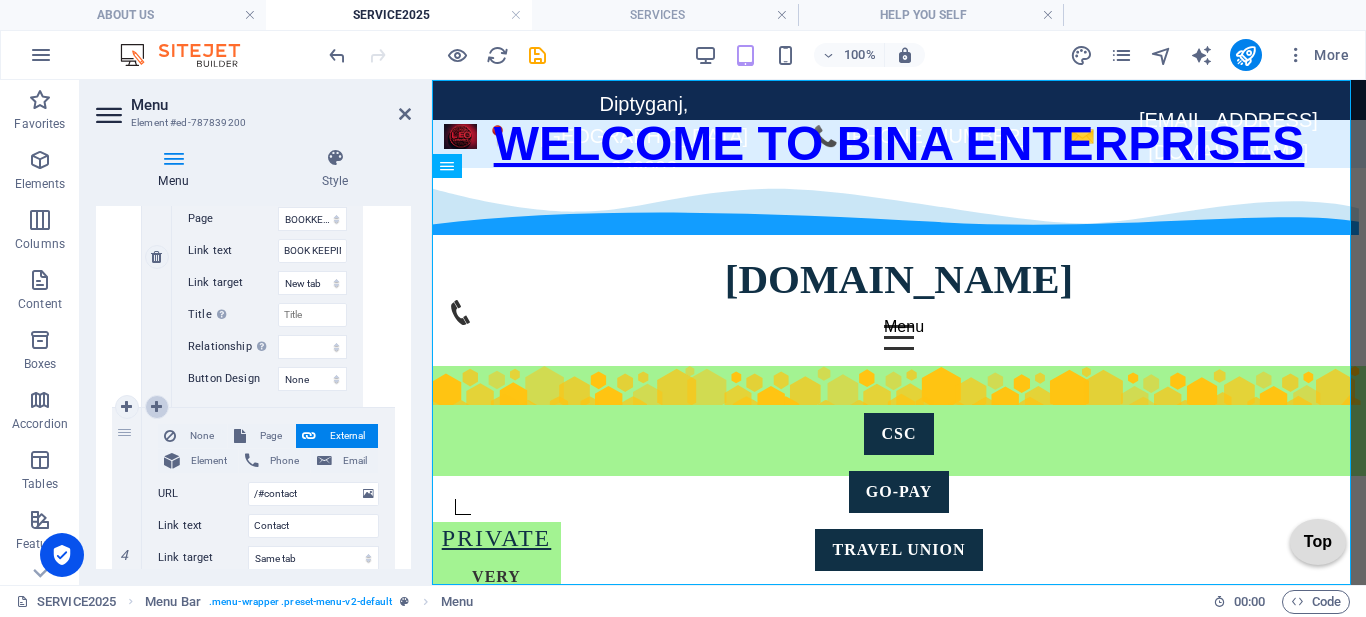 click at bounding box center (156, 407) 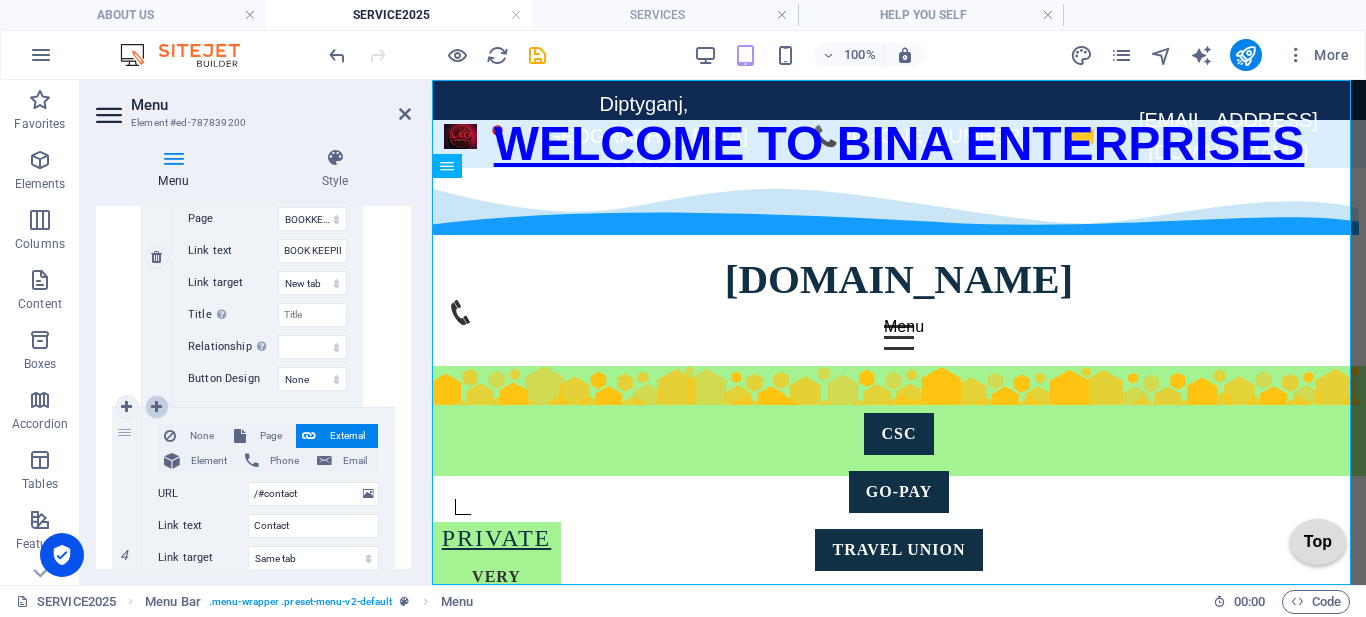 select 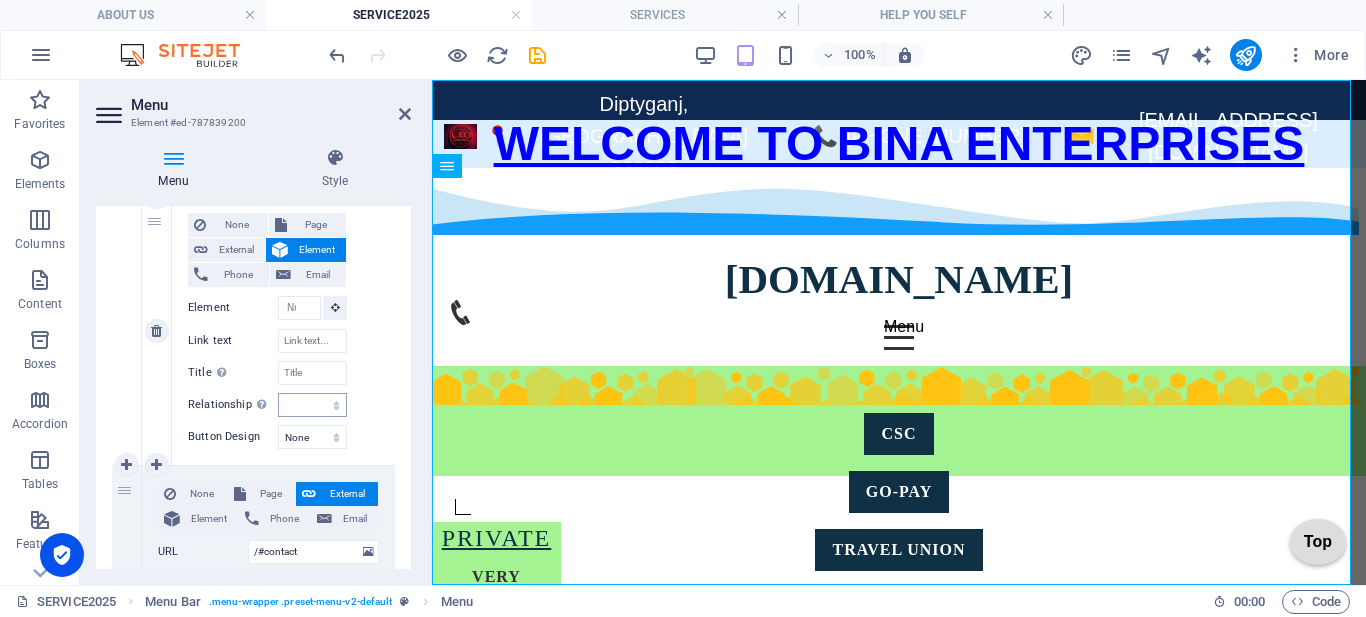 scroll, scrollTop: 1582, scrollLeft: 0, axis: vertical 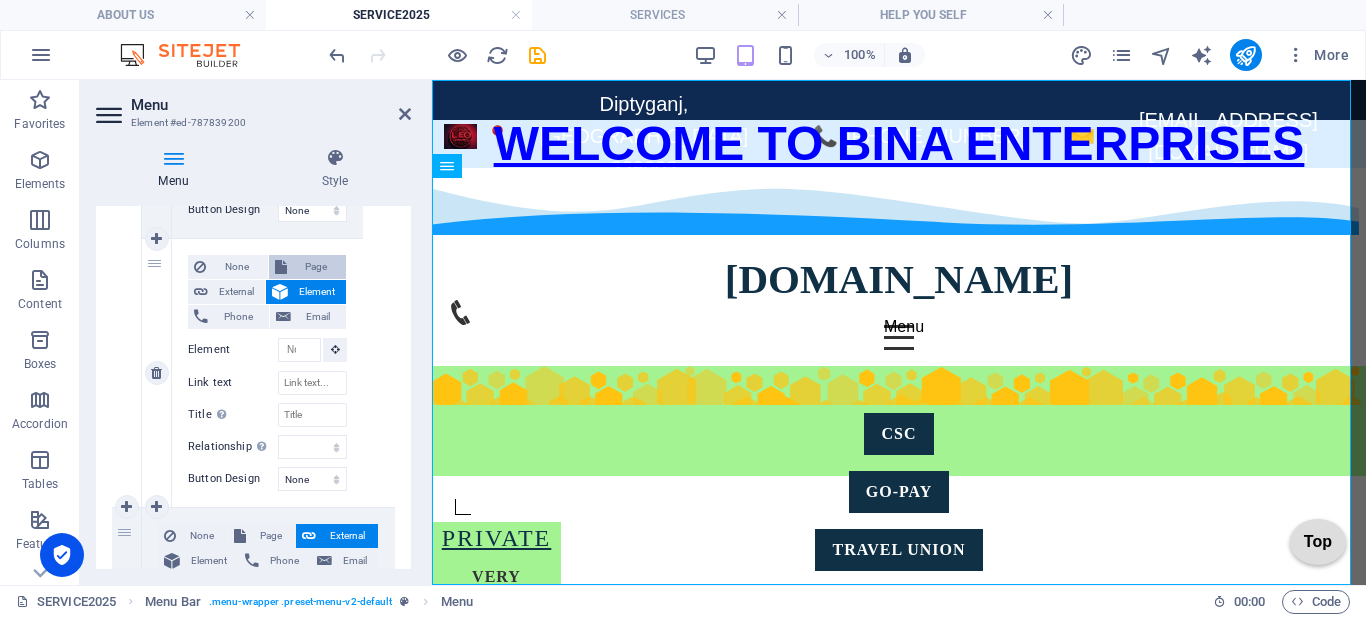 click on "Page" at bounding box center [317, 267] 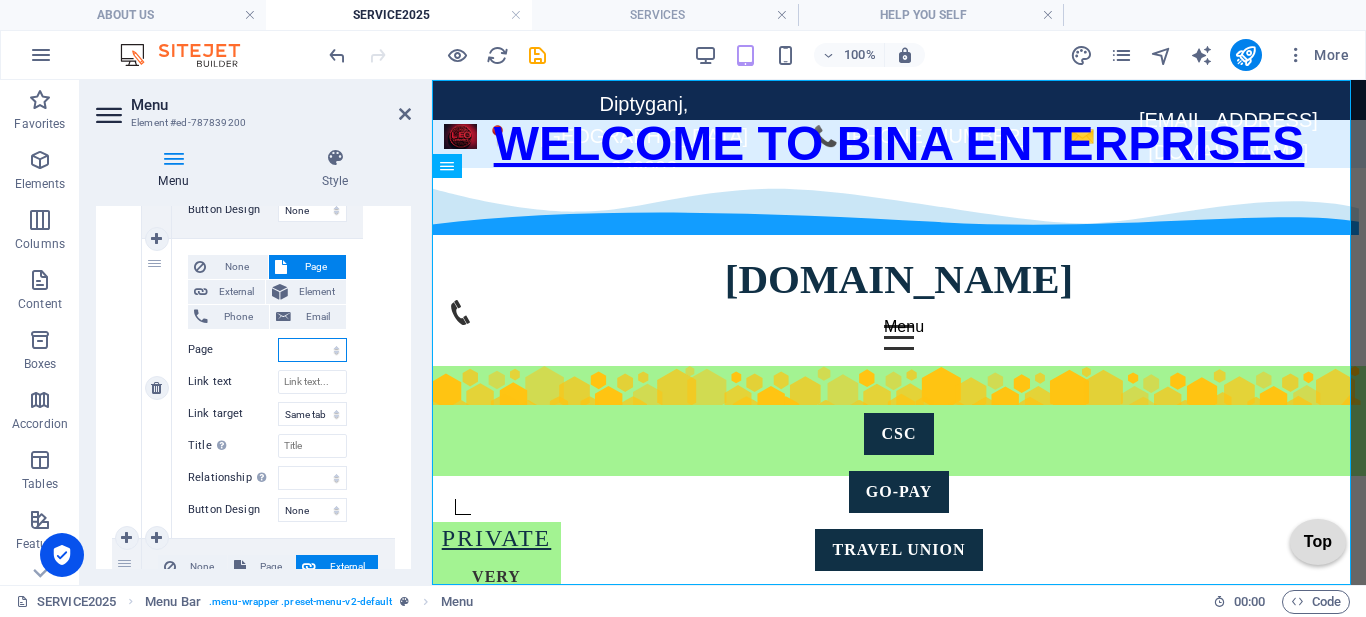 scroll, scrollTop: 1613, scrollLeft: 0, axis: vertical 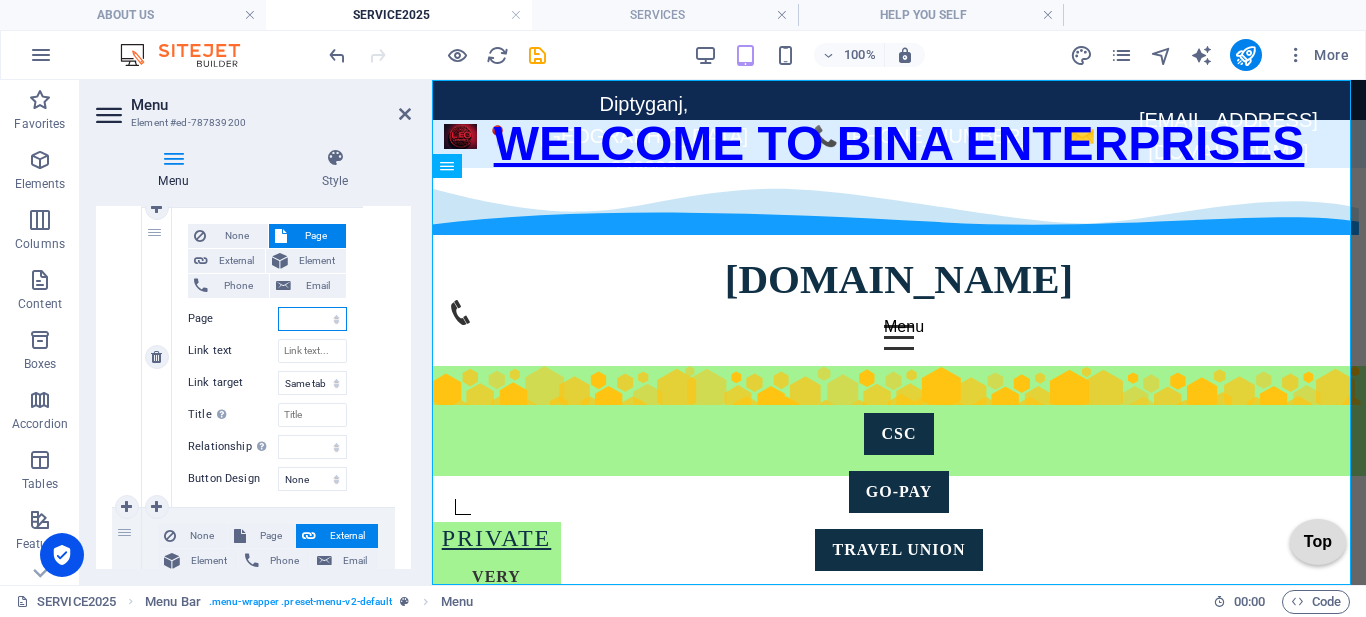 click on "HOME ABOUT US SERVICES HELP YOU SELF VECHILE INSURANCE SELF ONLINE FORM FILLING  ACCOUNTING SOFTWARE BUSINESS DOC FORMAT our project FORM FILLING -LINK- GOV -AND PRIVATE Resume GOVERNMENT JOBS AND OTHER FORMS Website Building image change GST SERVICE ITR BOOKKEEING SERVICE @ ACCOUNTING DSC Privacy Legal Notice Terms and Conditions PRICE SERVICE2025" at bounding box center (312, 319) 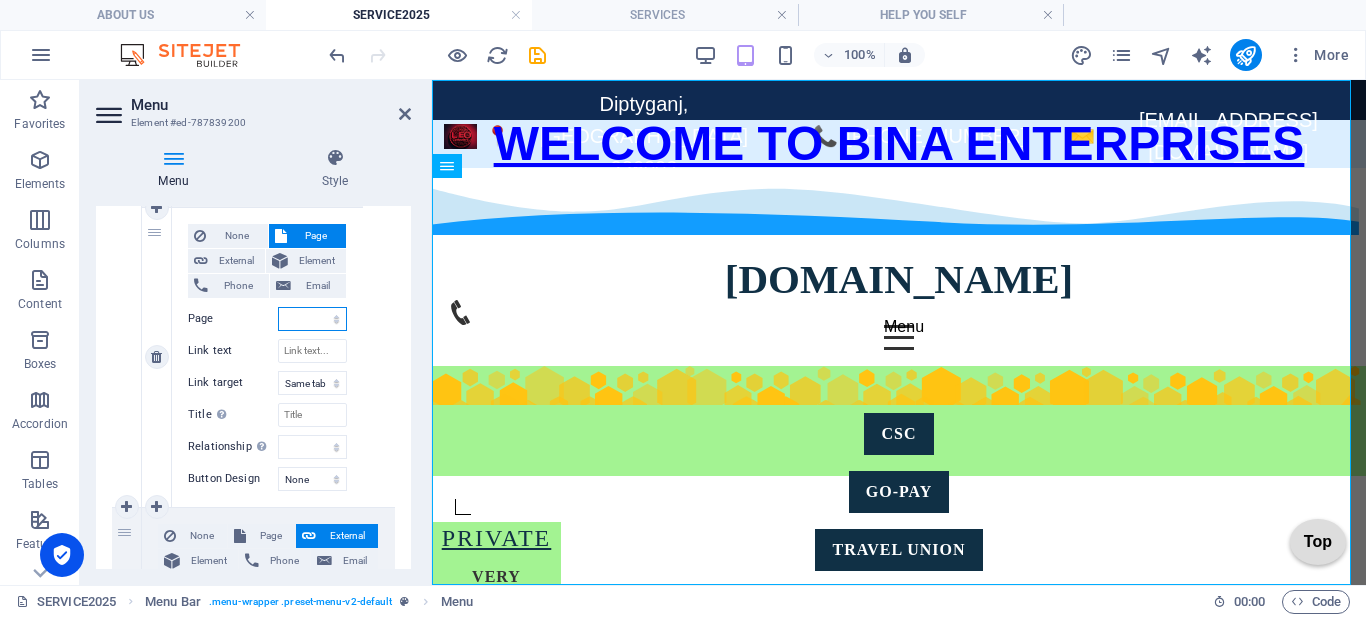 select on "15" 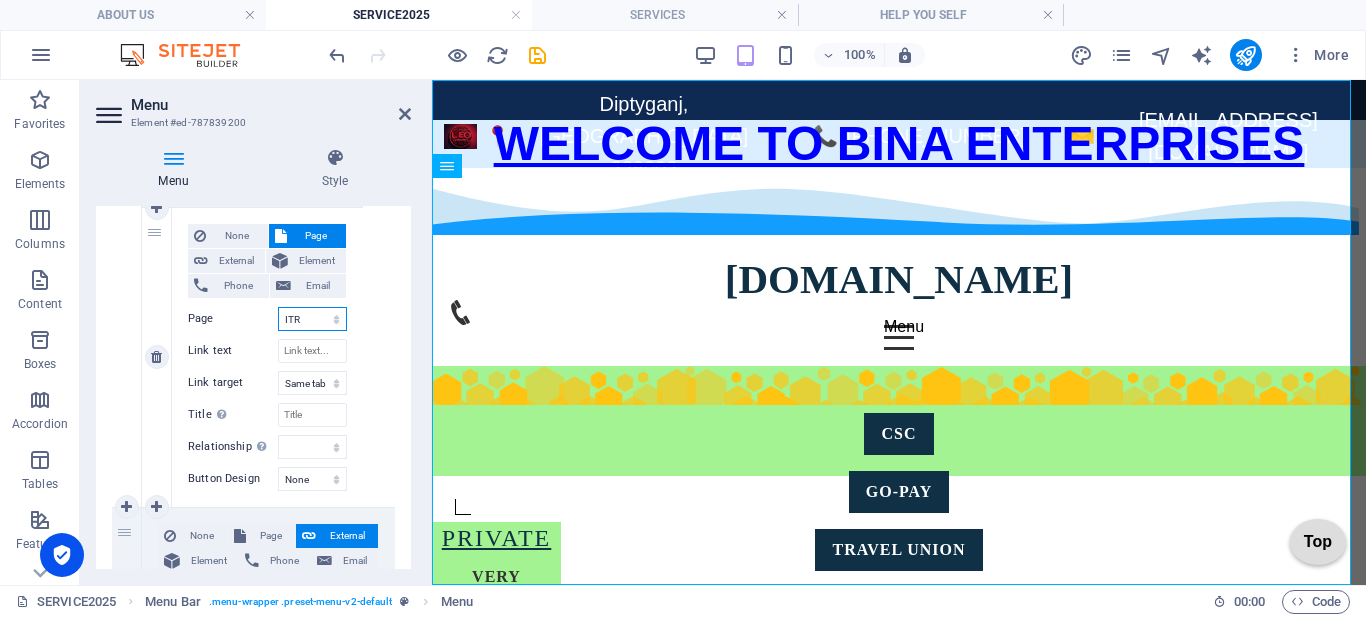 click on "HOME ABOUT US SERVICES HELP YOU SELF VECHILE INSURANCE SELF ONLINE FORM FILLING  ACCOUNTING SOFTWARE BUSINESS DOC FORMAT our project FORM FILLING -LINK- GOV -AND PRIVATE Resume GOVERNMENT JOBS AND OTHER FORMS Website Building image change GST SERVICE ITR BOOKKEEING SERVICE @ ACCOUNTING DSC Privacy Legal Notice Terms and Conditions PRICE SERVICE2025" at bounding box center [312, 319] 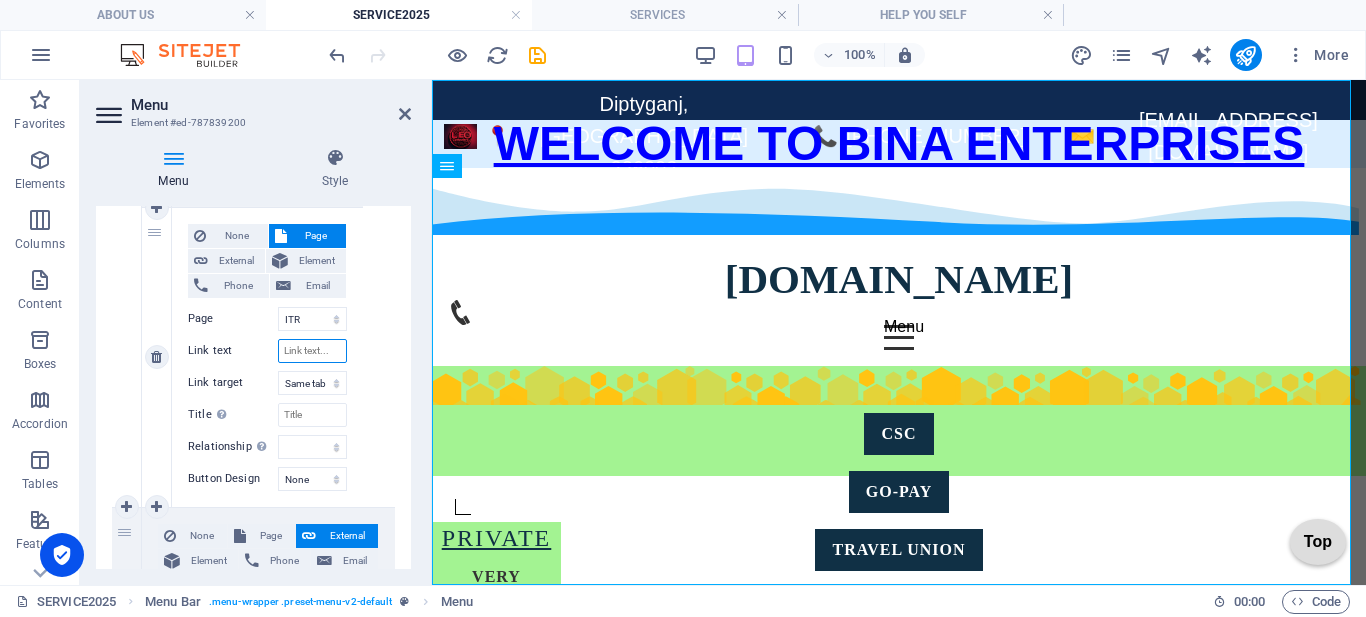 click on "Link text" at bounding box center [312, 351] 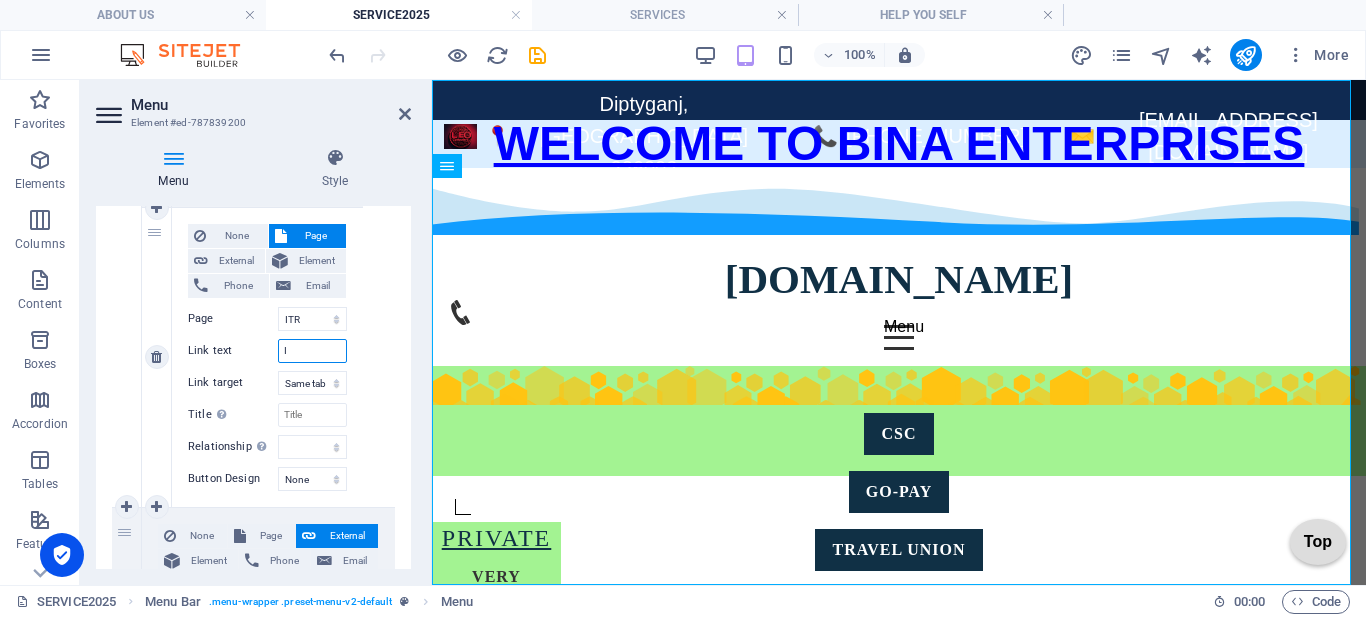select 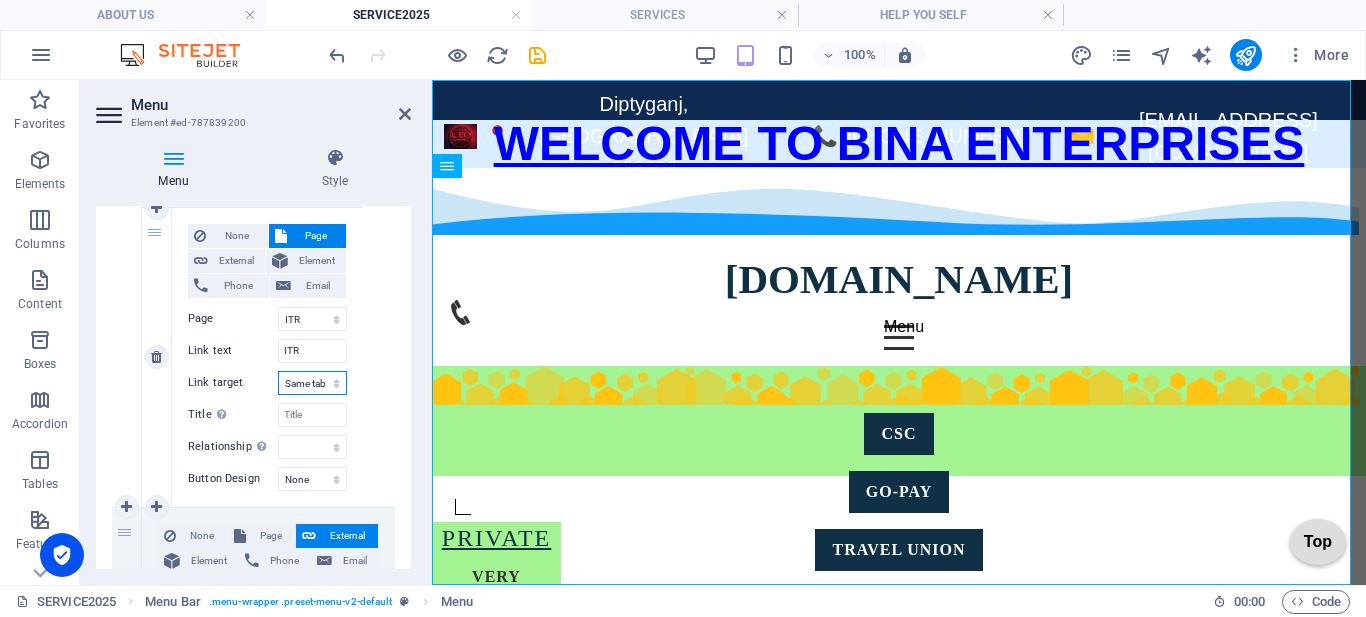 click on "New tab Same tab Overlay" at bounding box center [312, 383] 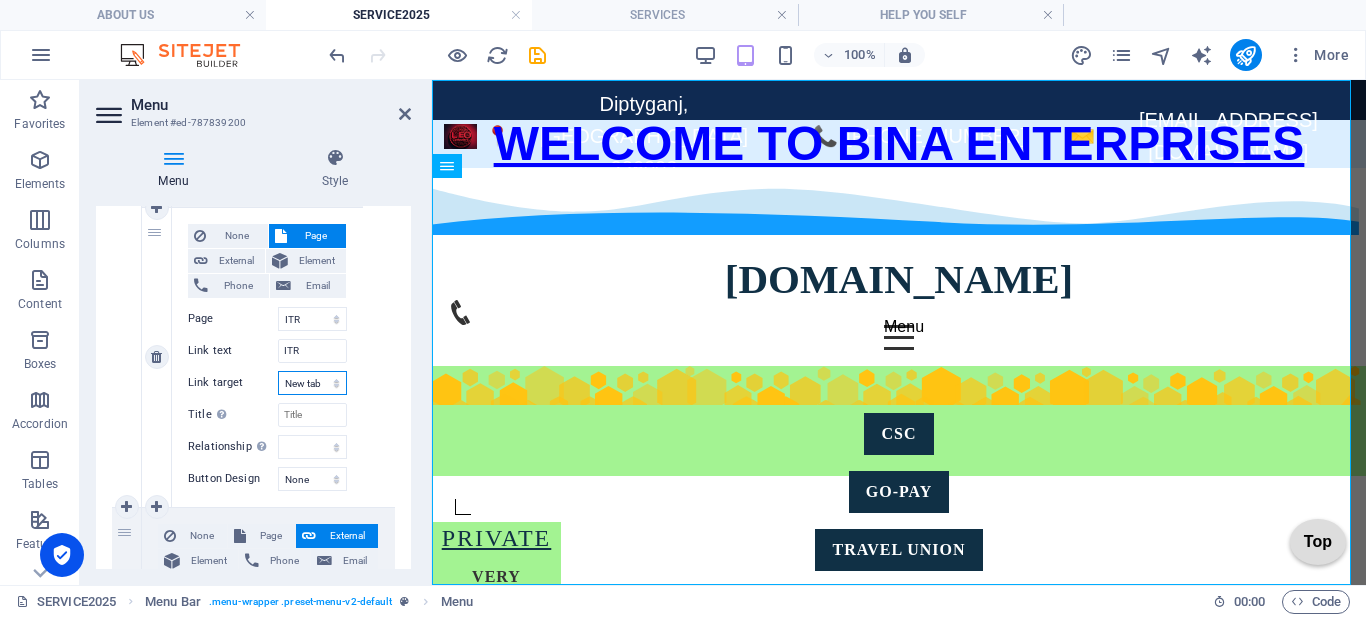 click on "New tab Same tab Overlay" at bounding box center (312, 383) 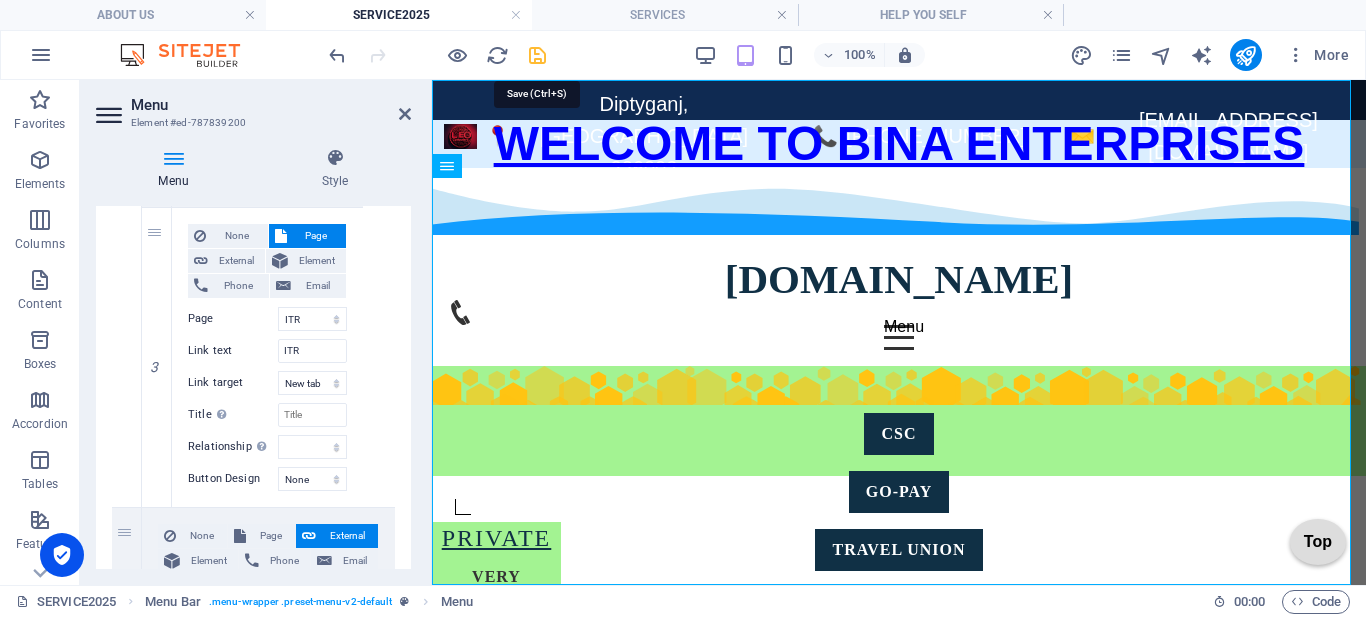 click at bounding box center (537, 55) 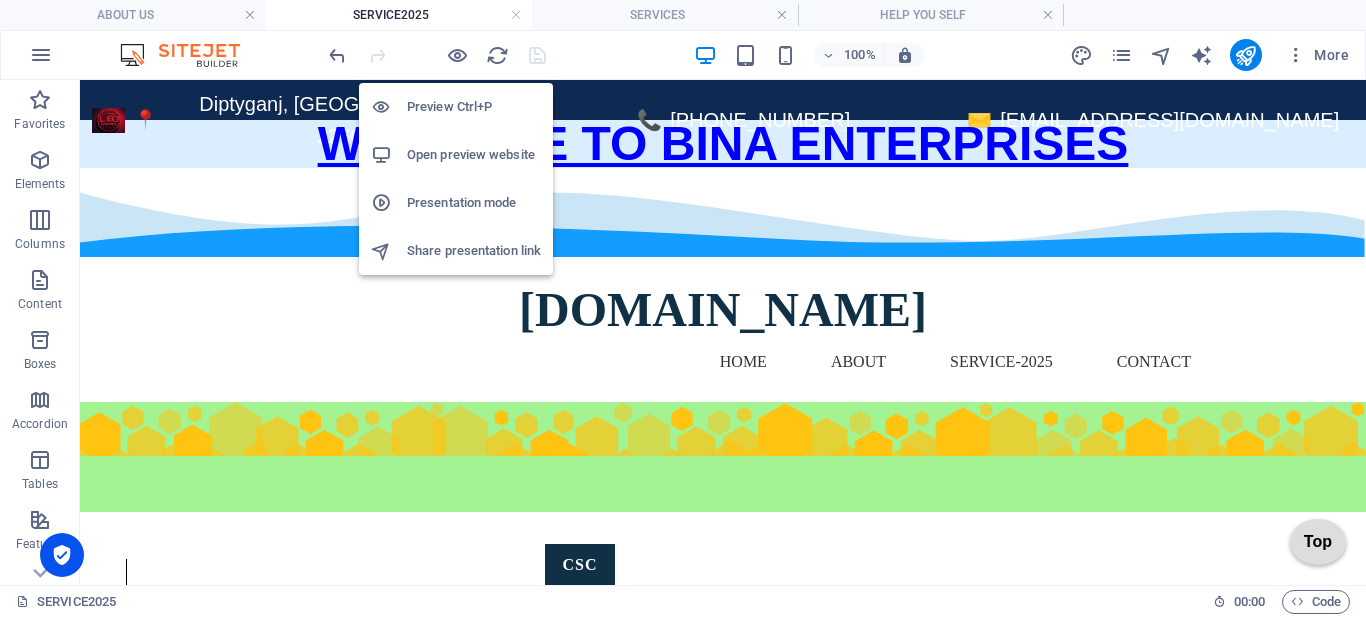 drag, startPoint x: 466, startPoint y: 105, endPoint x: 738, endPoint y: 141, distance: 274.372 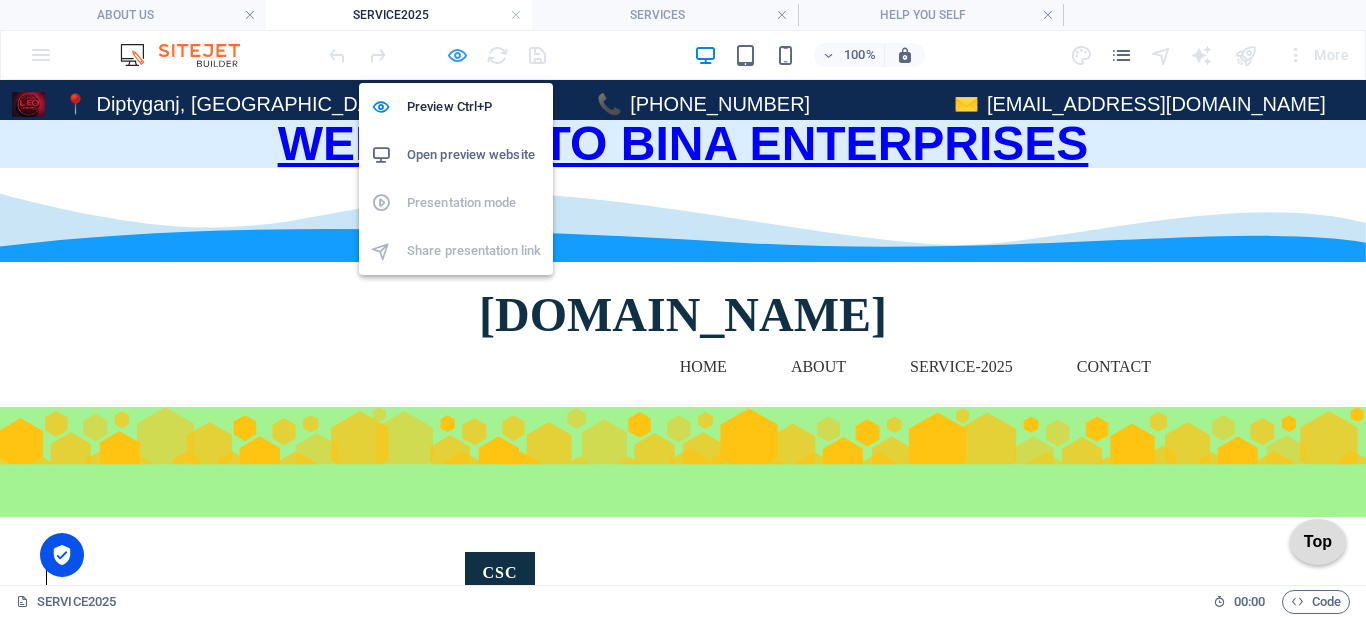 click at bounding box center [457, 55] 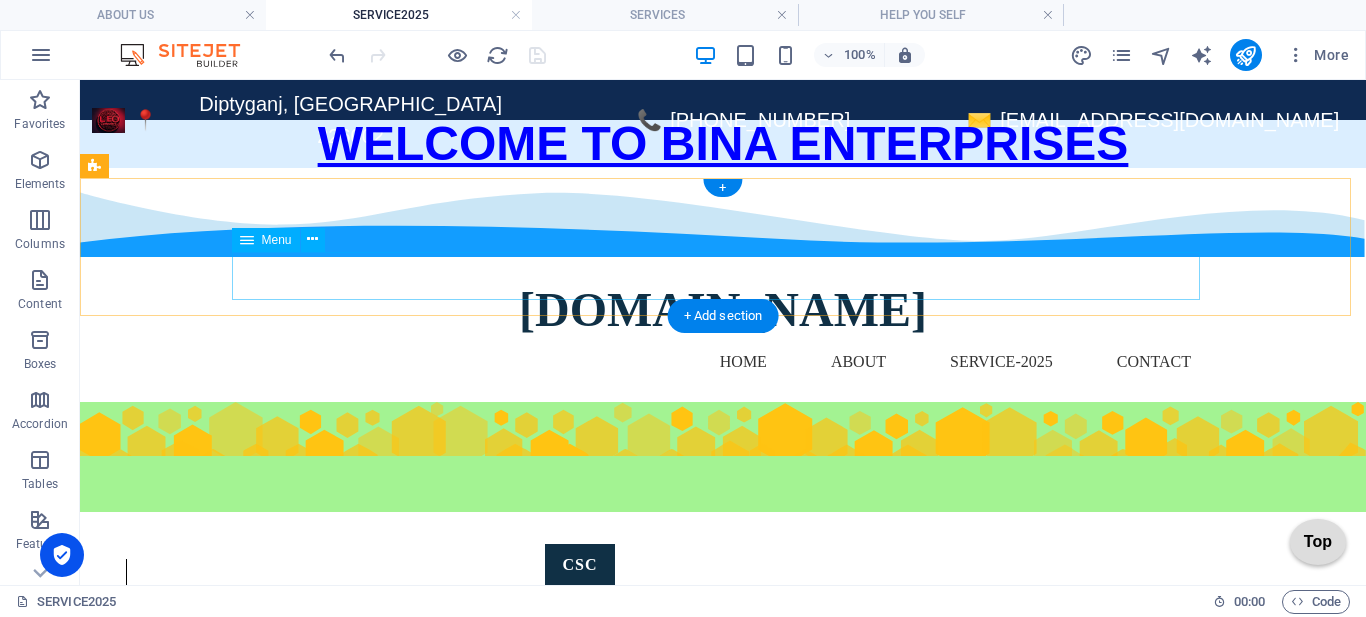 click on "Home About Service-2025 GST BOOK KEEPING ITR Contact" at bounding box center [723, 362] 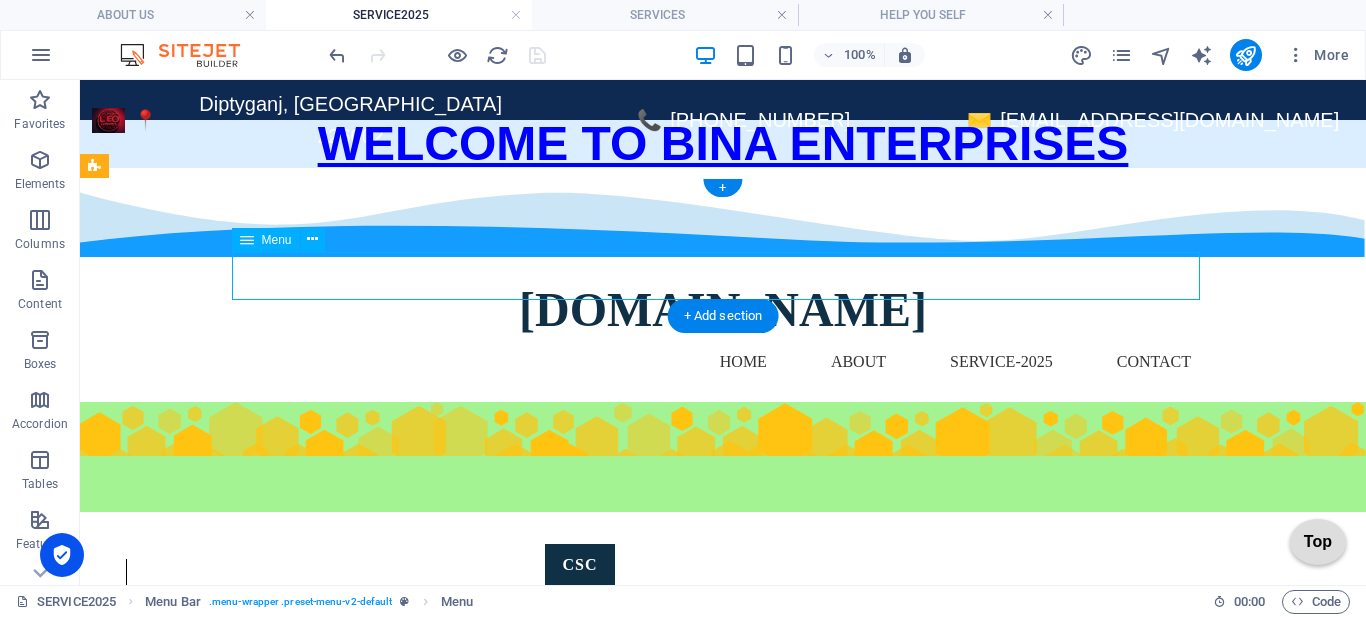 click on "Home About Service-2025 GST BOOK KEEPING ITR Contact" at bounding box center (723, 362) 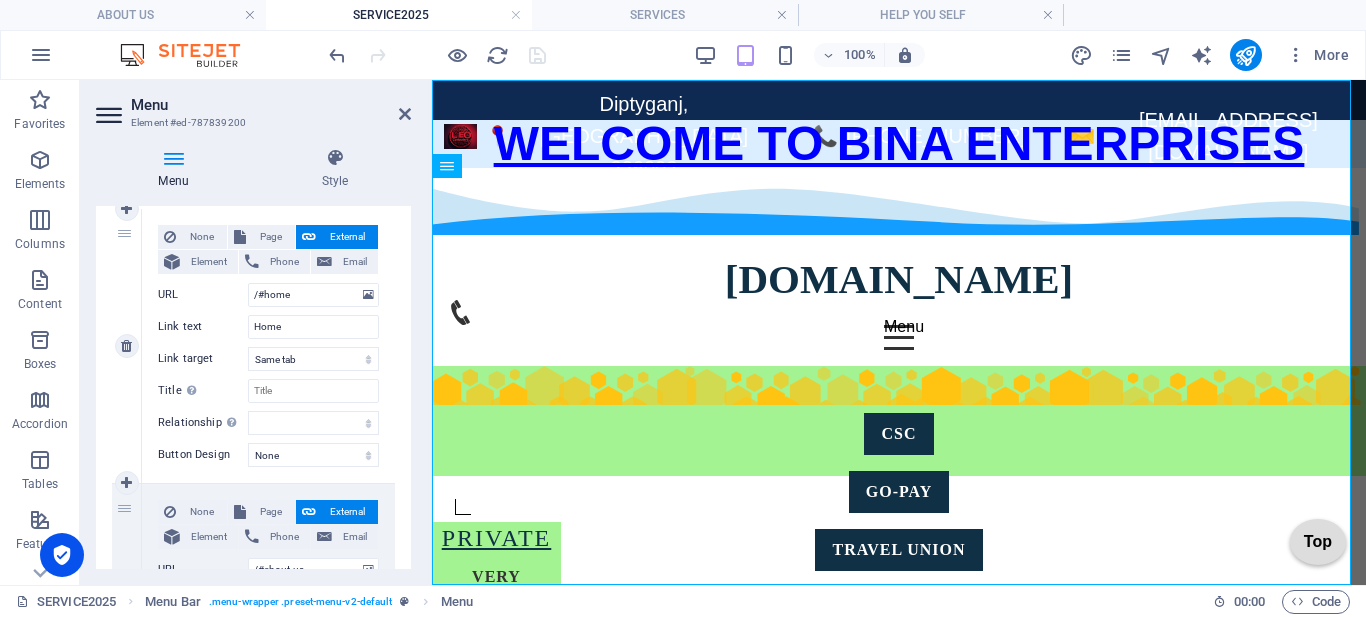 scroll, scrollTop: 300, scrollLeft: 0, axis: vertical 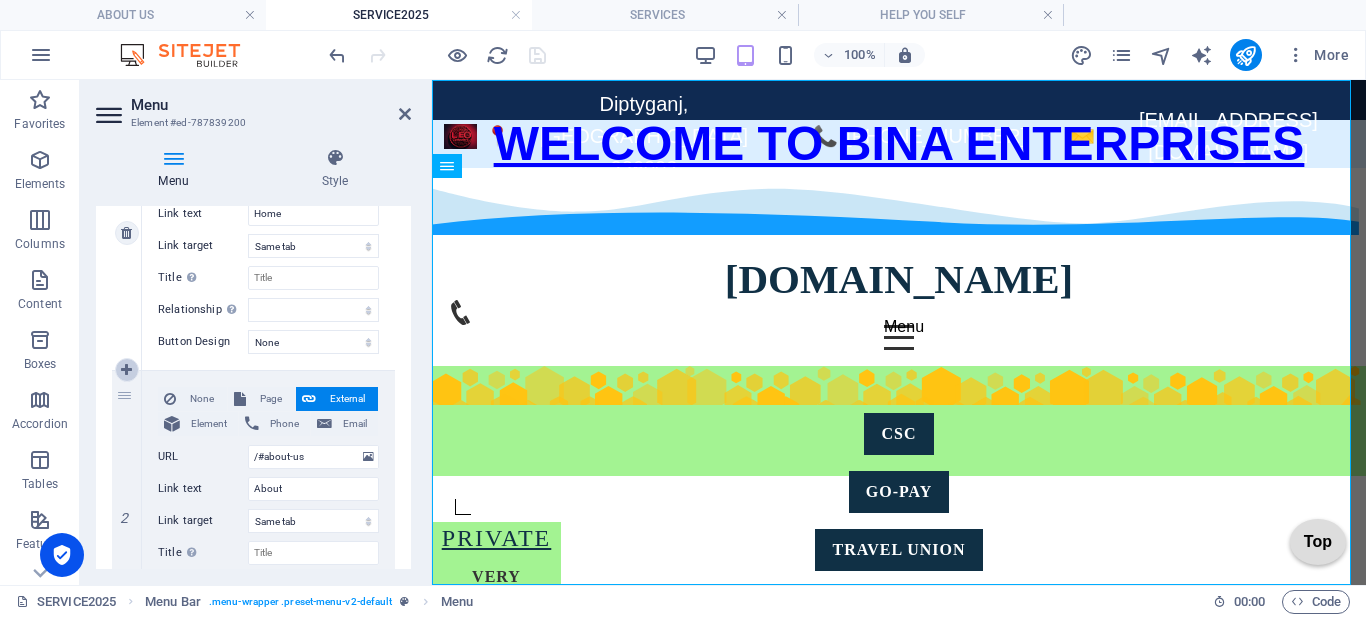 click at bounding box center (126, 370) 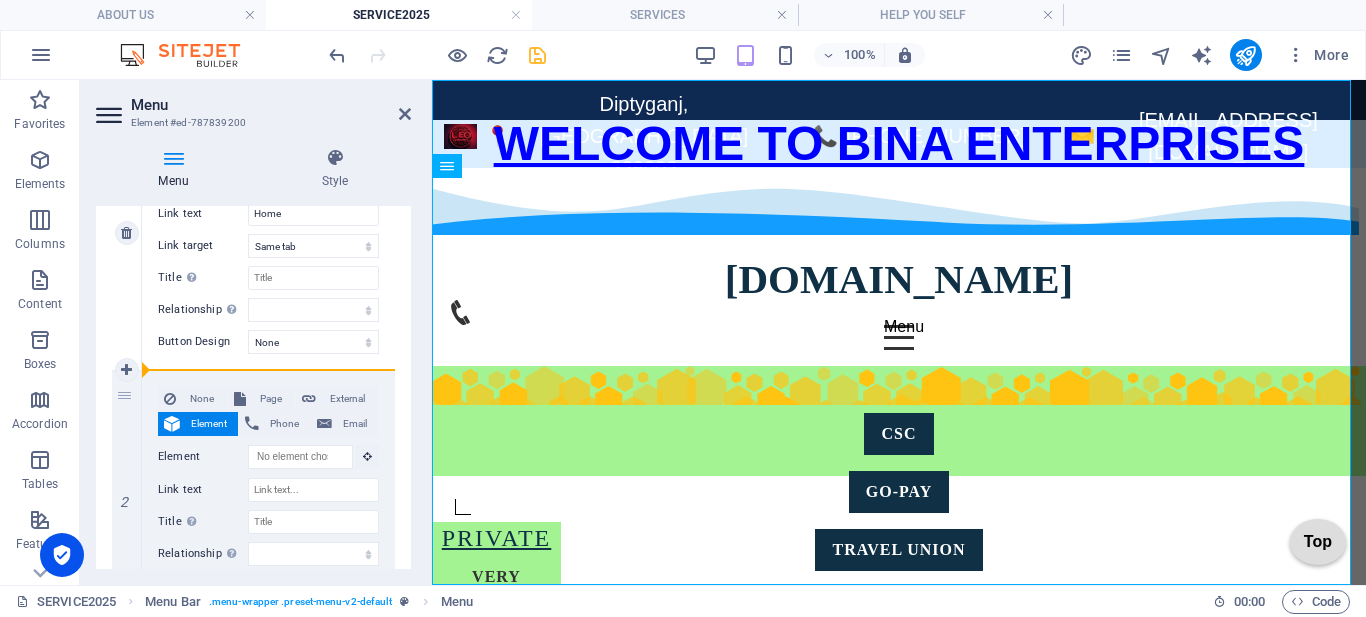 drag, startPoint x: 126, startPoint y: 437, endPoint x: 386, endPoint y: 307, distance: 290.68884 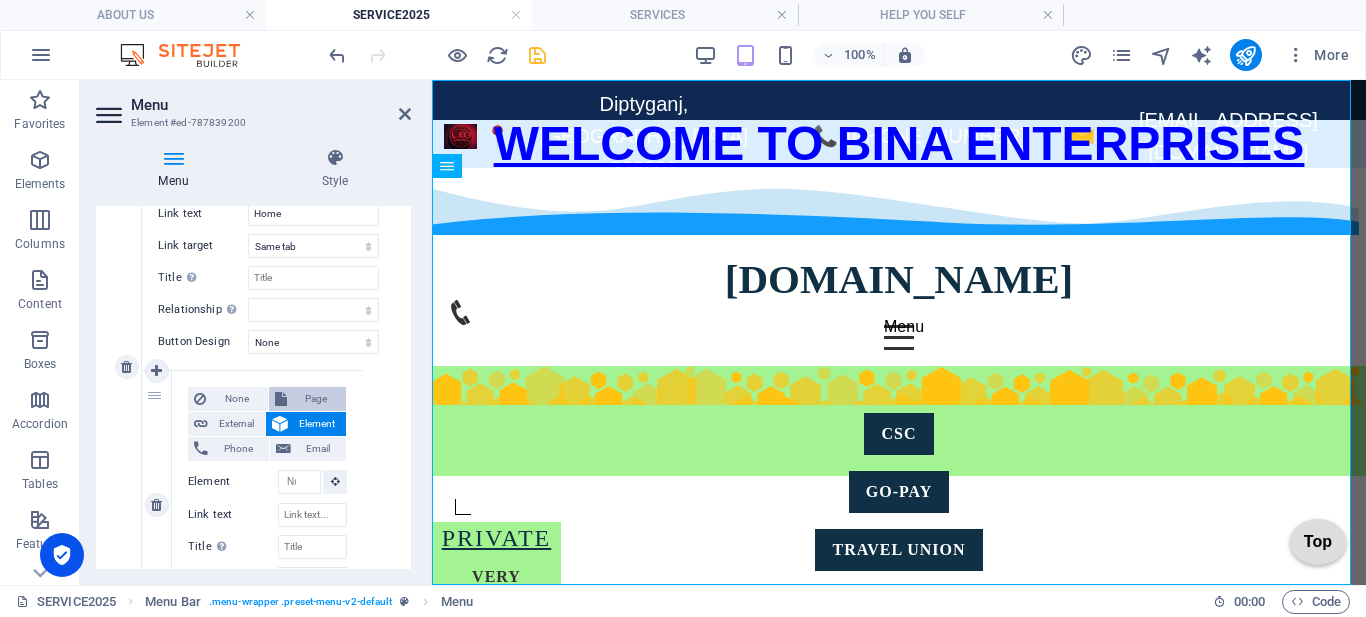 click on "Page" at bounding box center [317, 399] 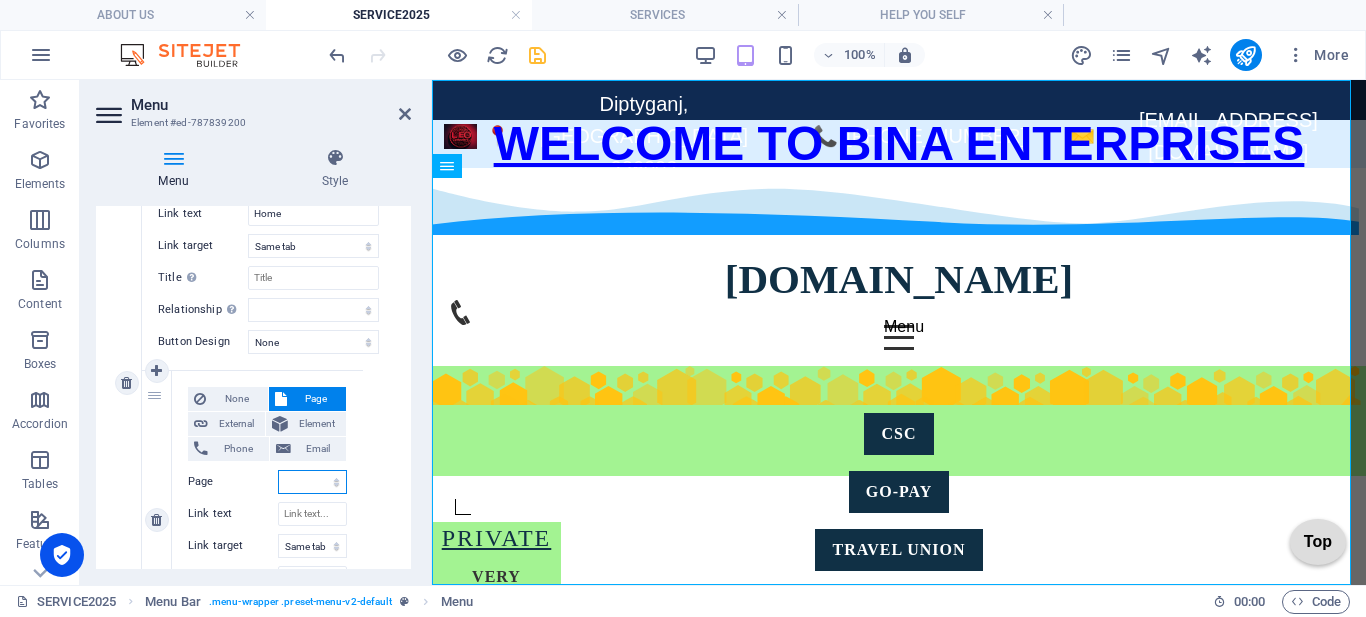 scroll, scrollTop: 315, scrollLeft: 0, axis: vertical 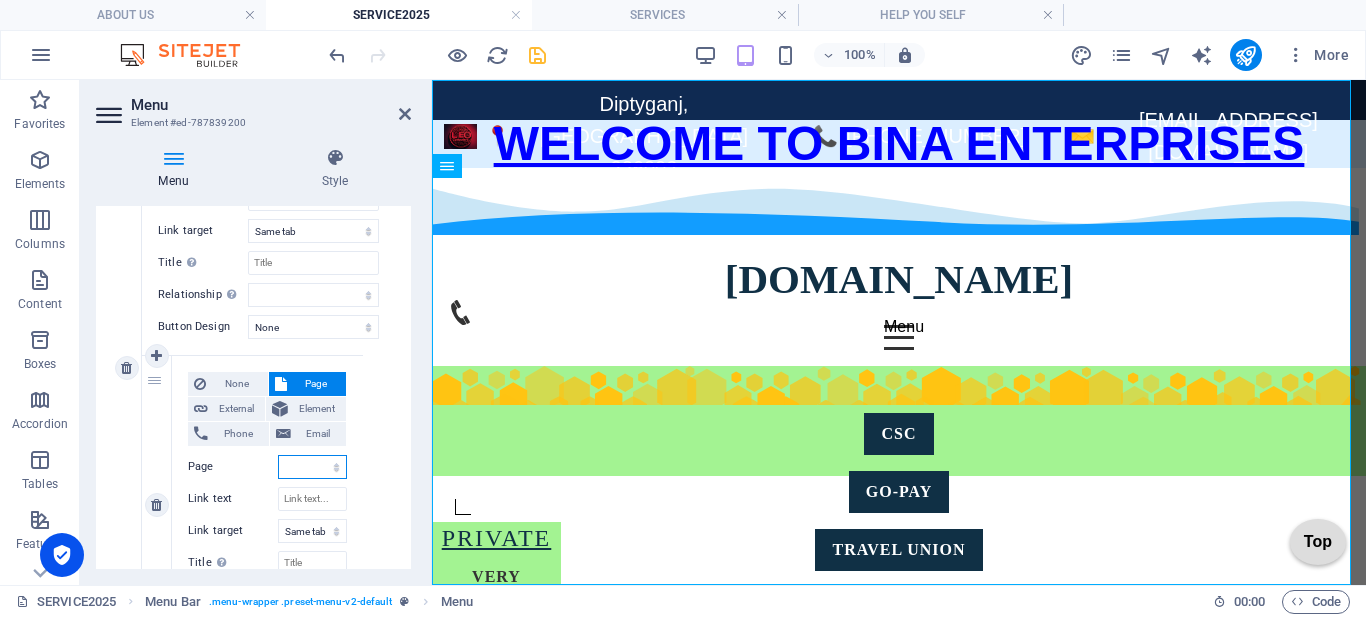 click on "HOME ABOUT US SERVICES HELP YOU SELF VECHILE INSURANCE SELF ONLINE FORM FILLING  ACCOUNTING SOFTWARE BUSINESS DOC FORMAT our project FORM FILLING -LINK- GOV -AND PRIVATE Resume GOVERNMENT JOBS AND OTHER FORMS Website Building image change GST SERVICE ITR BOOKKEEING SERVICE @ ACCOUNTING DSC Privacy Legal Notice Terms and Conditions PRICE SERVICE2025" at bounding box center [312, 467] 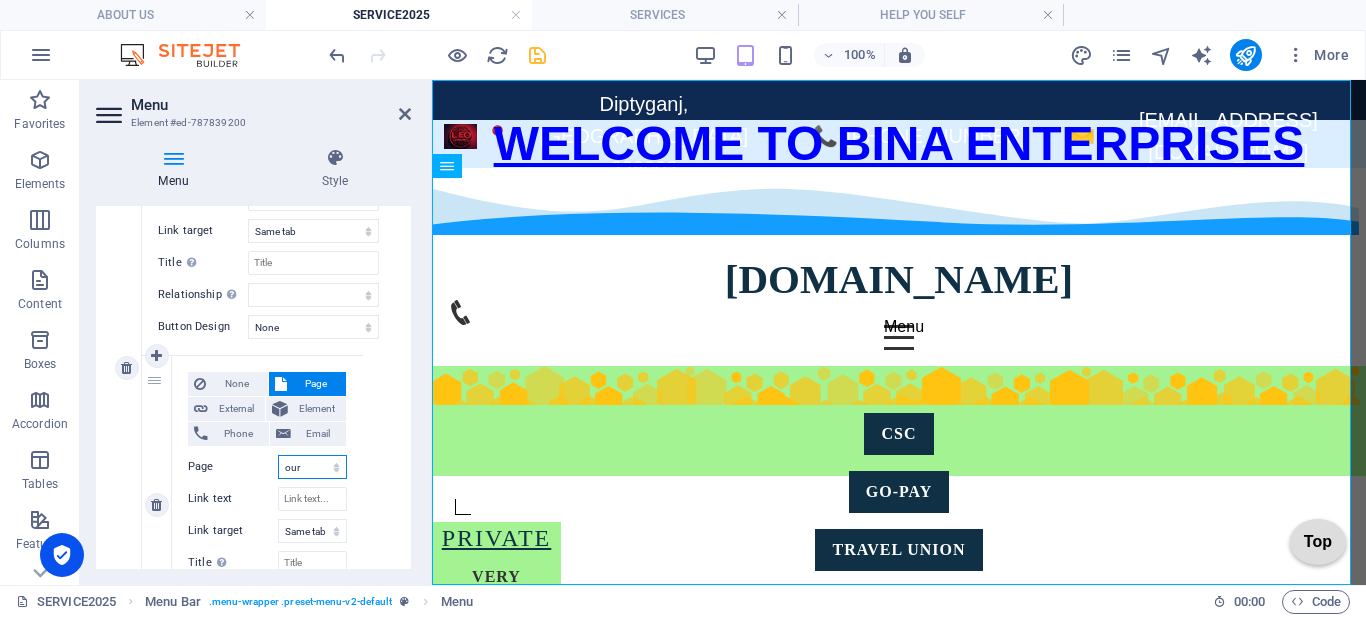 click on "HOME ABOUT US SERVICES HELP YOU SELF VECHILE INSURANCE SELF ONLINE FORM FILLING  ACCOUNTING SOFTWARE BUSINESS DOC FORMAT our project FORM FILLING -LINK- GOV -AND PRIVATE Resume GOVERNMENT JOBS AND OTHER FORMS Website Building image change GST SERVICE ITR BOOKKEEING SERVICE @ ACCOUNTING DSC Privacy Legal Notice Terms and Conditions PRICE SERVICE2025" at bounding box center (312, 467) 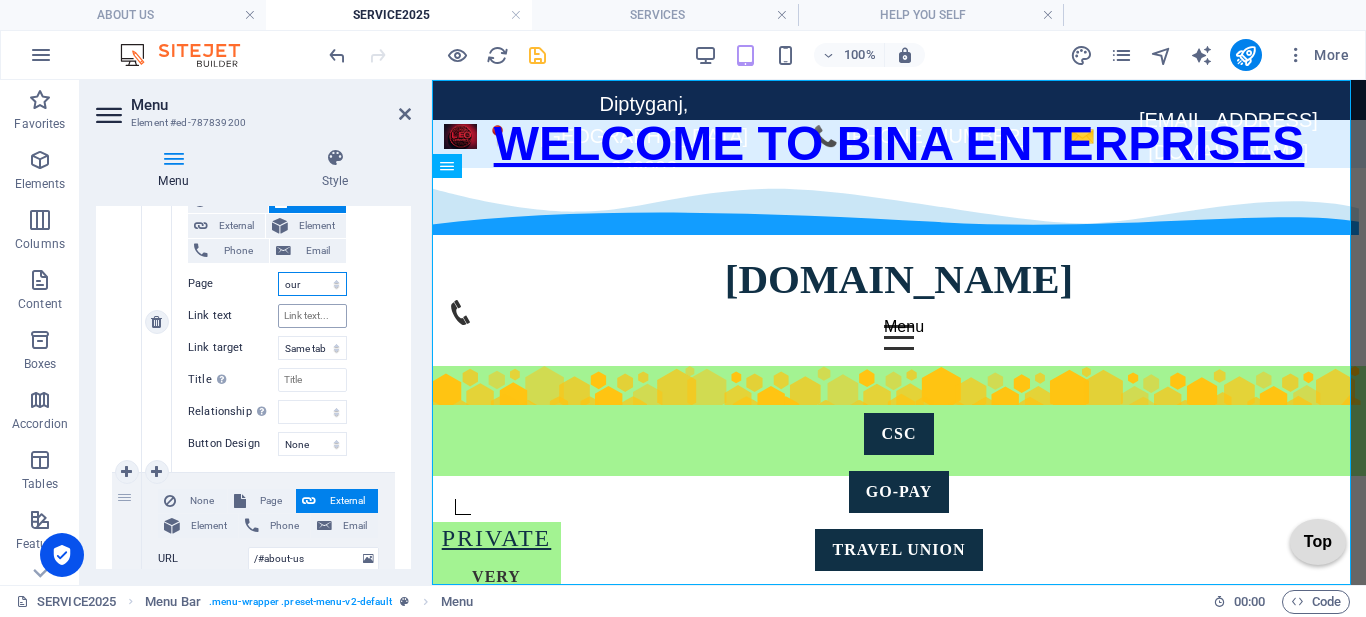 scroll, scrollTop: 515, scrollLeft: 0, axis: vertical 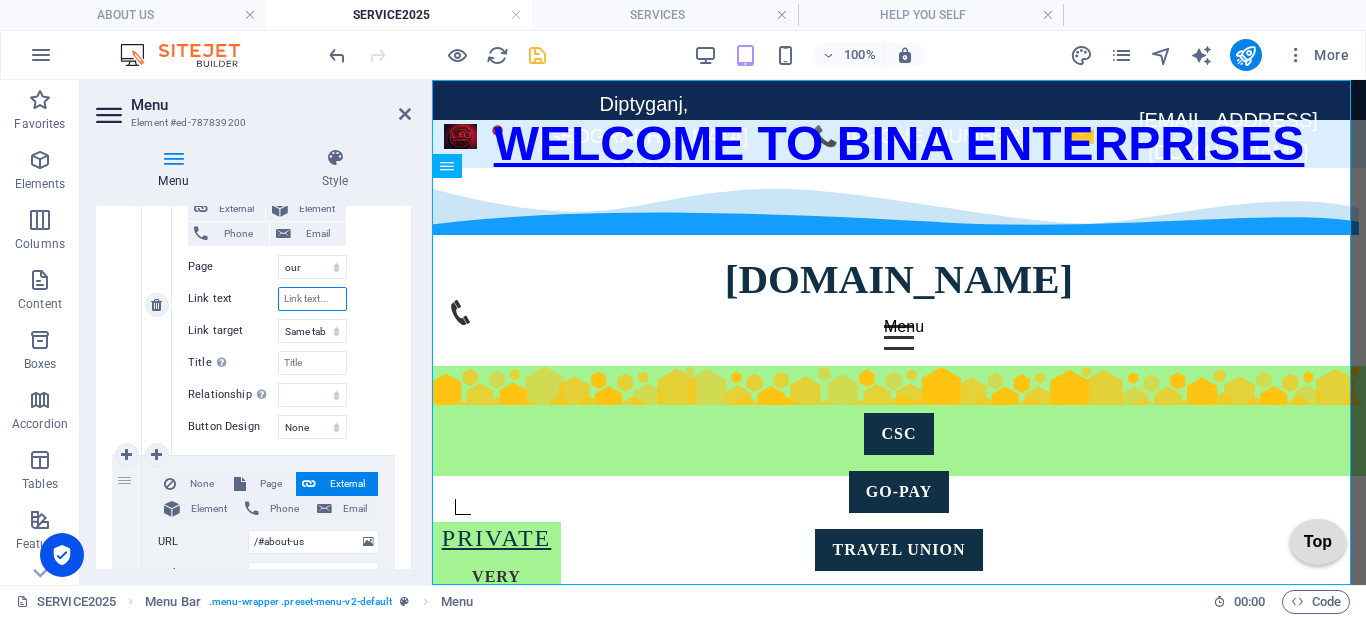 click on "Link text" at bounding box center (312, 299) 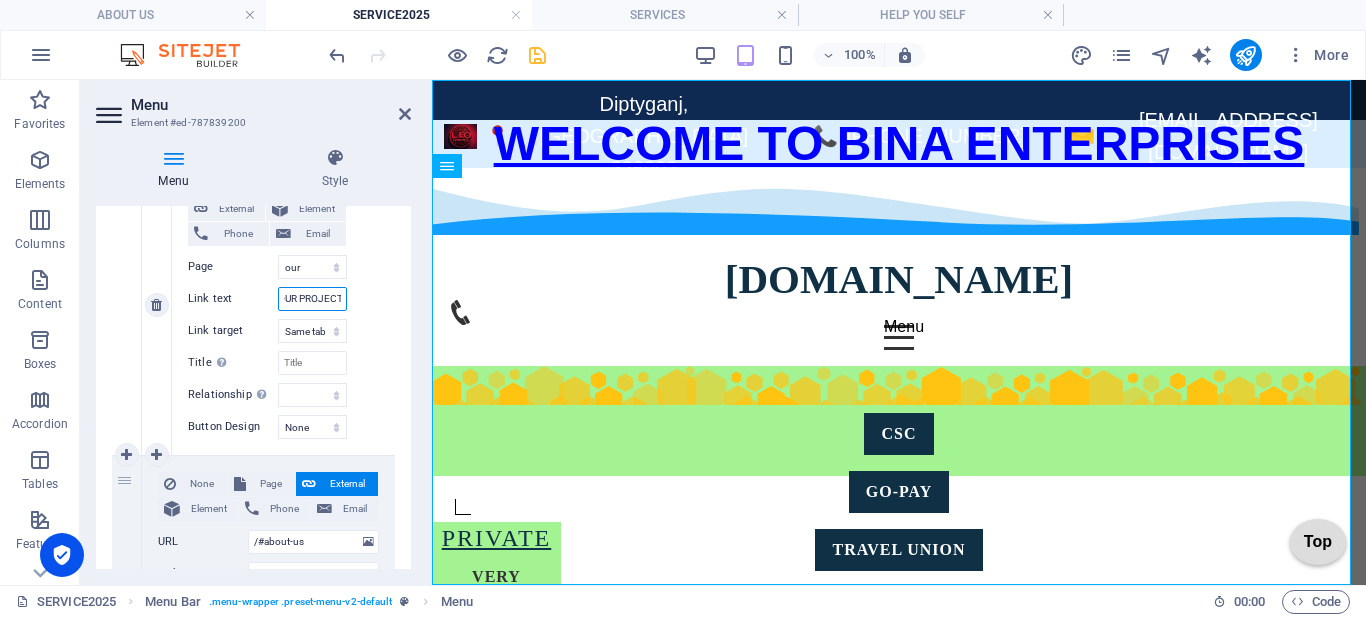 scroll, scrollTop: 0, scrollLeft: 11, axis: horizontal 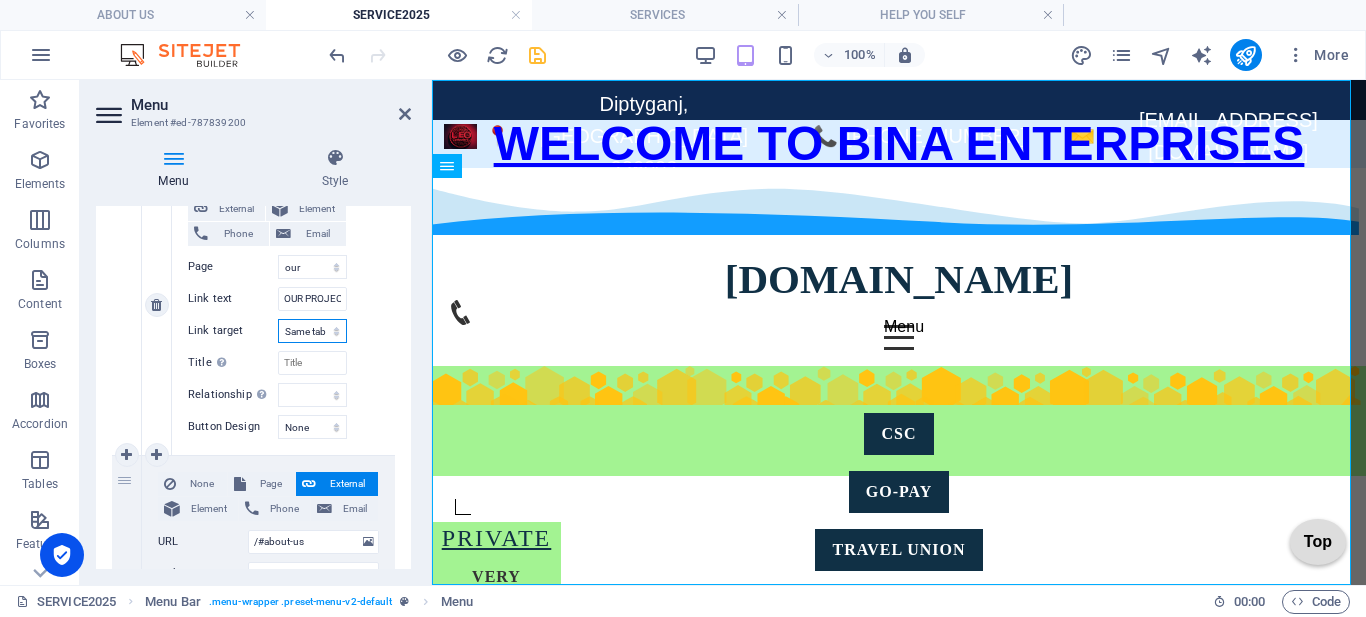 click on "New tab Same tab Overlay" at bounding box center [312, 331] 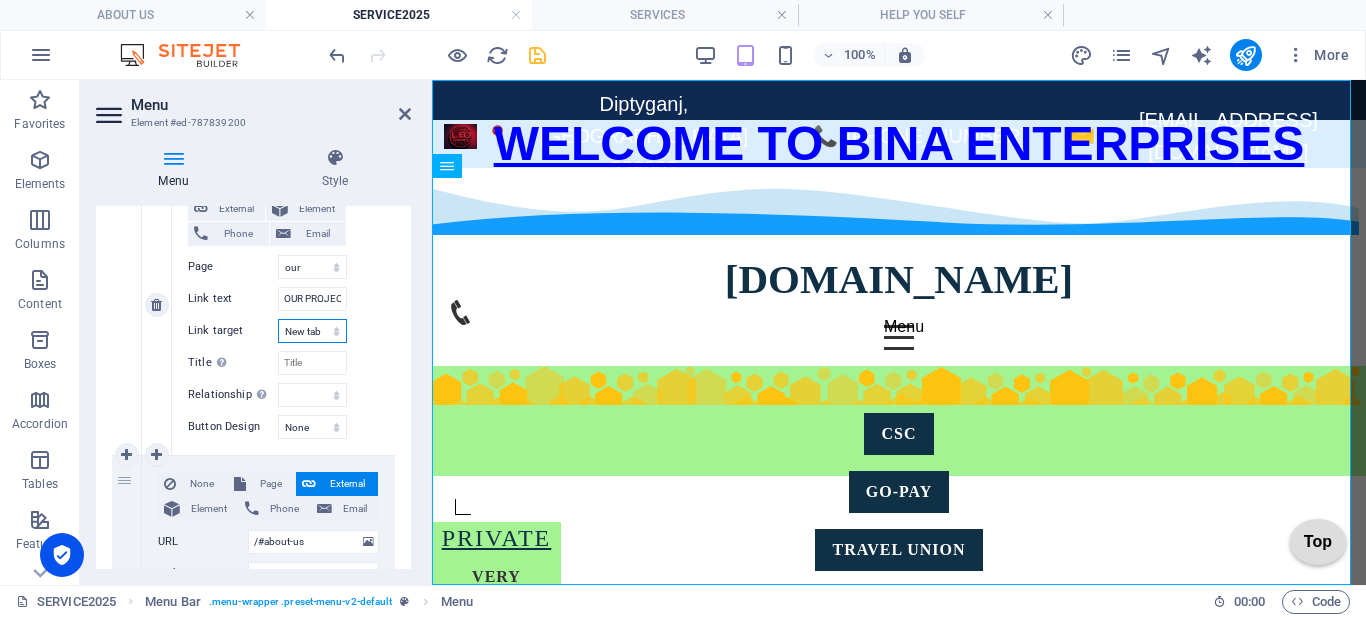 click on "New tab Same tab Overlay" at bounding box center [312, 331] 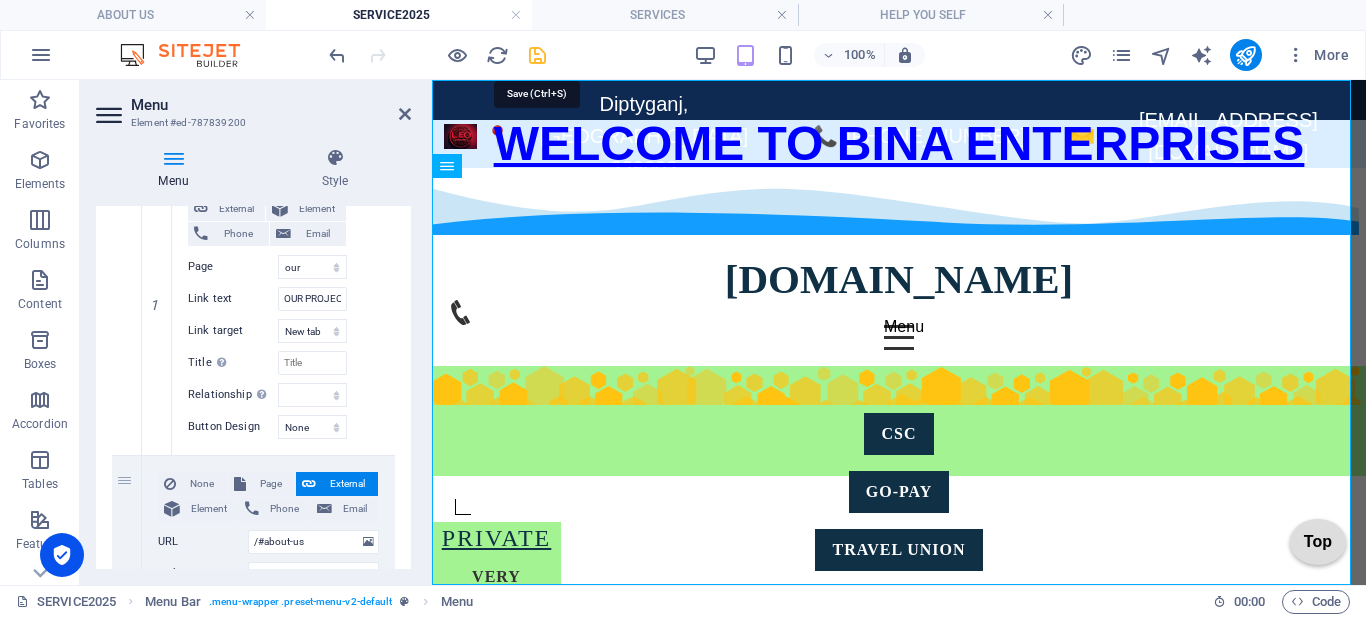 click at bounding box center (537, 55) 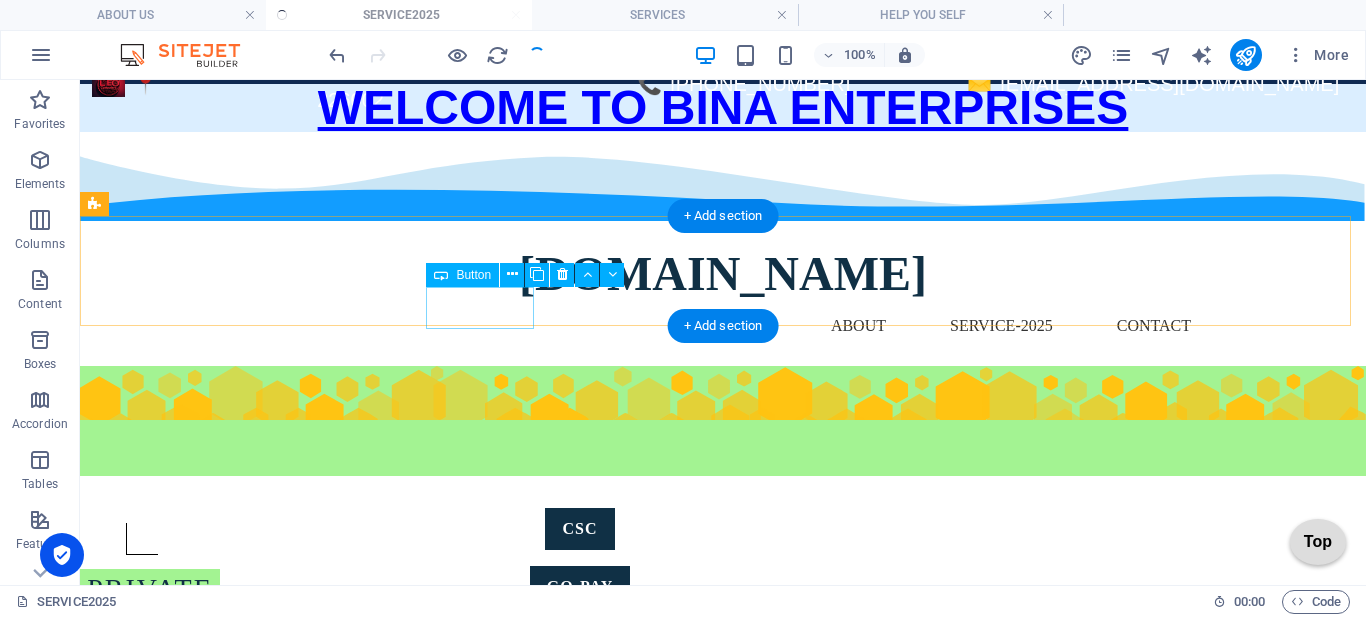 scroll, scrollTop: 0, scrollLeft: 0, axis: both 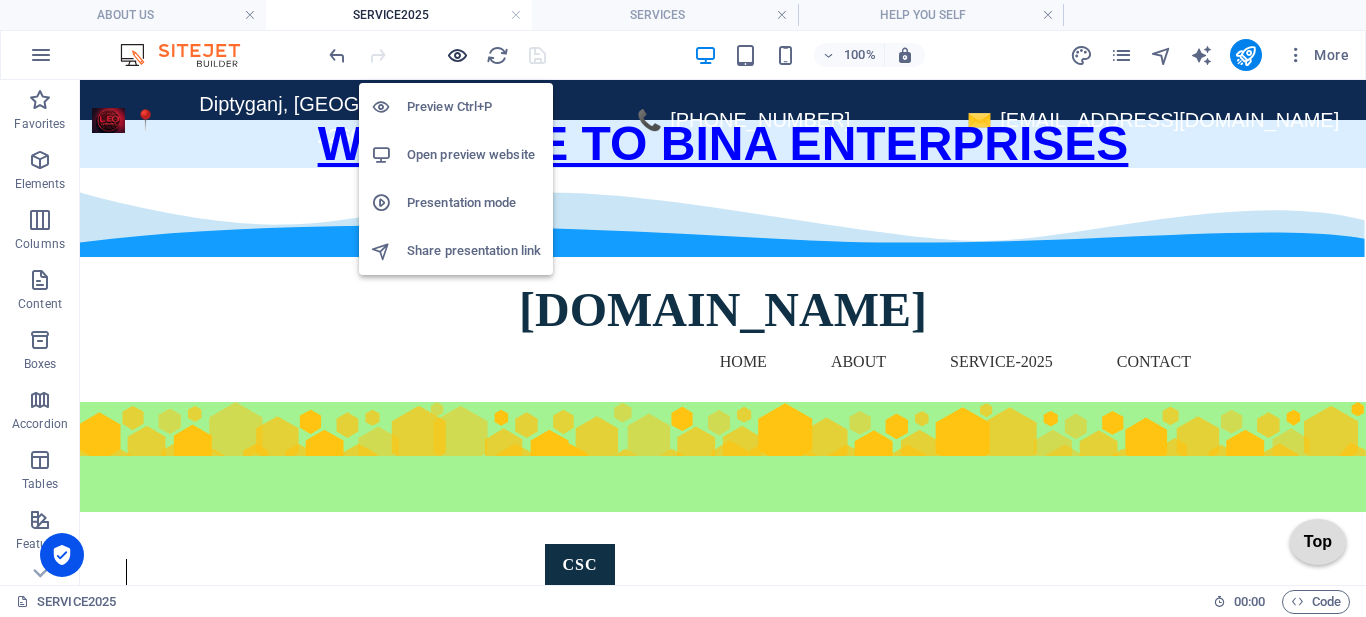 click at bounding box center (457, 55) 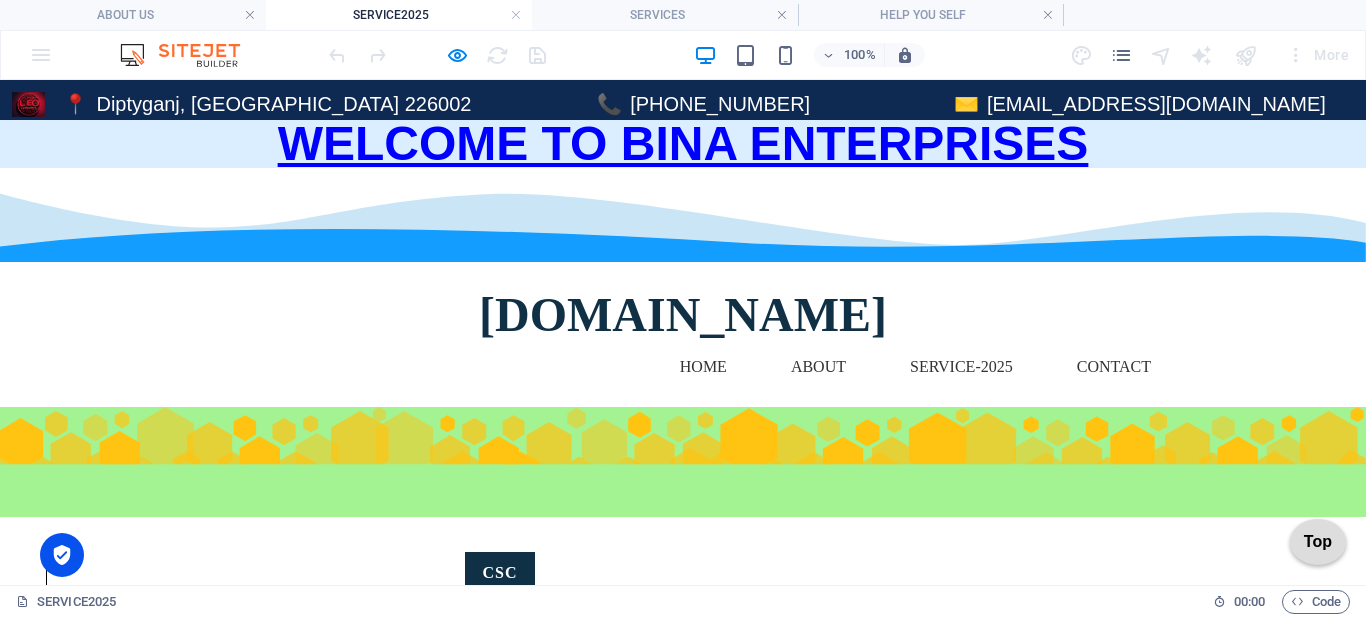 click on "Home OUR PROJECT About Service-2025 GST BOOK KEEPING ITR Contact" at bounding box center (683, 367) 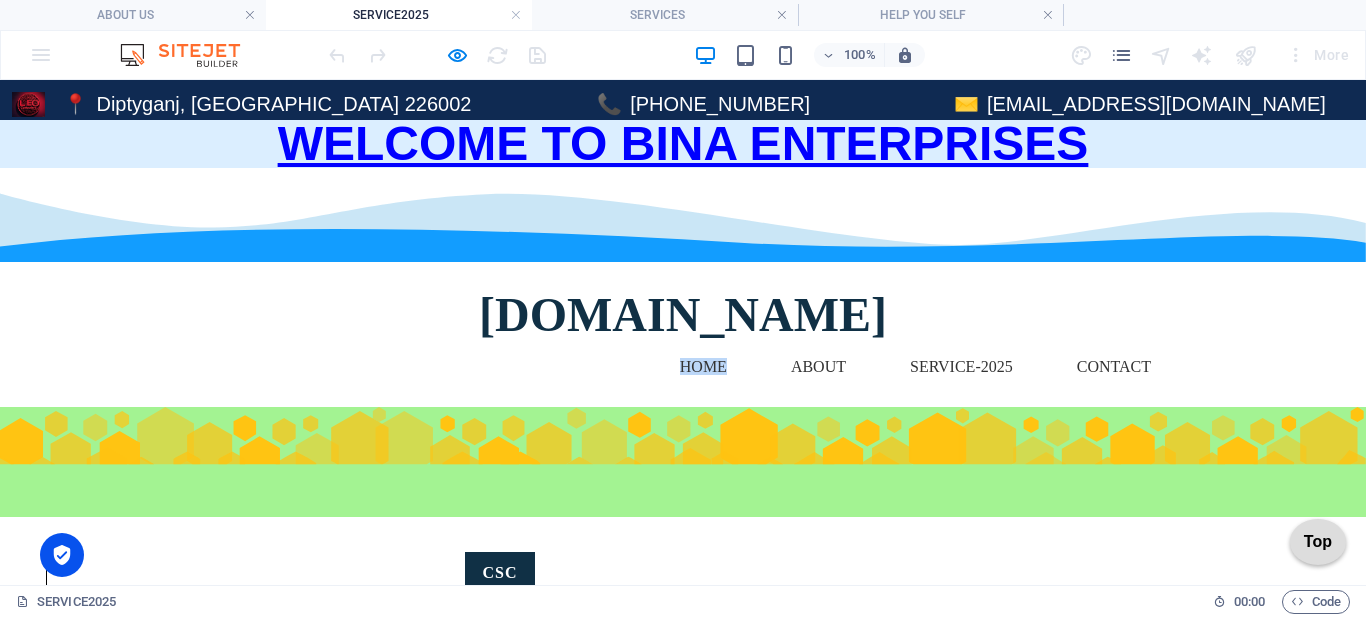 click on "Home OUR PROJECT About Service-2025 GST BOOK KEEPING ITR Contact" at bounding box center (683, 367) 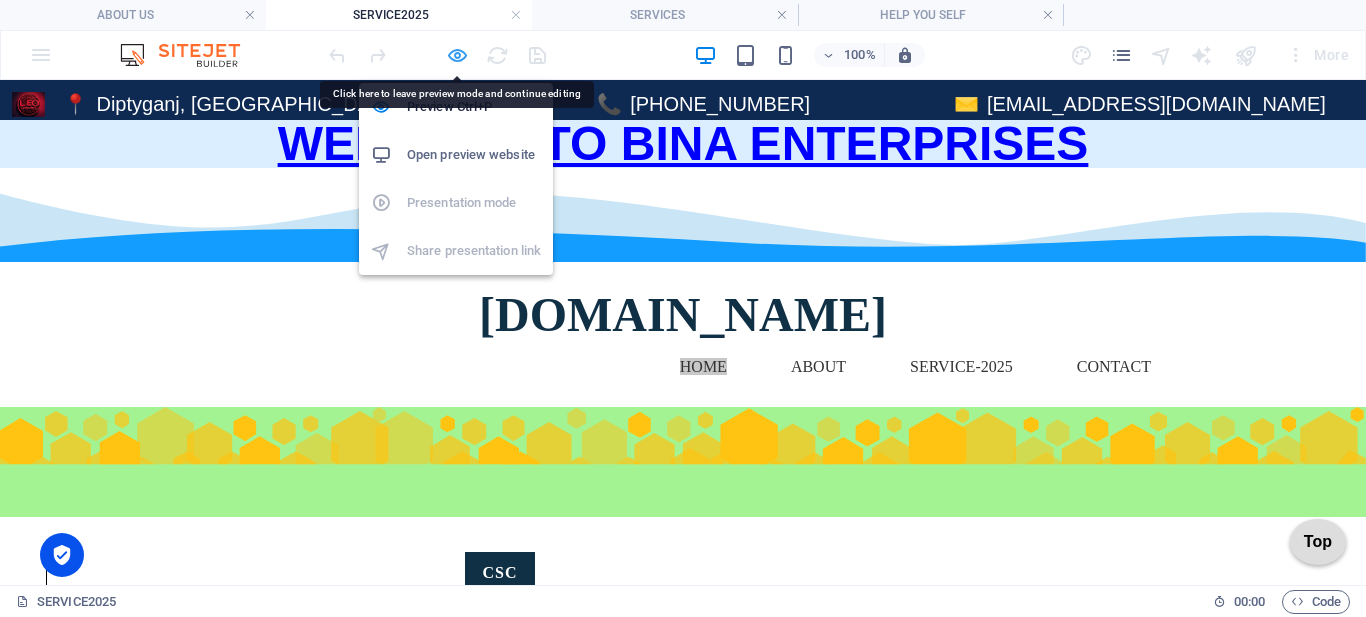click at bounding box center [457, 55] 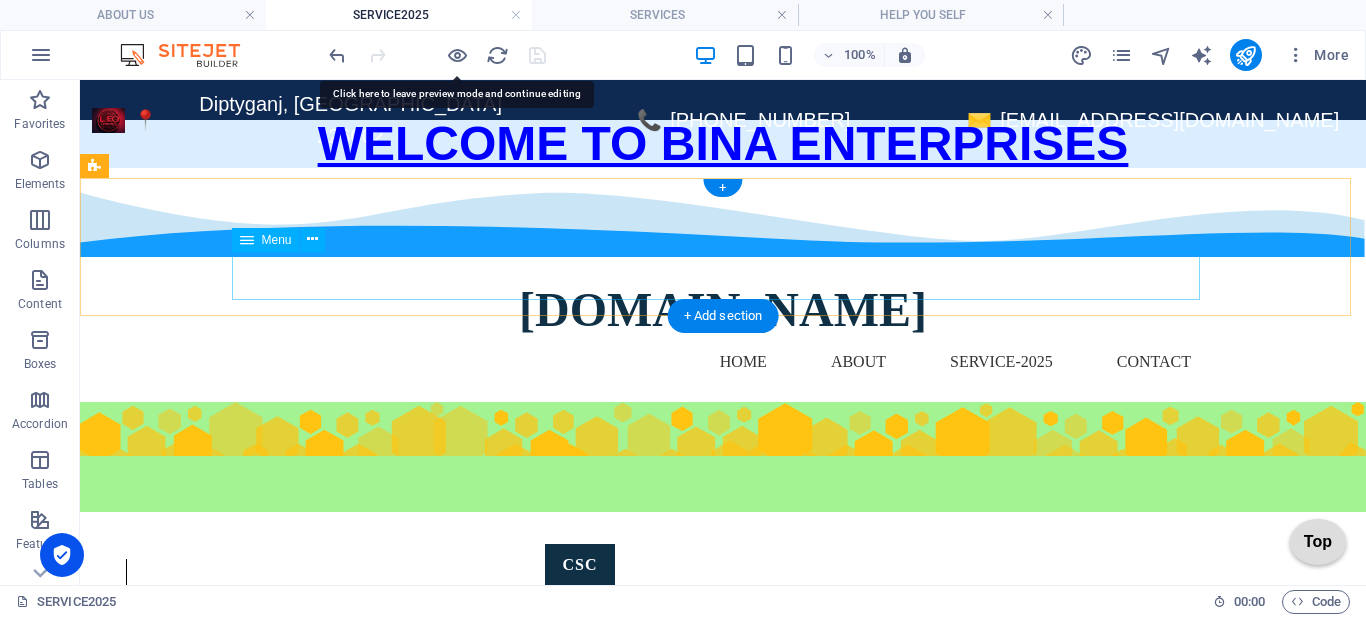 click on "Home OUR PROJECT About Service-2025 GST BOOK KEEPING ITR Contact" at bounding box center [723, 362] 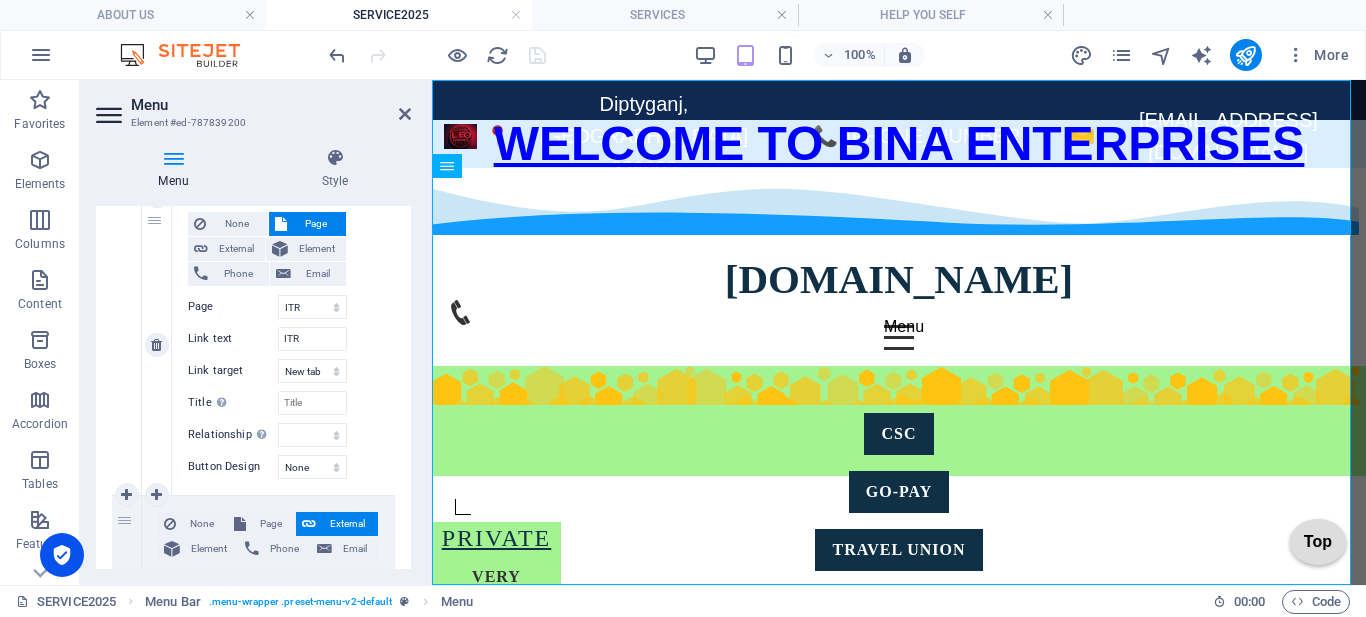 scroll, scrollTop: 1982, scrollLeft: 0, axis: vertical 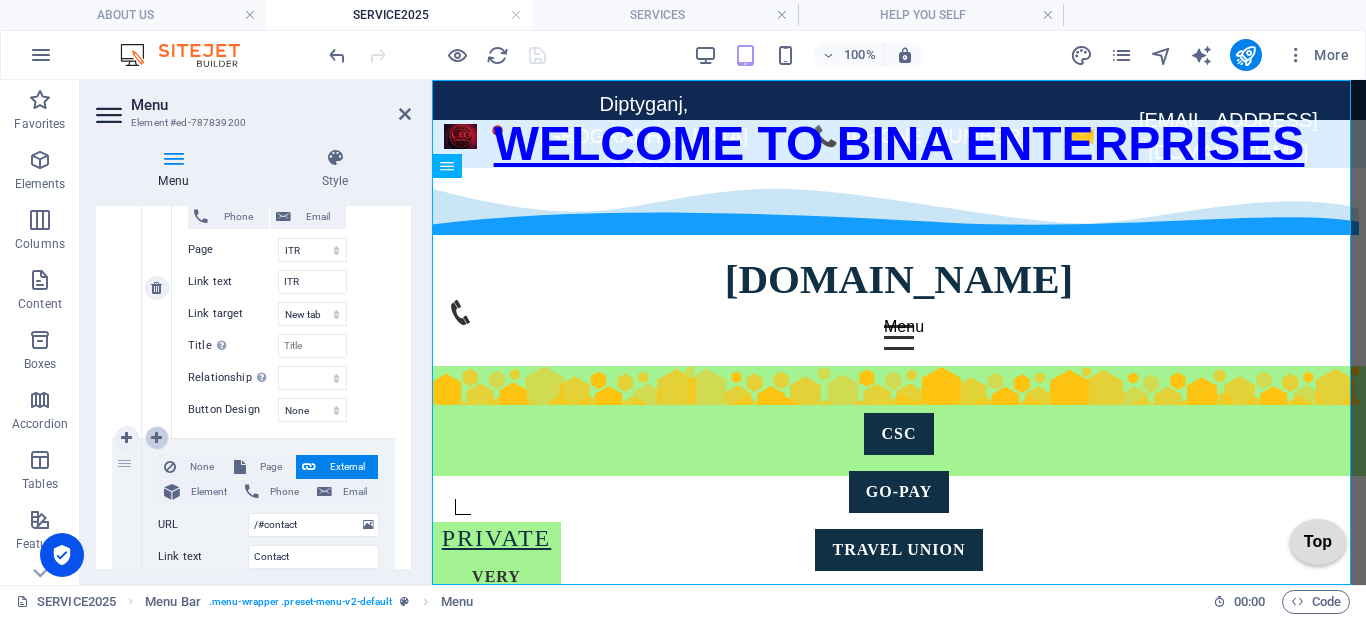 click at bounding box center [156, 438] 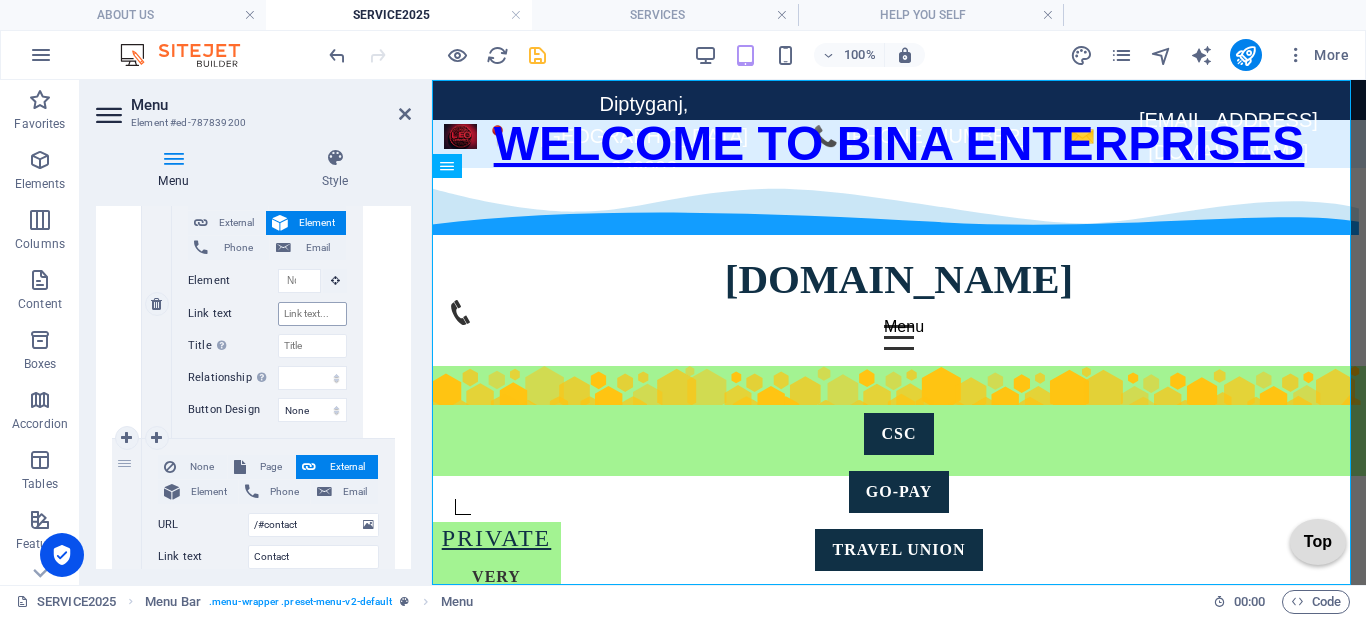 scroll, scrollTop: 2151, scrollLeft: 0, axis: vertical 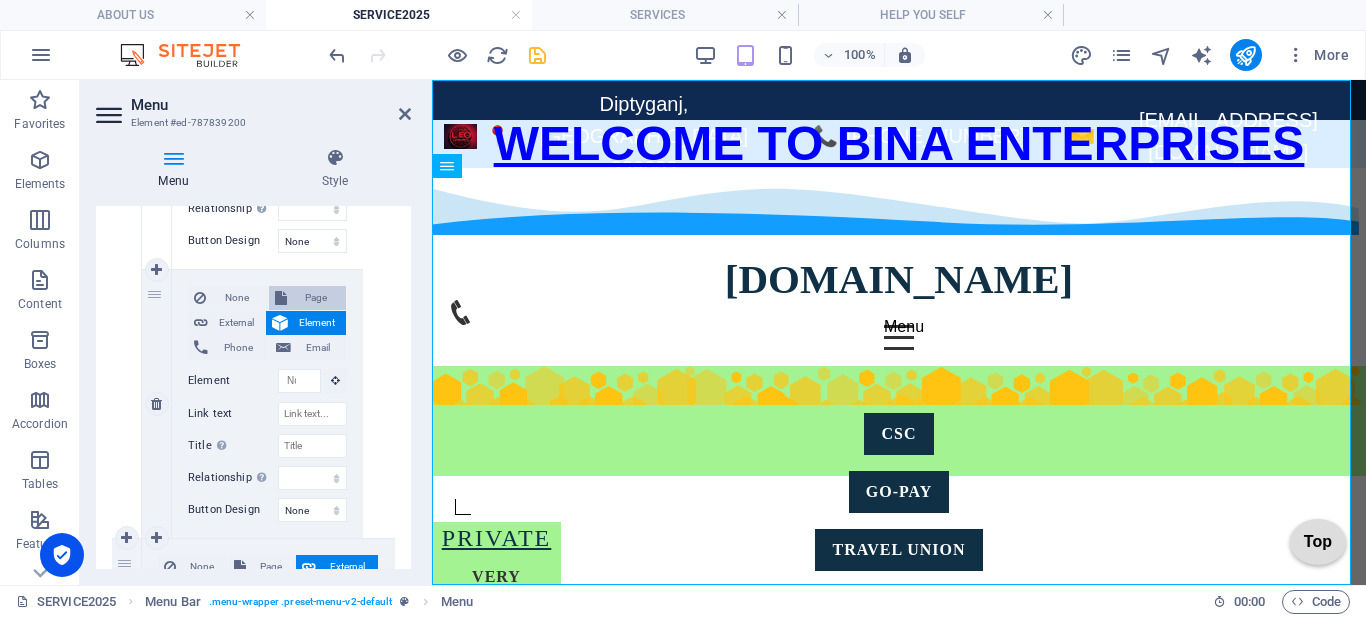 click on "Page" at bounding box center [317, 298] 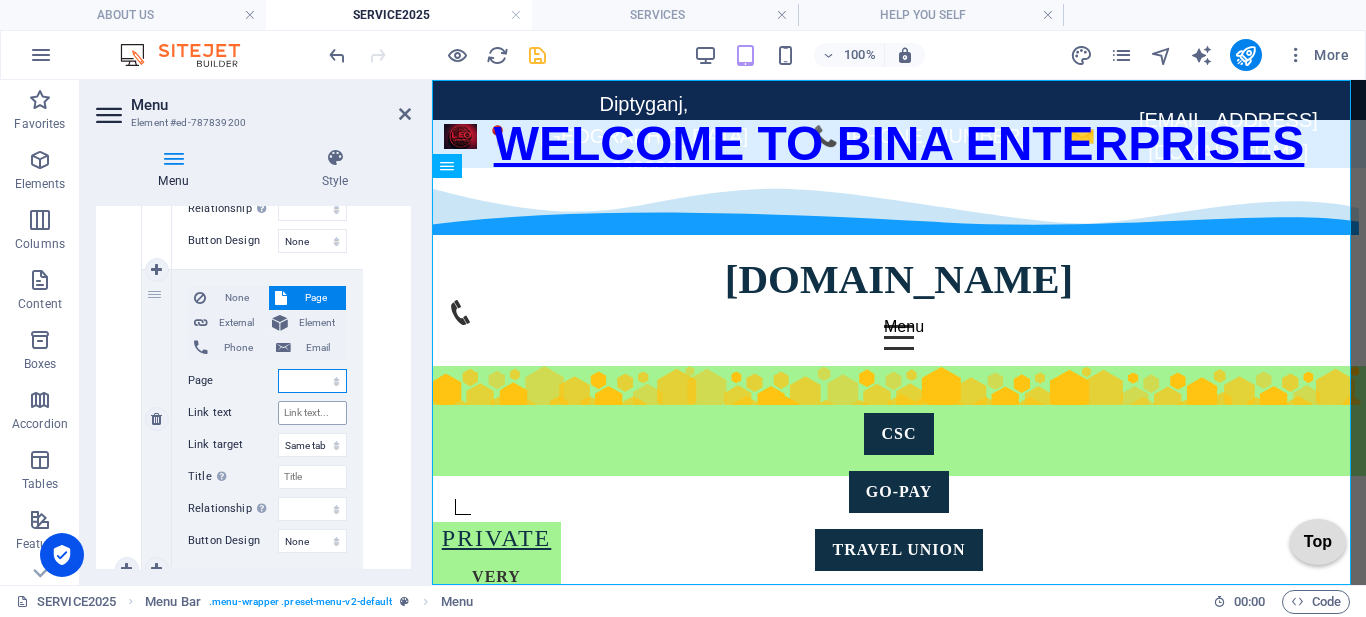 scroll, scrollTop: 2182, scrollLeft: 0, axis: vertical 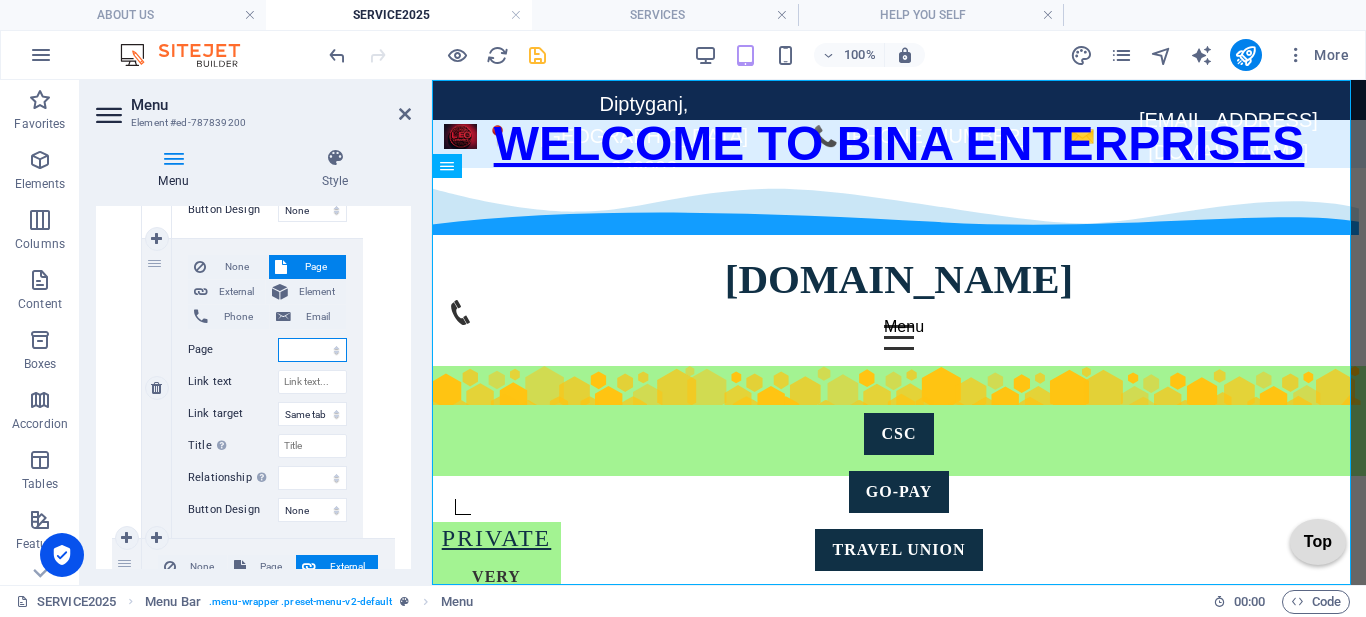 click on "HOME ABOUT US SERVICES HELP YOU SELF VECHILE INSURANCE SELF ONLINE FORM FILLING  ACCOUNTING SOFTWARE BUSINESS DOC FORMAT our project FORM FILLING -LINK- GOV -AND PRIVATE Resume GOVERNMENT JOBS AND OTHER FORMS Website Building image change GST SERVICE ITR BOOKKEEING SERVICE @ ACCOUNTING DSC Privacy Legal Notice Terms and Conditions PRICE SERVICE2025" at bounding box center [312, 350] 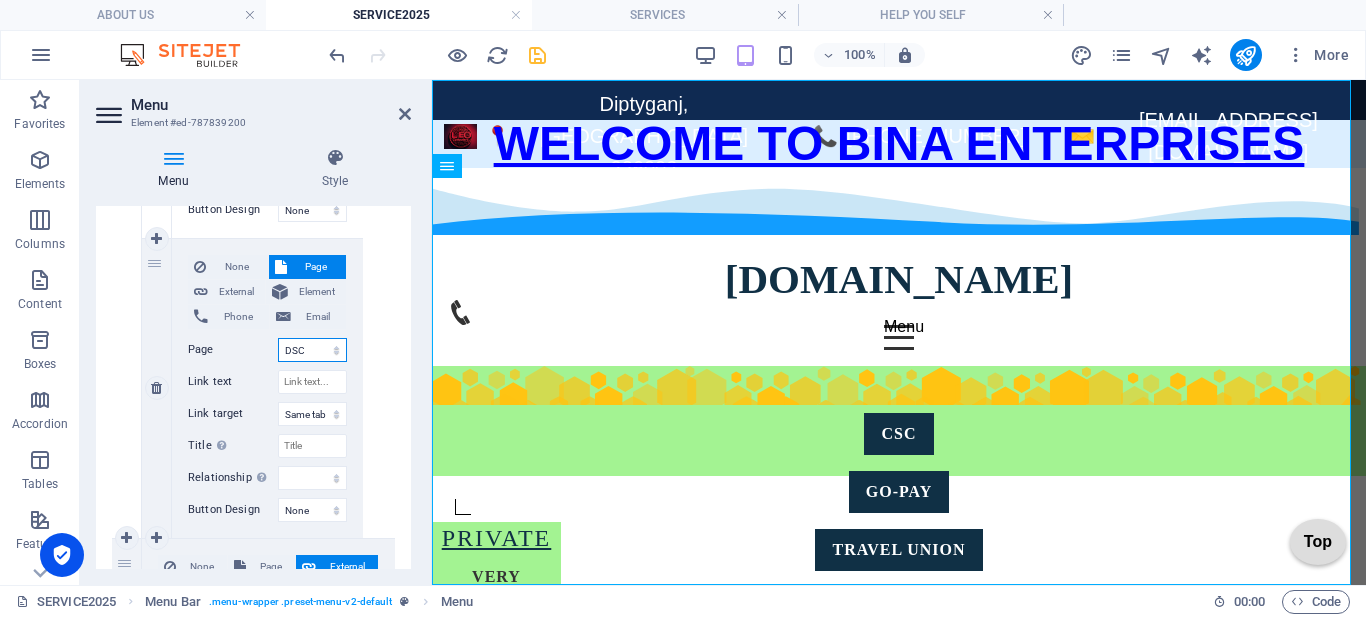 click on "HOME ABOUT US SERVICES HELP YOU SELF VECHILE INSURANCE SELF ONLINE FORM FILLING  ACCOUNTING SOFTWARE BUSINESS DOC FORMAT our project FORM FILLING -LINK- GOV -AND PRIVATE Resume GOVERNMENT JOBS AND OTHER FORMS Website Building image change GST SERVICE ITR BOOKKEEING SERVICE @ ACCOUNTING DSC Privacy Legal Notice Terms and Conditions PRICE SERVICE2025" at bounding box center (312, 350) 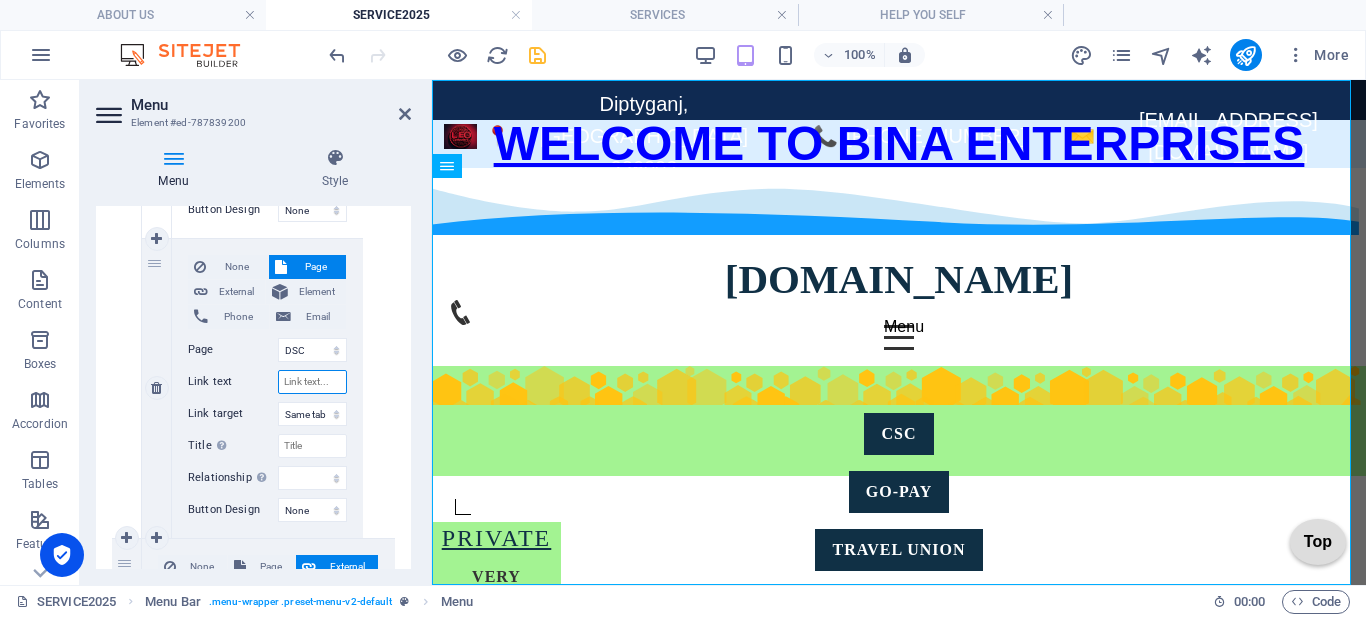 click on "Link text" at bounding box center (312, 382) 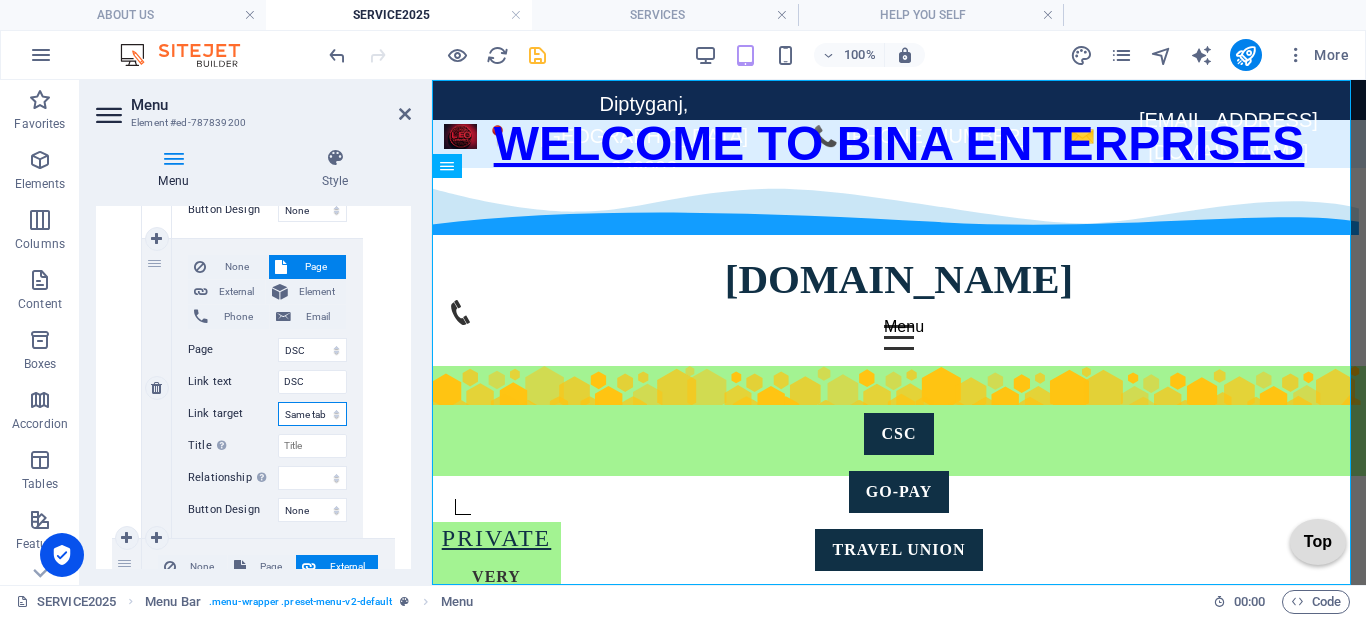 click on "New tab Same tab Overlay" at bounding box center [312, 414] 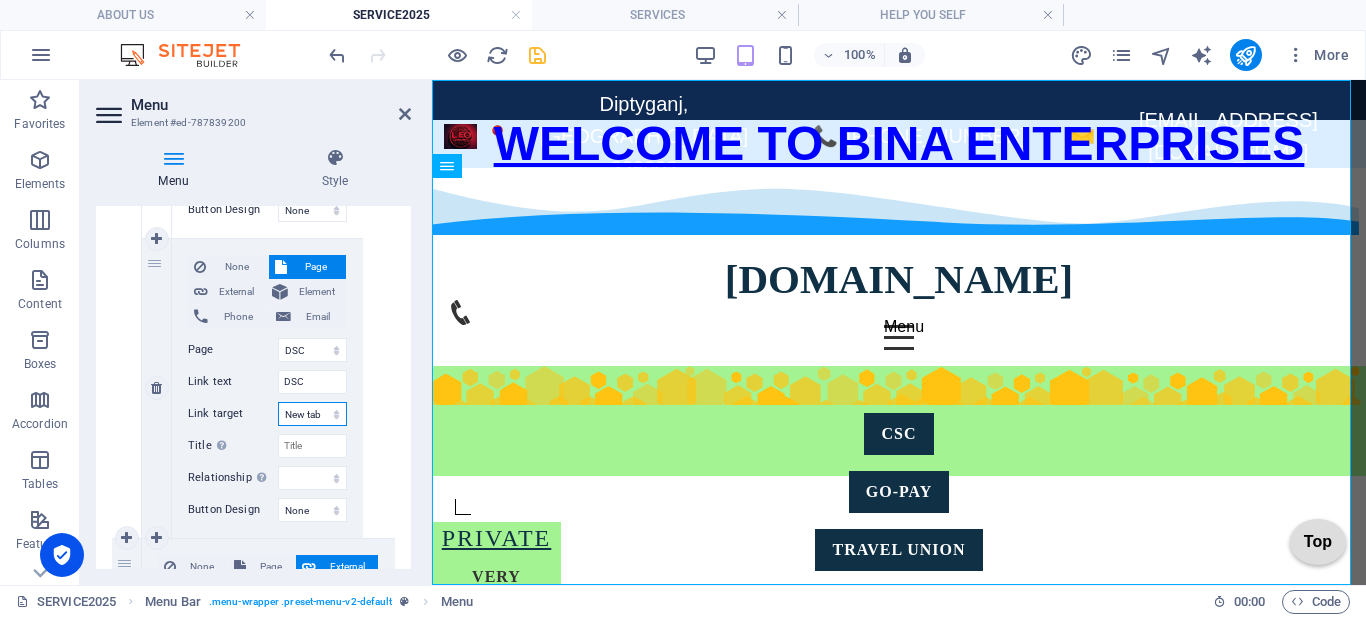 click on "New tab Same tab Overlay" at bounding box center [312, 414] 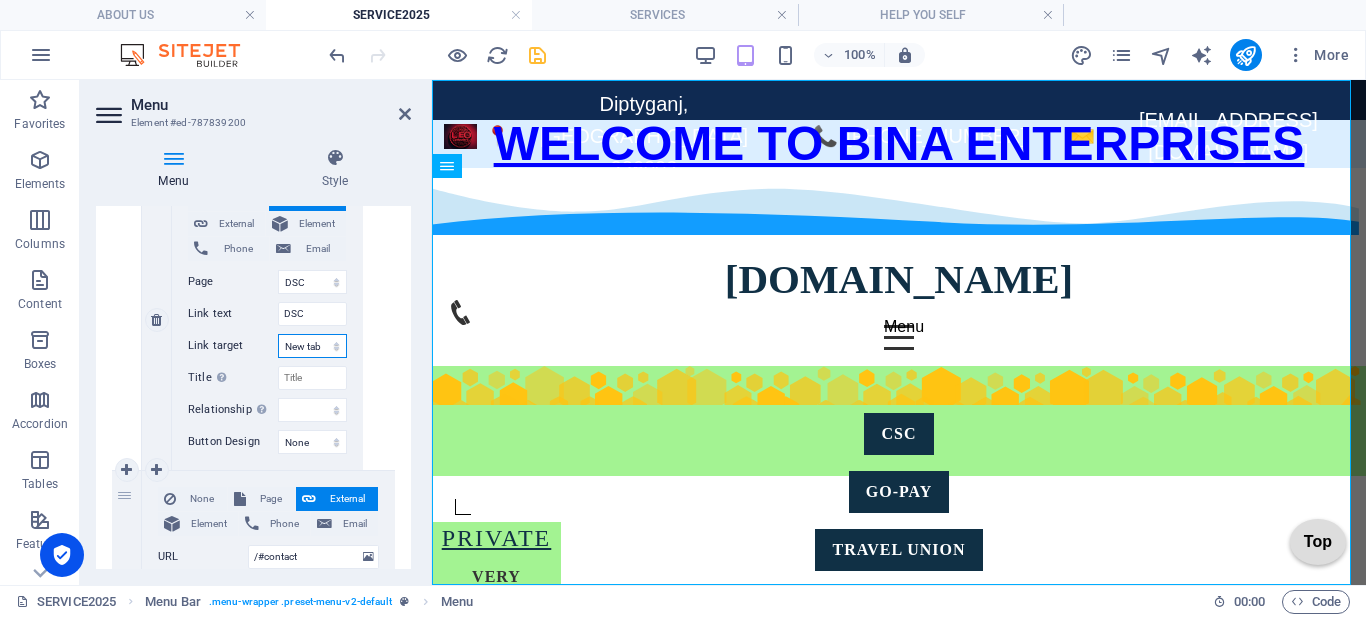 scroll, scrollTop: 2282, scrollLeft: 0, axis: vertical 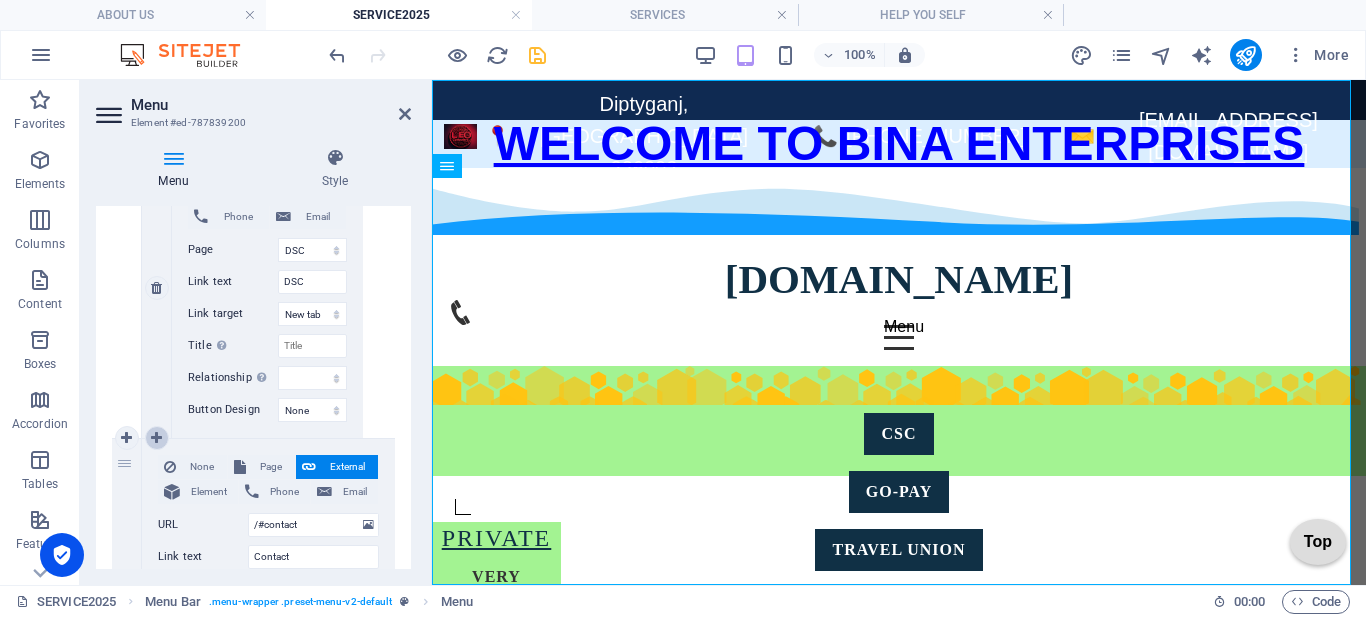 click at bounding box center (156, 438) 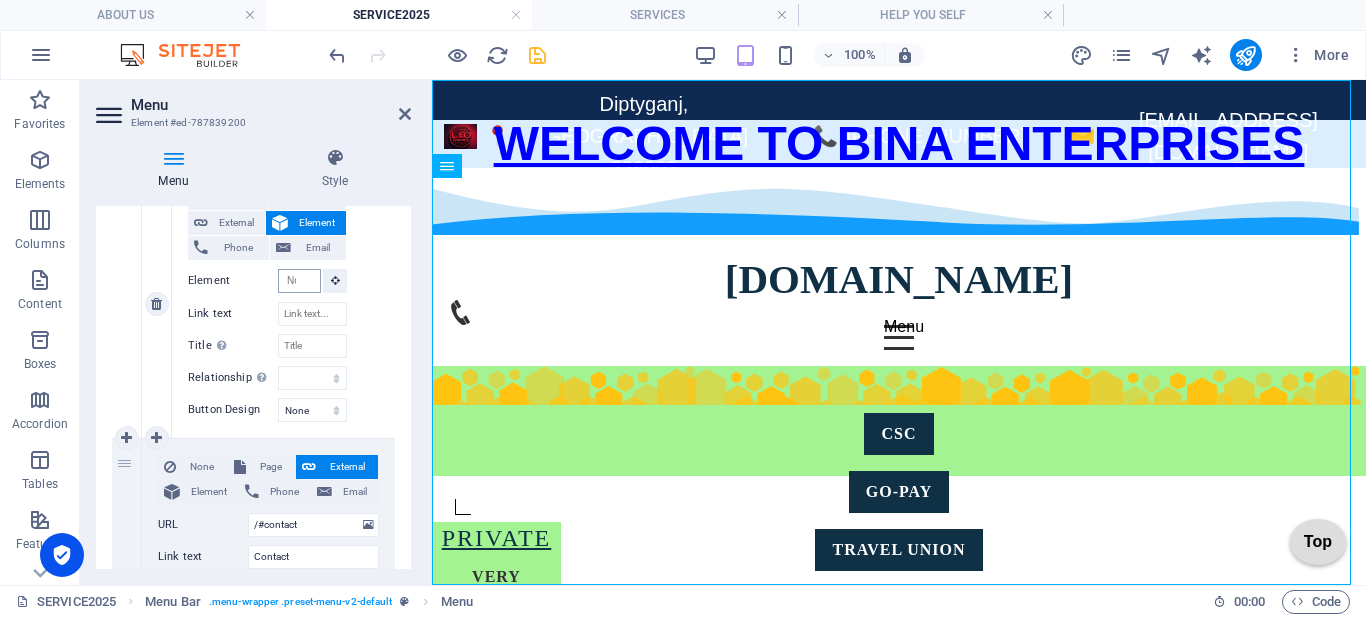 scroll, scrollTop: 2451, scrollLeft: 0, axis: vertical 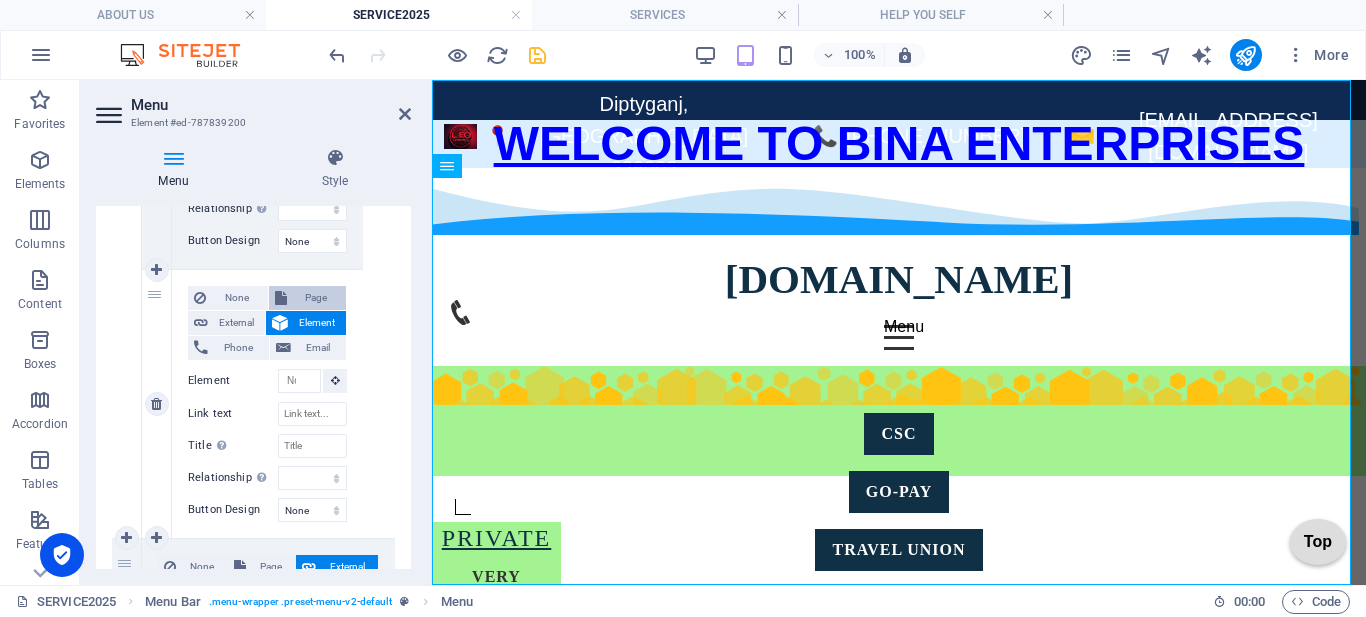 click on "Page" at bounding box center (317, 298) 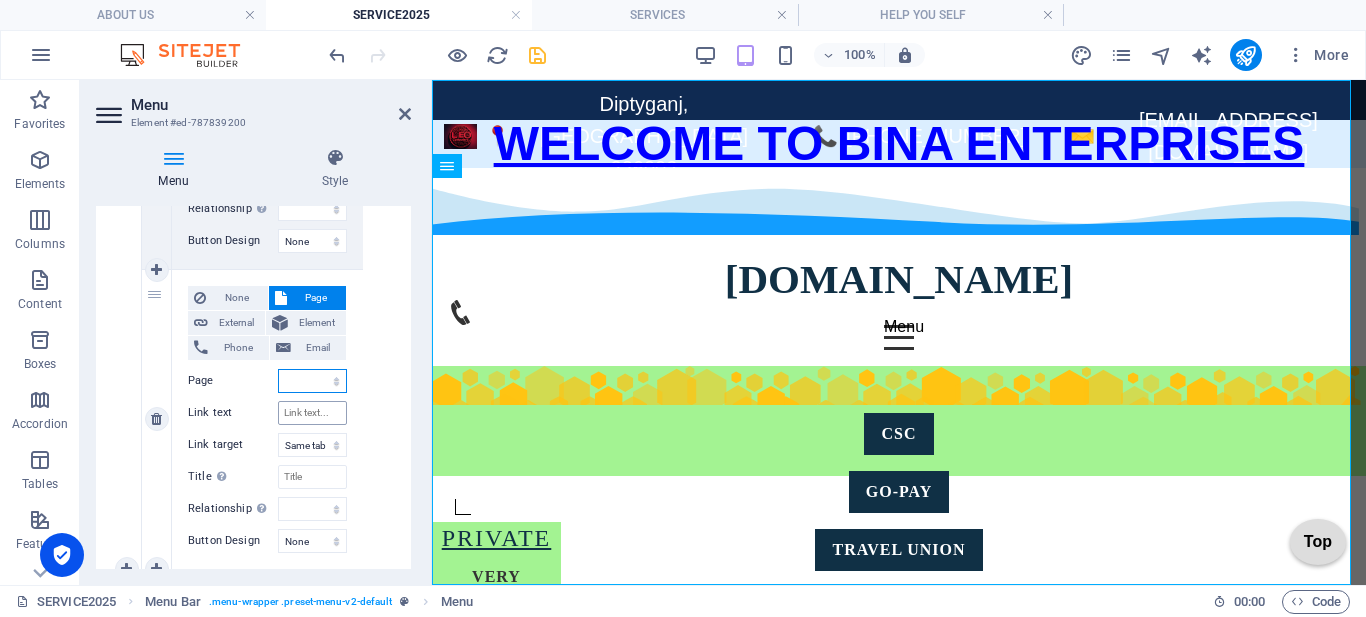 scroll, scrollTop: 2482, scrollLeft: 0, axis: vertical 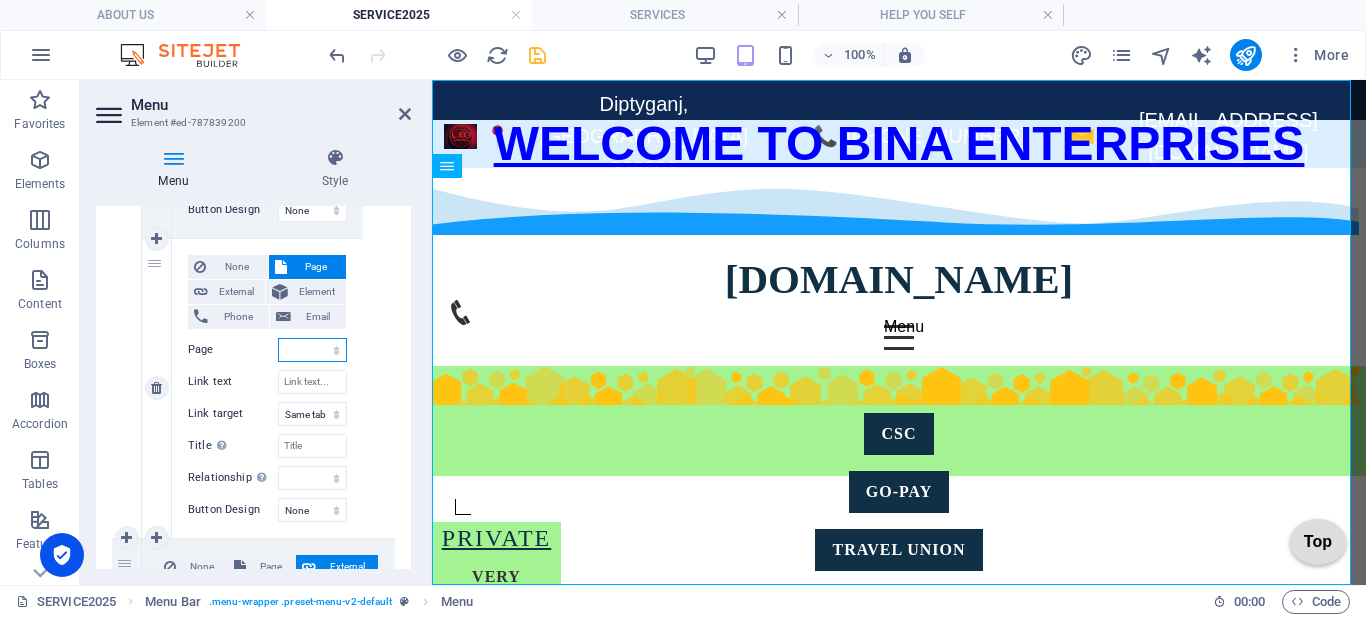 click on "HOME ABOUT US SERVICES HELP YOU SELF VECHILE INSURANCE SELF ONLINE FORM FILLING  ACCOUNTING SOFTWARE BUSINESS DOC FORMAT our project FORM FILLING -LINK- GOV -AND PRIVATE Resume GOVERNMENT JOBS AND OTHER FORMS Website Building image change GST SERVICE ITR BOOKKEEING SERVICE @ ACCOUNTING DSC Privacy Legal Notice Terms and Conditions PRICE SERVICE2025" at bounding box center (312, 350) 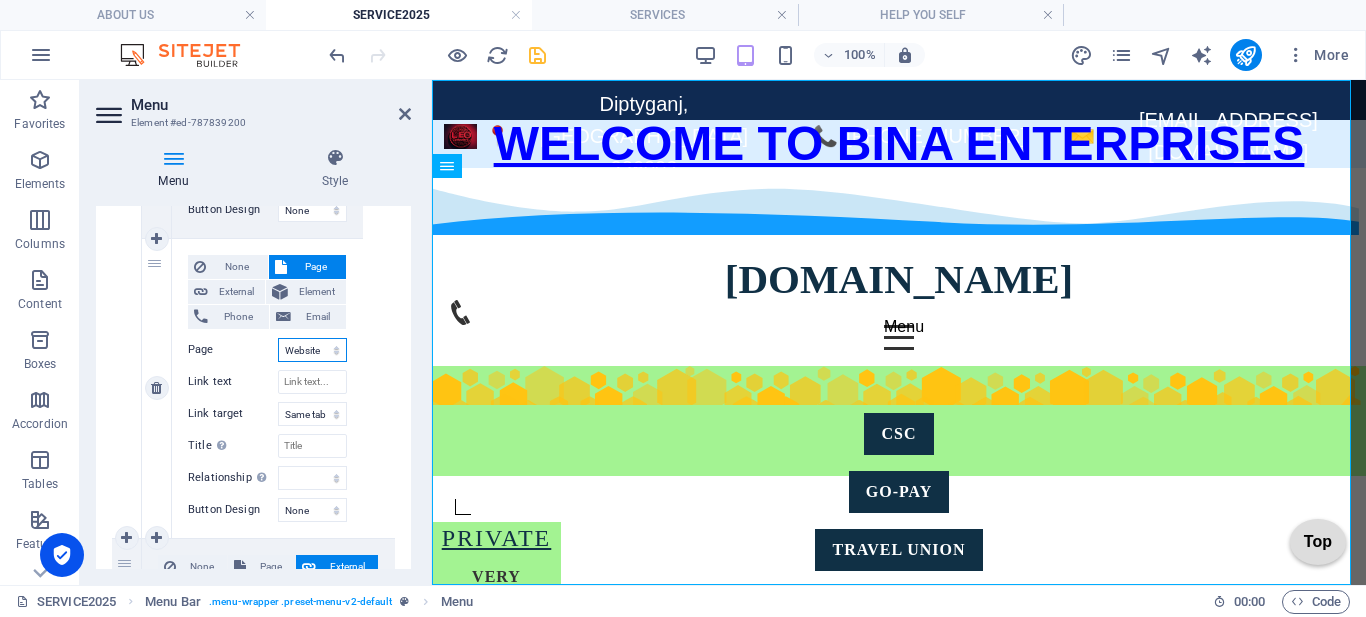 click on "HOME ABOUT US SERVICES HELP YOU SELF VECHILE INSURANCE SELF ONLINE FORM FILLING  ACCOUNTING SOFTWARE BUSINESS DOC FORMAT our project FORM FILLING -LINK- GOV -AND PRIVATE Resume GOVERNMENT JOBS AND OTHER FORMS Website Building image change GST SERVICE ITR BOOKKEEING SERVICE @ ACCOUNTING DSC Privacy Legal Notice Terms and Conditions PRICE SERVICE2025" at bounding box center (312, 350) 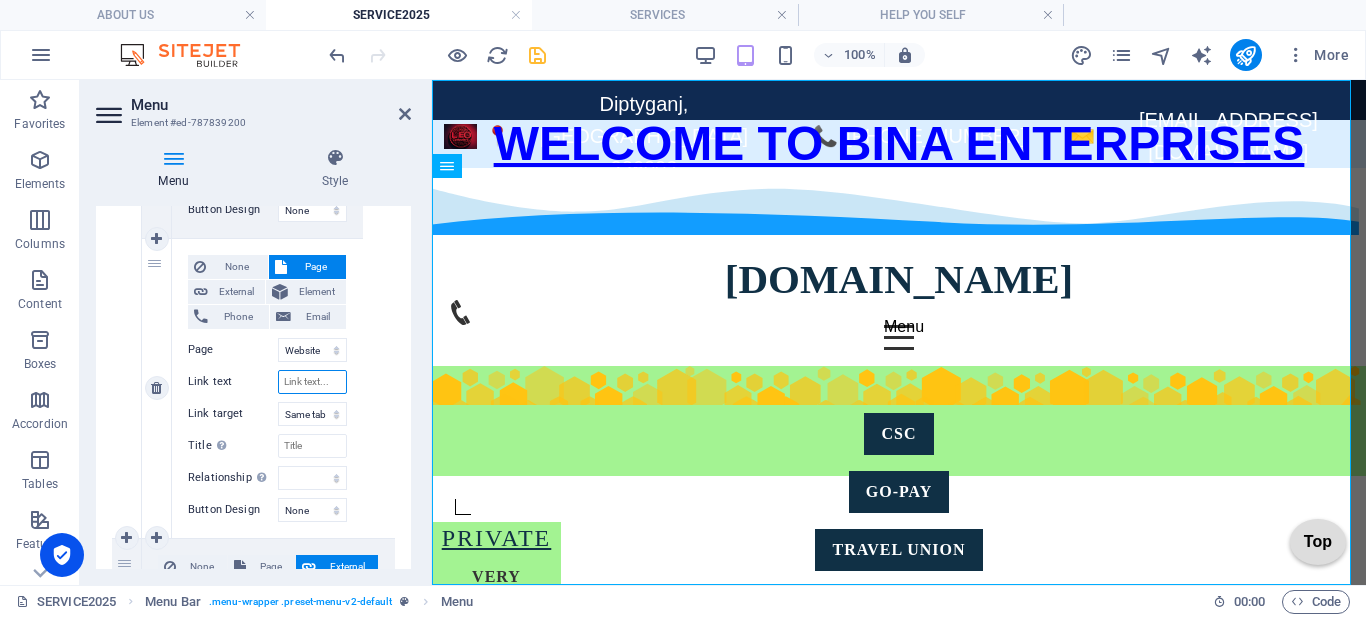 click on "Link text" at bounding box center (312, 382) 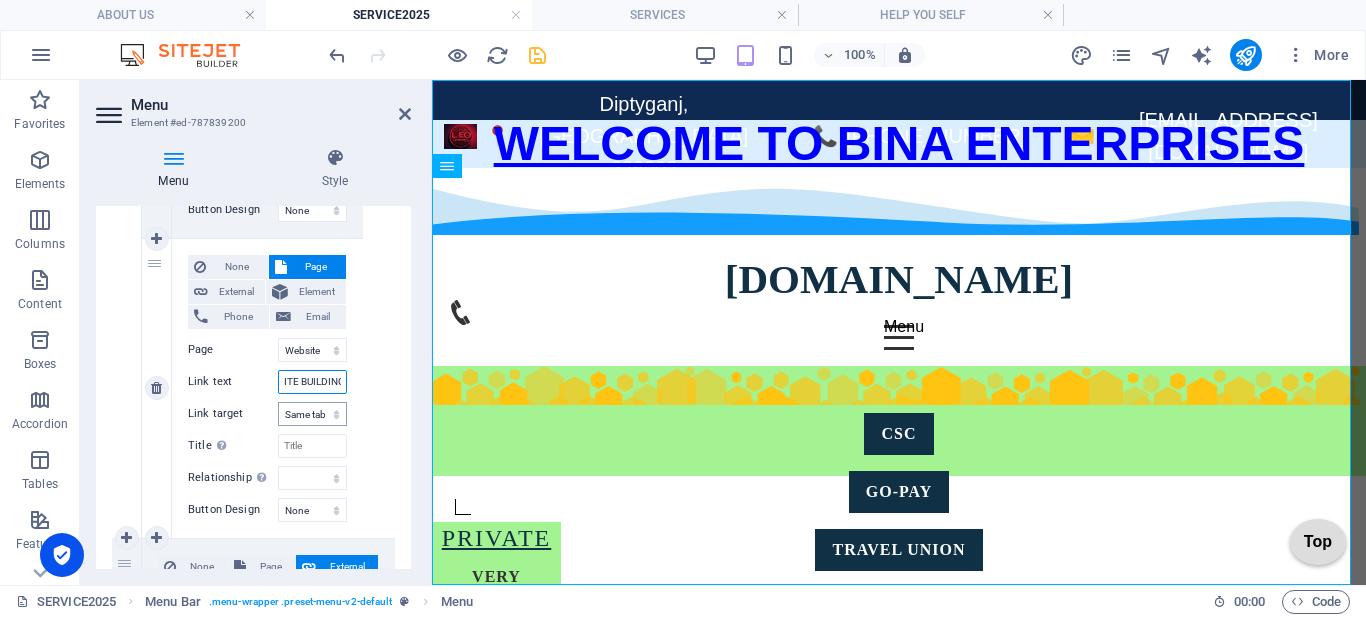 scroll, scrollTop: 0, scrollLeft: 34, axis: horizontal 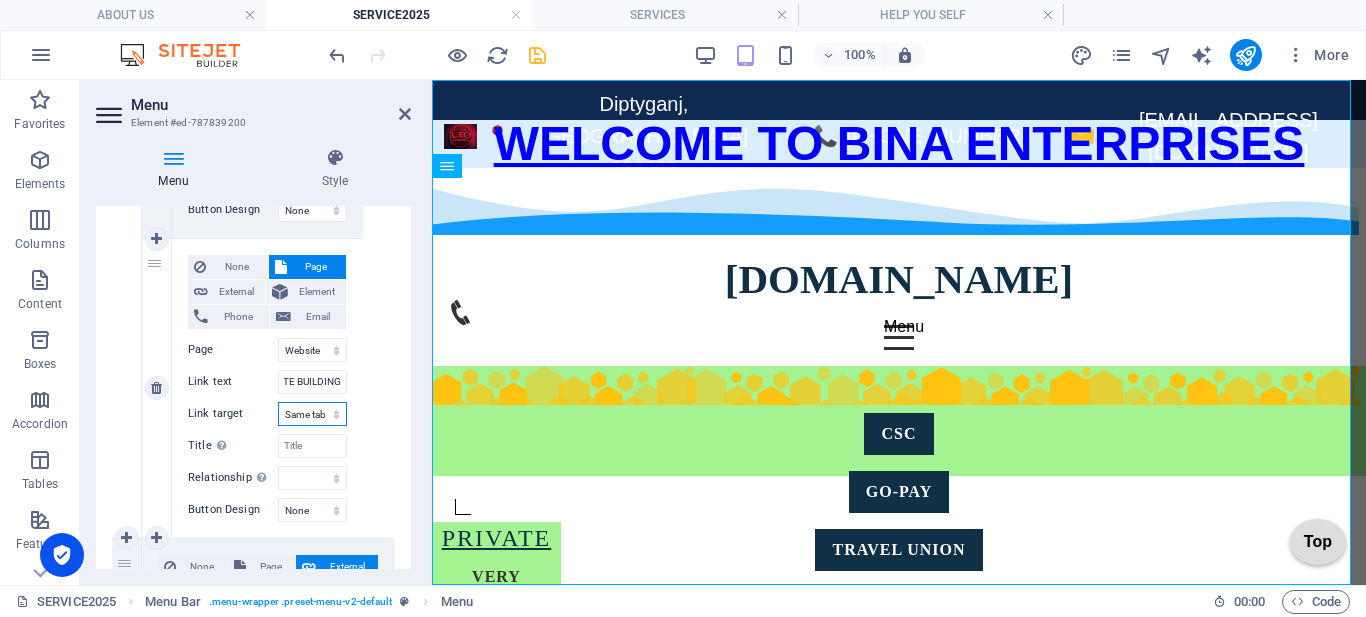 click on "New tab Same tab Overlay" at bounding box center [312, 414] 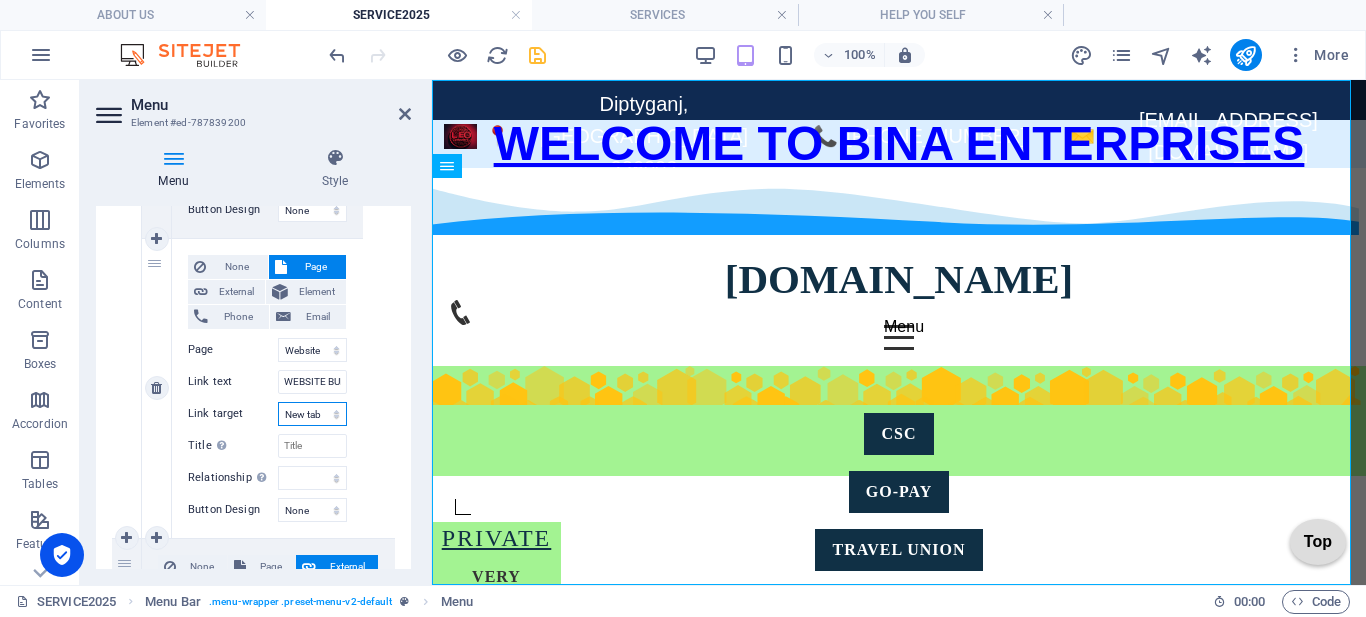 click on "New tab Same tab Overlay" at bounding box center (312, 414) 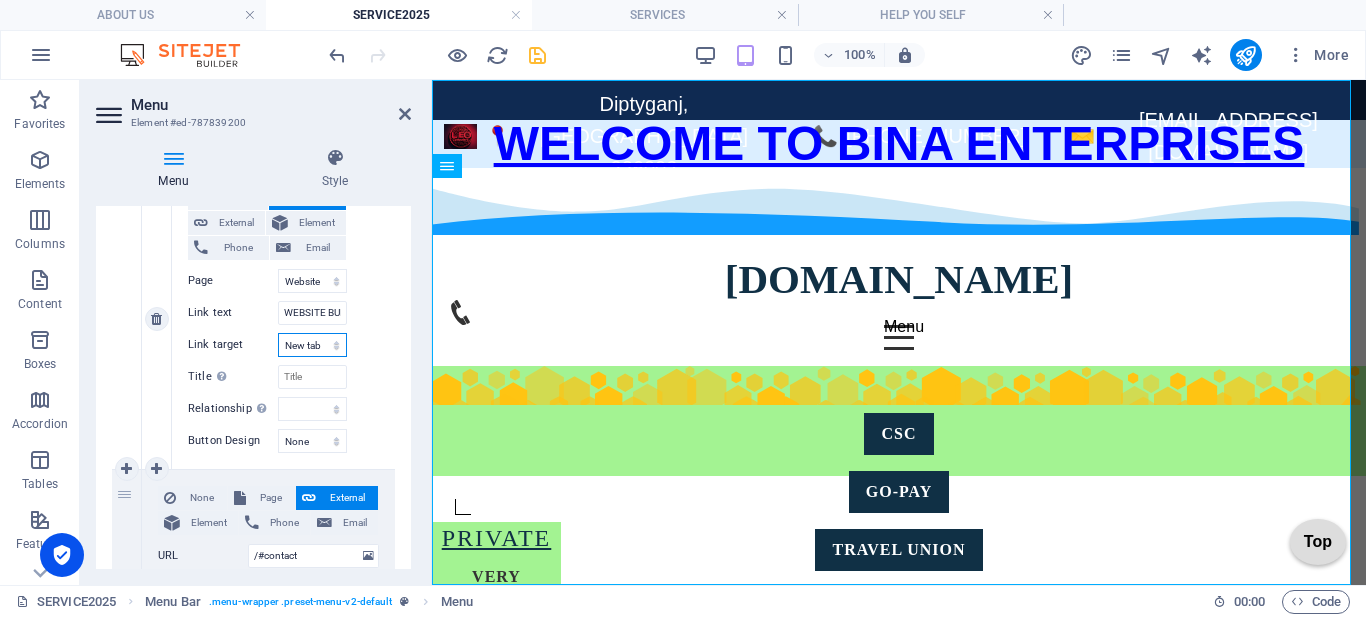 scroll, scrollTop: 2582, scrollLeft: 0, axis: vertical 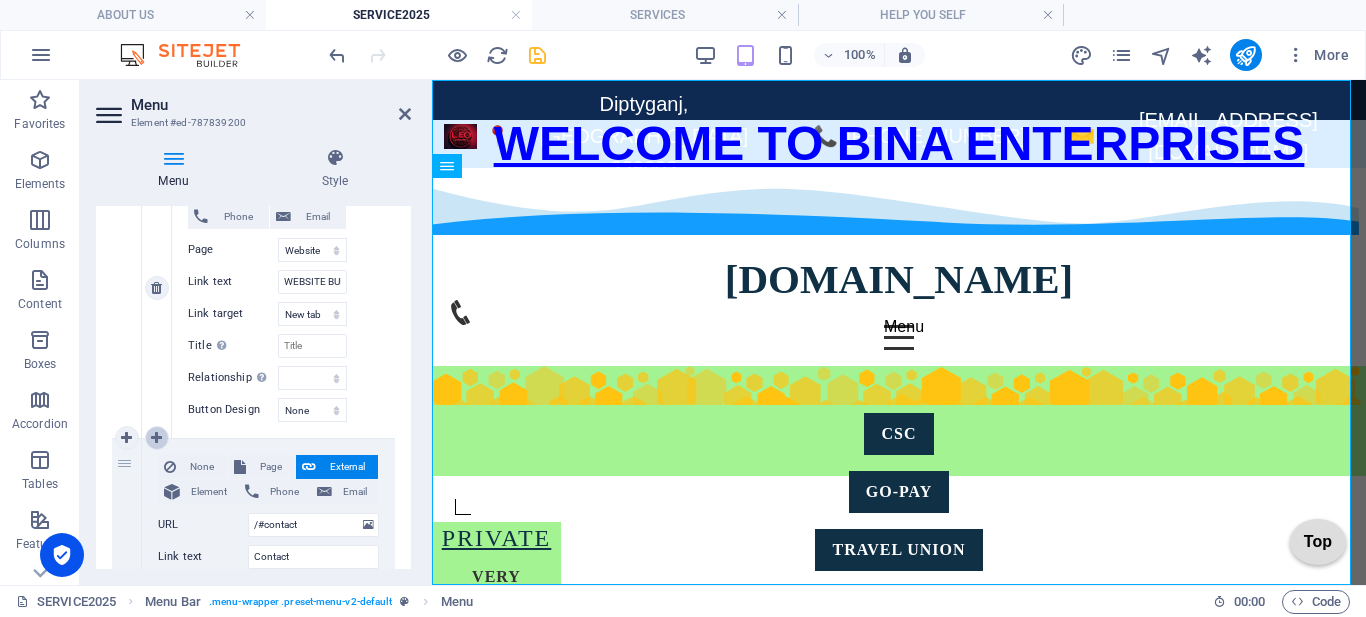 click at bounding box center [156, 438] 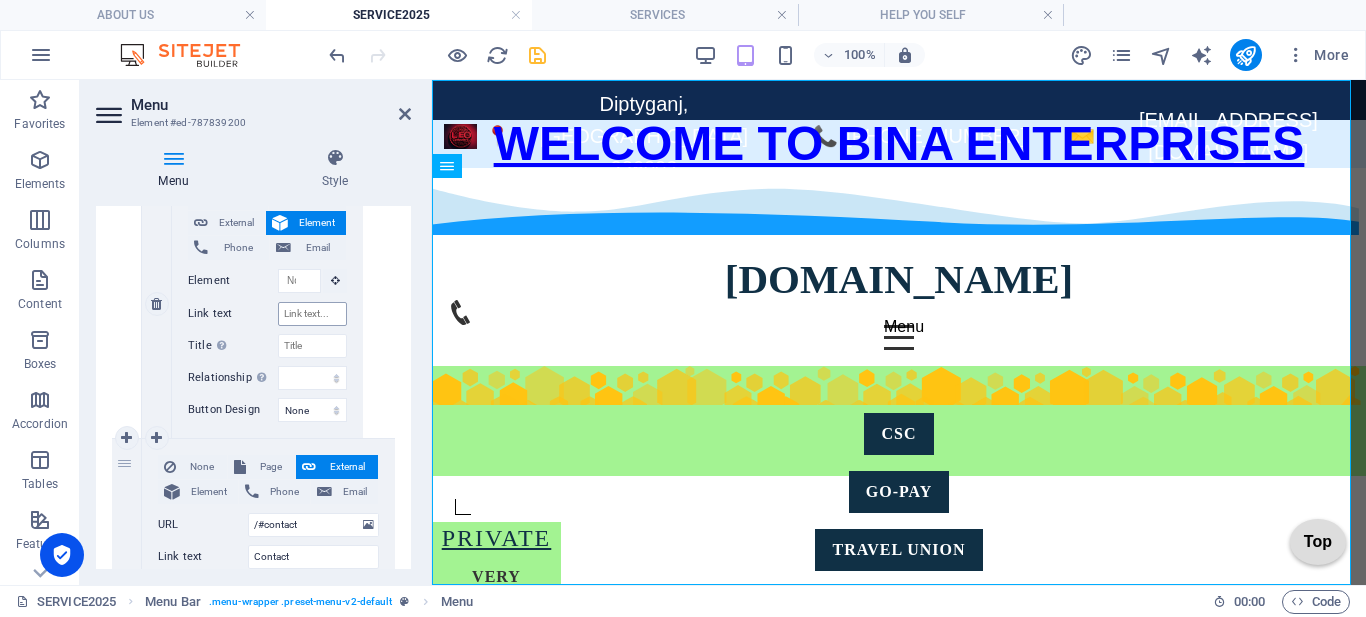 scroll, scrollTop: 2751, scrollLeft: 0, axis: vertical 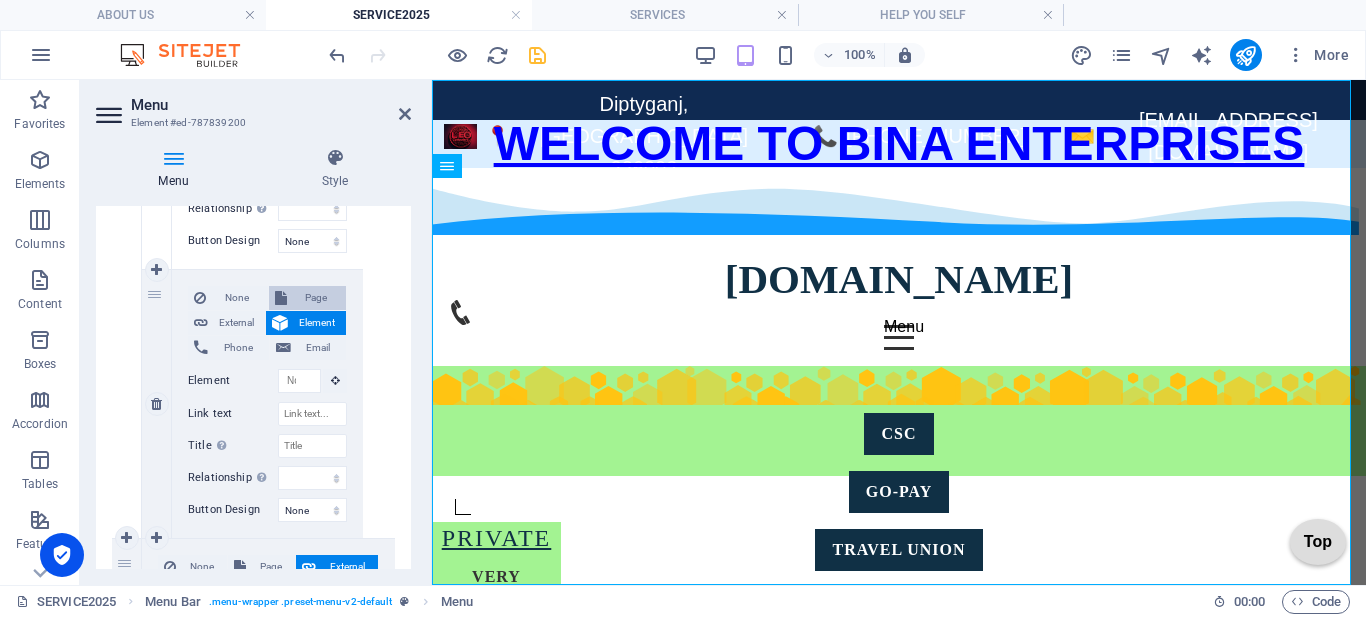 click on "Page" at bounding box center (317, 298) 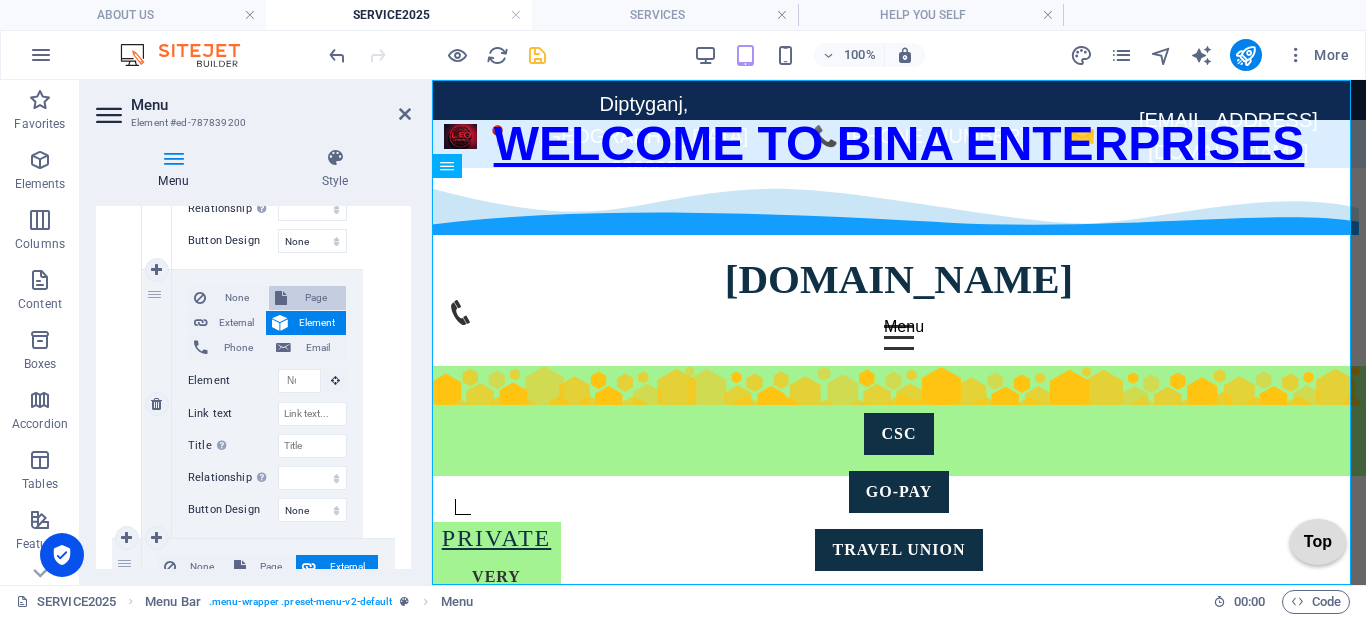 scroll, scrollTop: 2782, scrollLeft: 0, axis: vertical 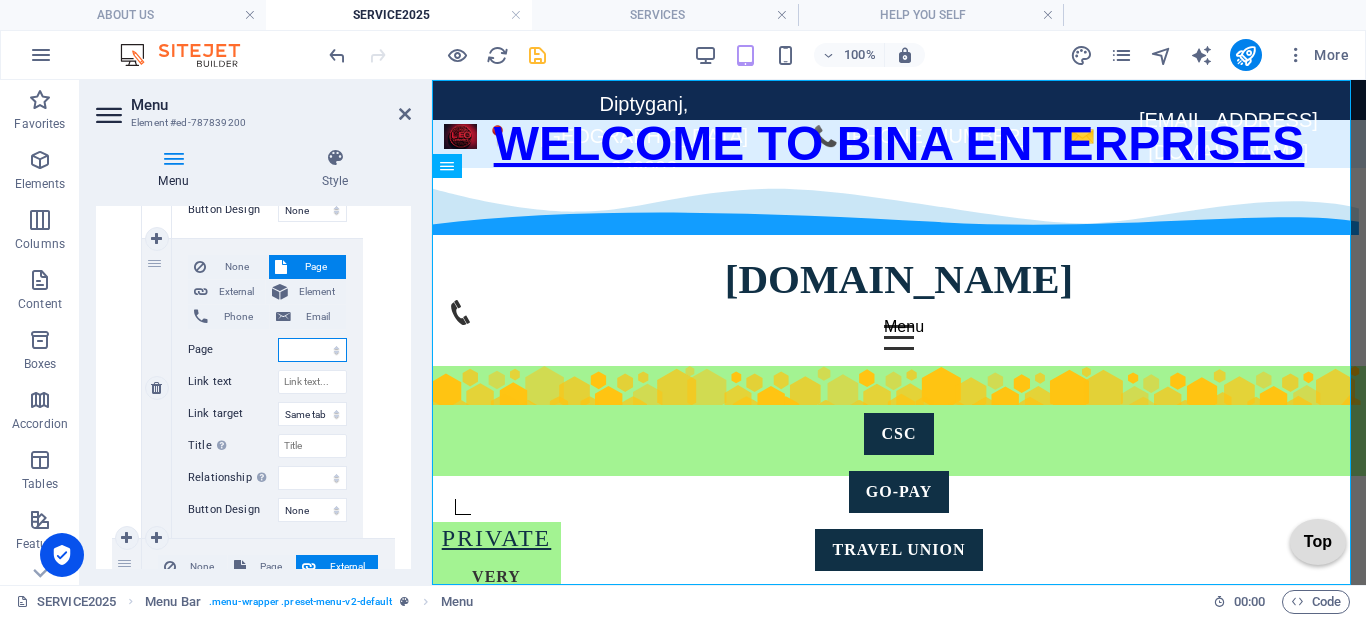 click on "HOME ABOUT US SERVICES HELP YOU SELF VECHILE INSURANCE SELF ONLINE FORM FILLING  ACCOUNTING SOFTWARE BUSINESS DOC FORMAT our project FORM FILLING -LINK- GOV -AND PRIVATE Resume GOVERNMENT JOBS AND OTHER FORMS Website Building image change GST SERVICE ITR BOOKKEEING SERVICE @ ACCOUNTING DSC Privacy Legal Notice Terms and Conditions PRICE SERVICE2025" at bounding box center (312, 350) 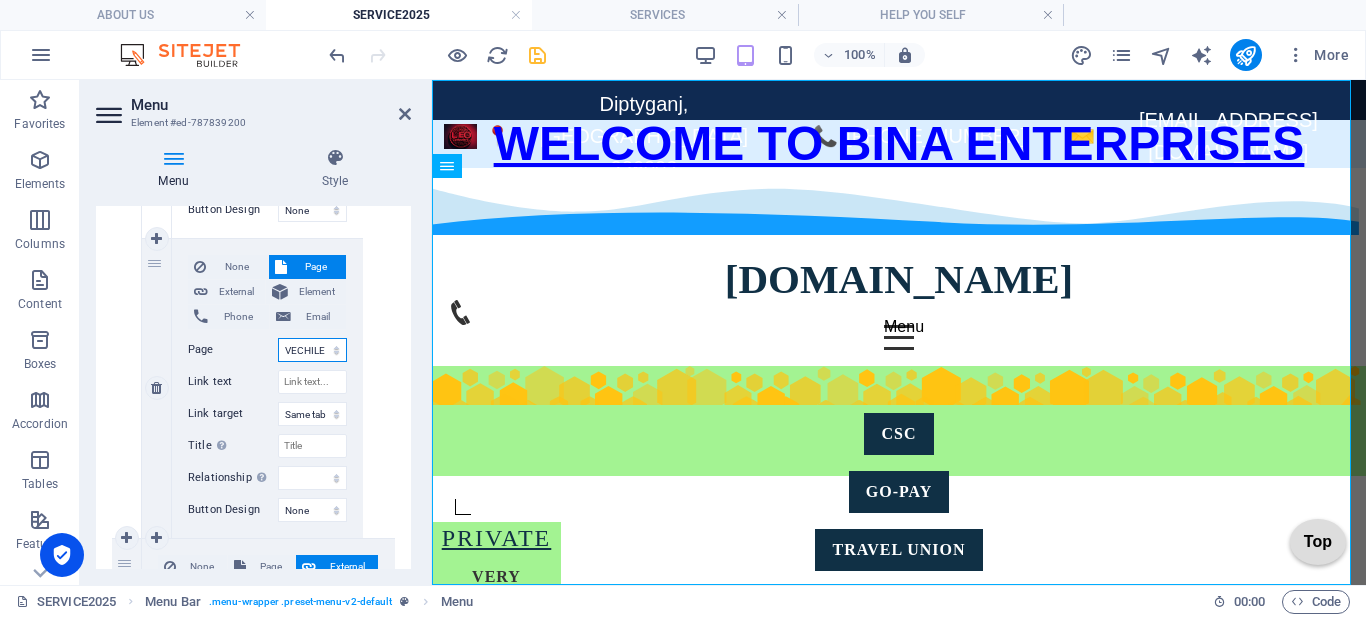 click on "HOME ABOUT US SERVICES HELP YOU SELF VECHILE INSURANCE SELF ONLINE FORM FILLING  ACCOUNTING SOFTWARE BUSINESS DOC FORMAT our project FORM FILLING -LINK- GOV -AND PRIVATE Resume GOVERNMENT JOBS AND OTHER FORMS Website Building image change GST SERVICE ITR BOOKKEEING SERVICE @ ACCOUNTING DSC Privacy Legal Notice Terms and Conditions PRICE SERVICE2025" at bounding box center [312, 350] 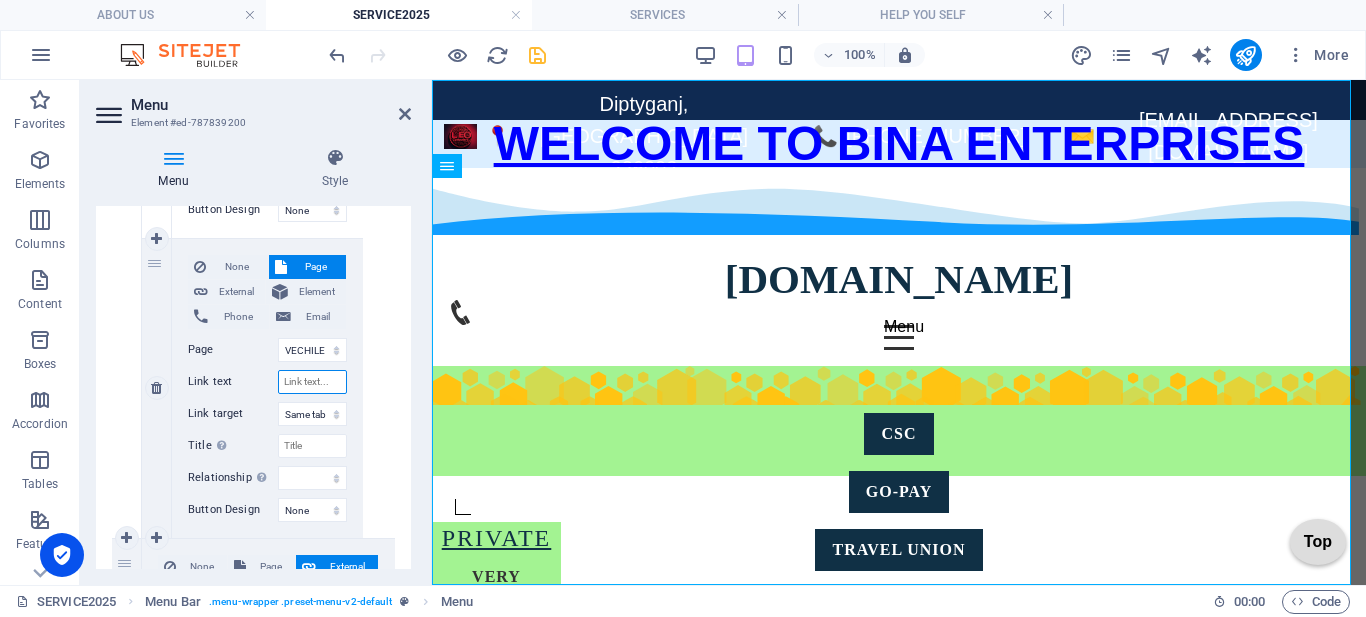 click on "Link text" at bounding box center [312, 382] 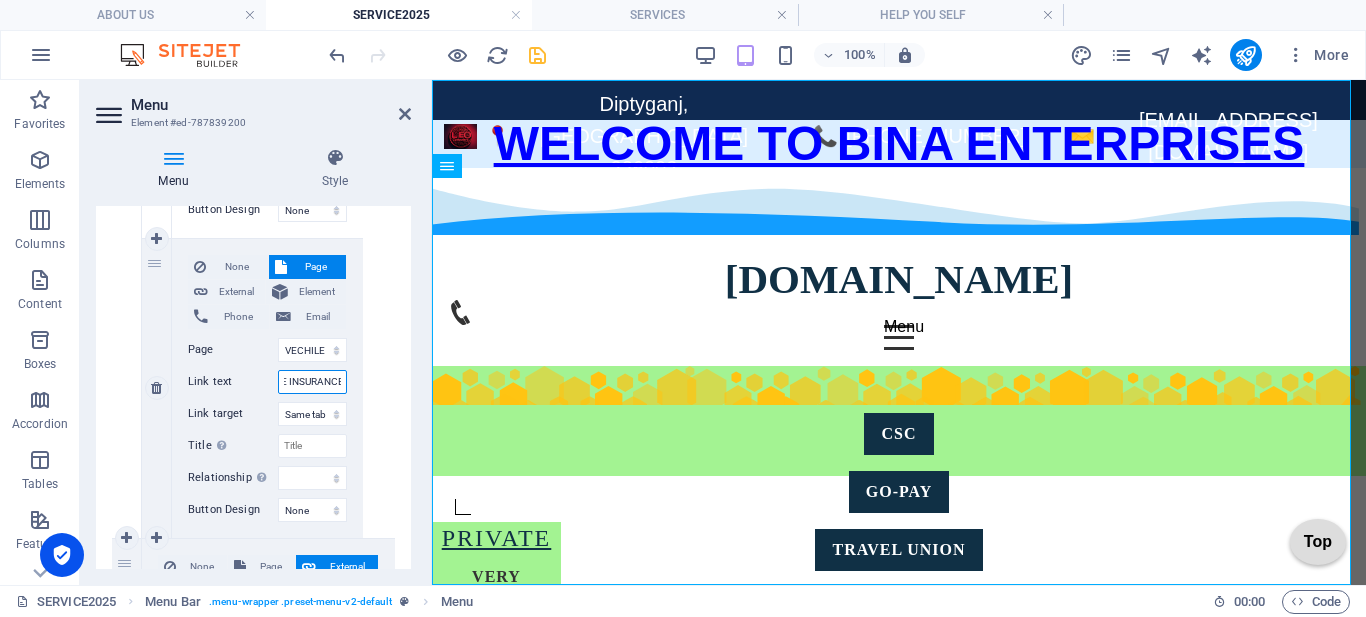 scroll, scrollTop: 0, scrollLeft: 43, axis: horizontal 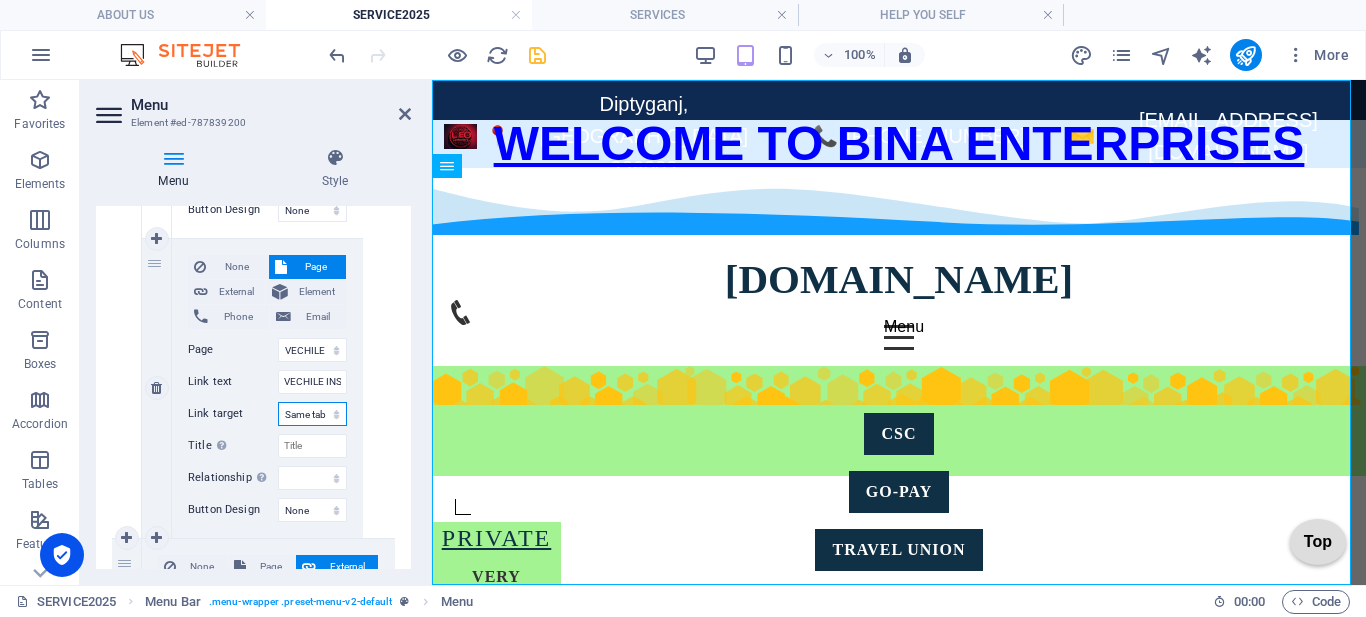 click on "New tab Same tab Overlay" at bounding box center (312, 414) 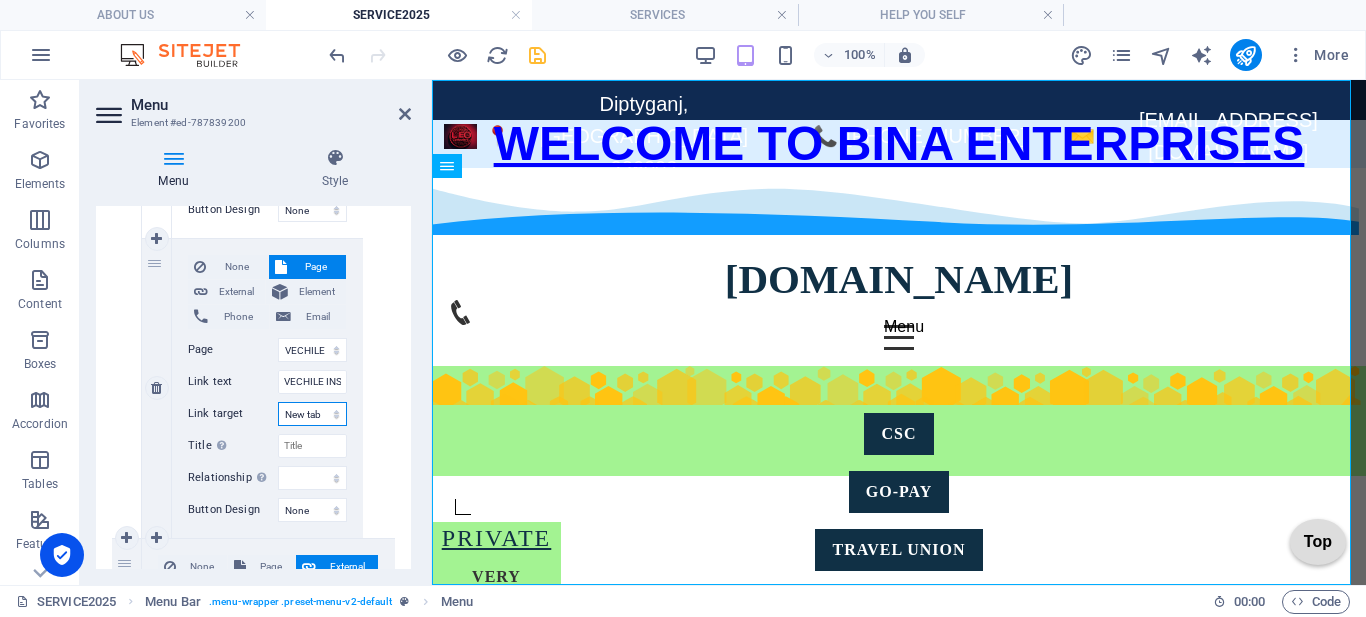 click on "New tab Same tab Overlay" at bounding box center (312, 414) 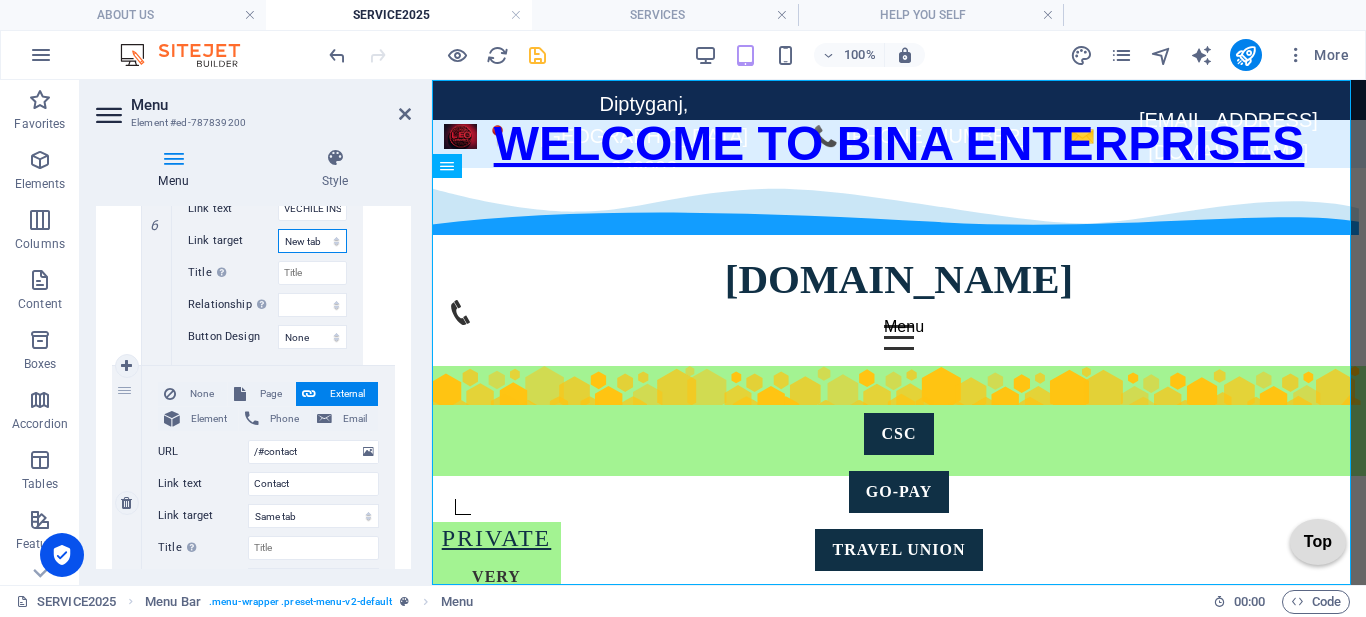 scroll, scrollTop: 2982, scrollLeft: 0, axis: vertical 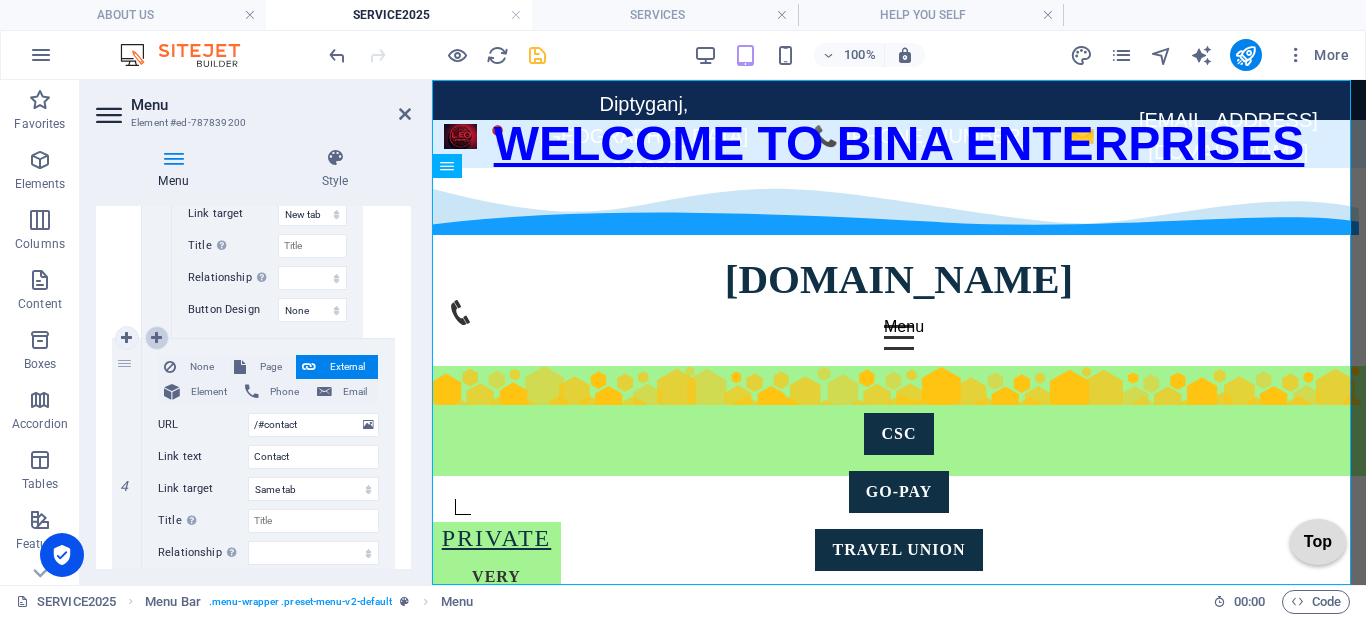 click at bounding box center [156, 338] 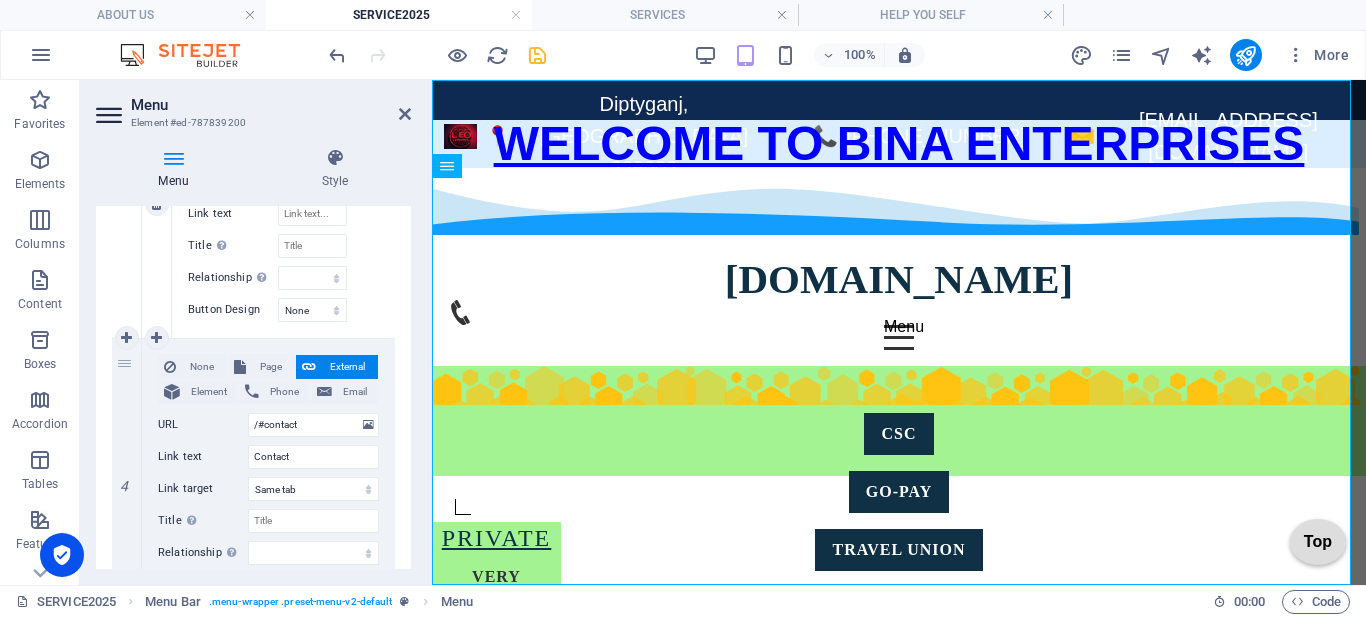 scroll, scrollTop: 3051, scrollLeft: 0, axis: vertical 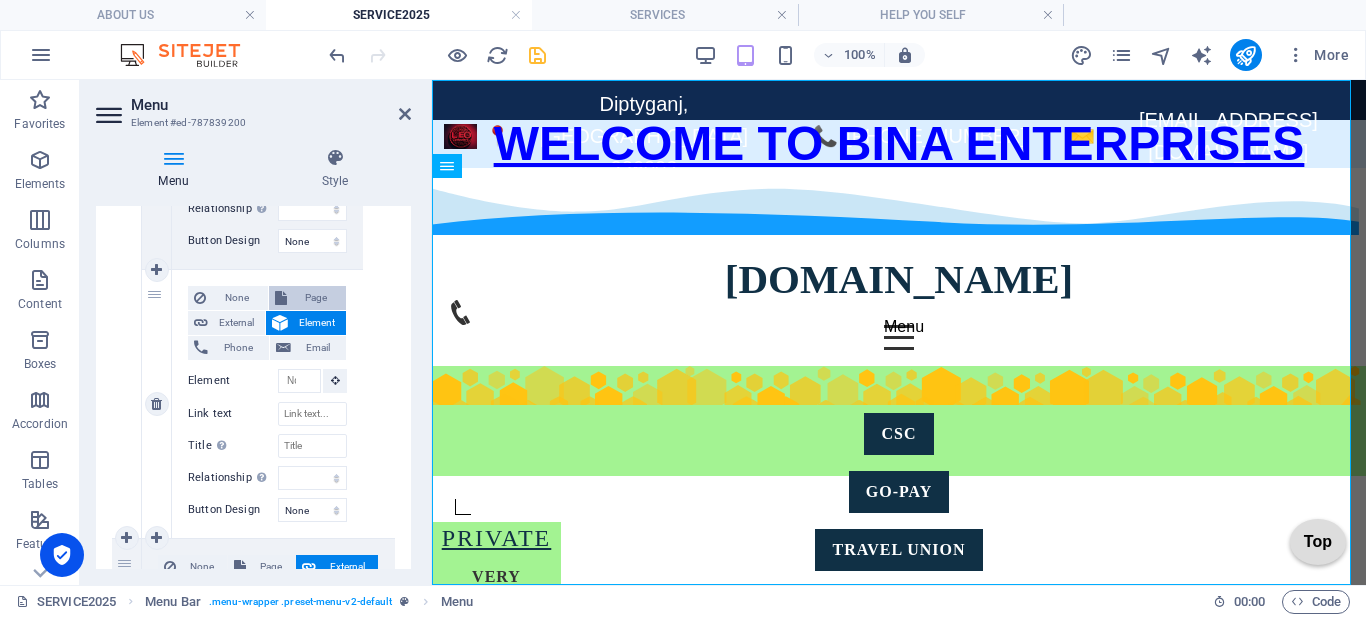 click on "Page" at bounding box center (317, 298) 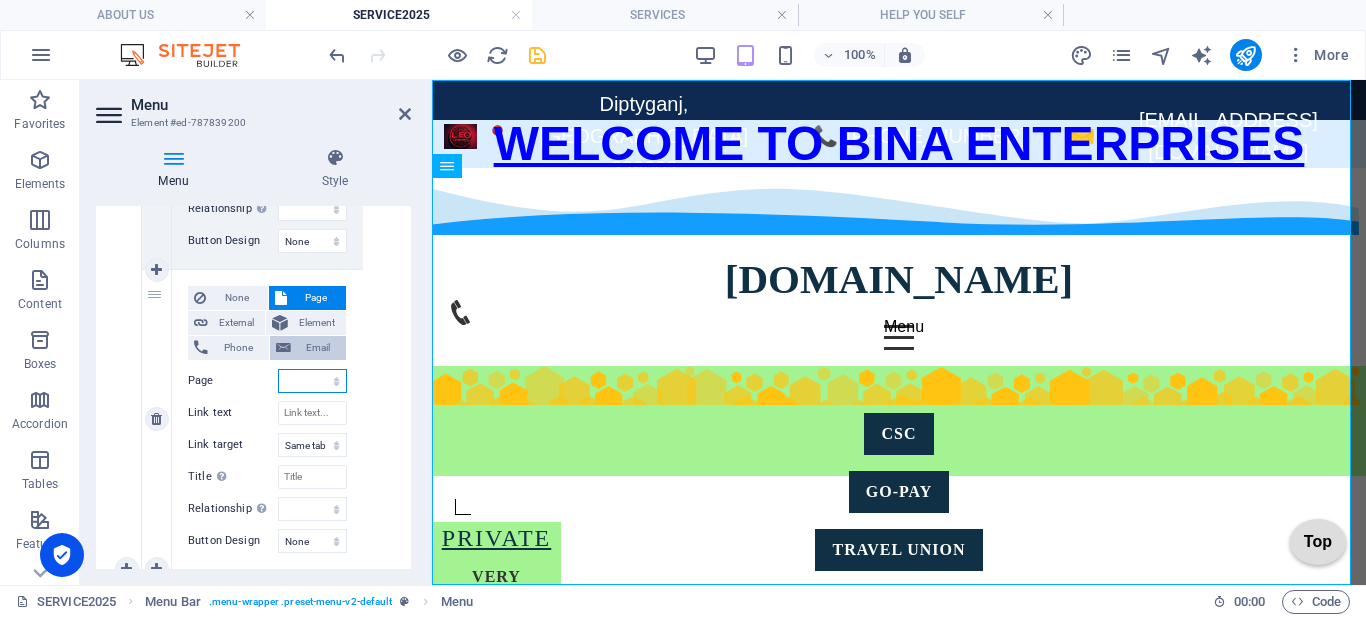 scroll, scrollTop: 3082, scrollLeft: 0, axis: vertical 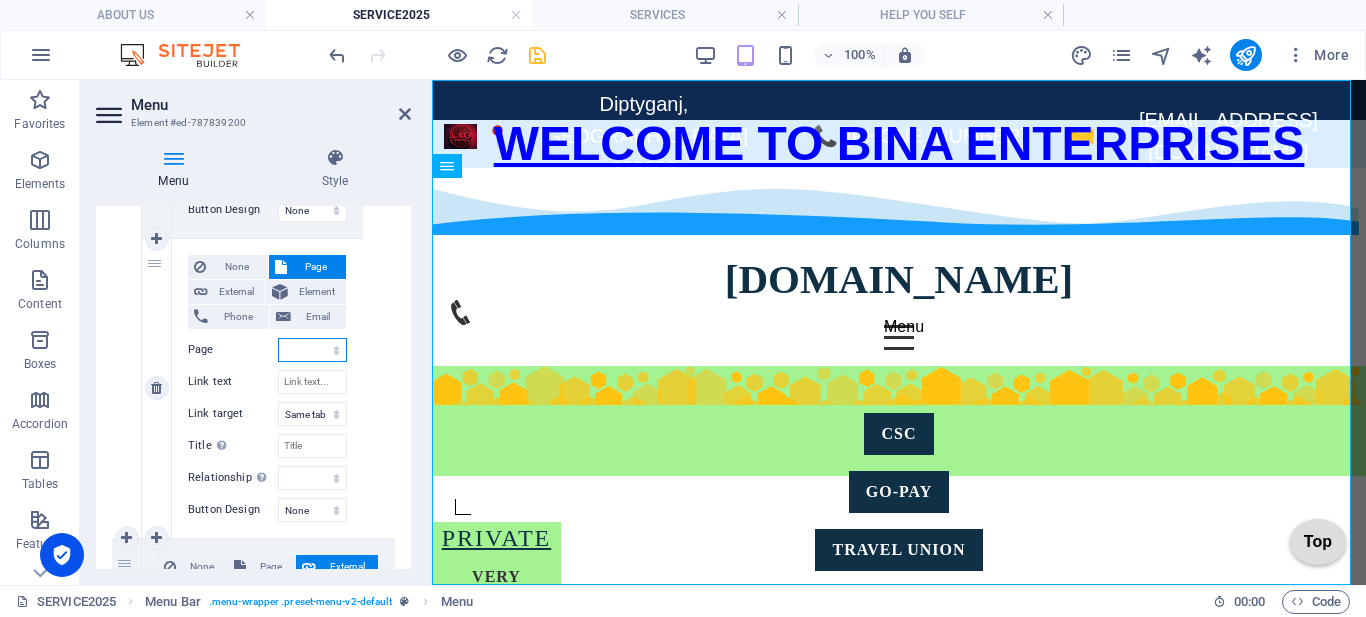 click on "HOME ABOUT US SERVICES HELP YOU SELF VECHILE INSURANCE SELF ONLINE FORM FILLING  ACCOUNTING SOFTWARE BUSINESS DOC FORMAT our project FORM FILLING -LINK- GOV -AND PRIVATE Resume GOVERNMENT JOBS AND OTHER FORMS Website Building image change GST SERVICE ITR BOOKKEEING SERVICE @ ACCOUNTING DSC Privacy Legal Notice Terms and Conditions PRICE SERVICE2025" at bounding box center [312, 350] 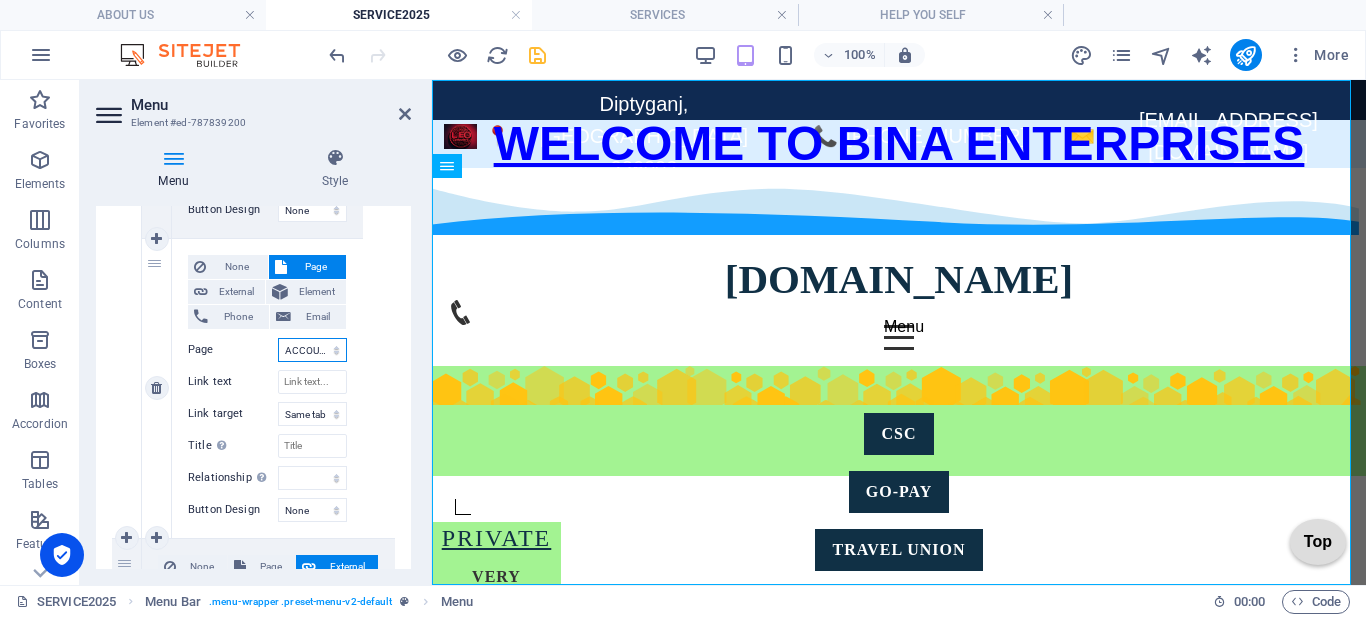 click on "HOME ABOUT US SERVICES HELP YOU SELF VECHILE INSURANCE SELF ONLINE FORM FILLING  ACCOUNTING SOFTWARE BUSINESS DOC FORMAT our project FORM FILLING -LINK- GOV -AND PRIVATE Resume GOVERNMENT JOBS AND OTHER FORMS Website Building image change GST SERVICE ITR BOOKKEEING SERVICE @ ACCOUNTING DSC Privacy Legal Notice Terms and Conditions PRICE SERVICE2025" at bounding box center (312, 350) 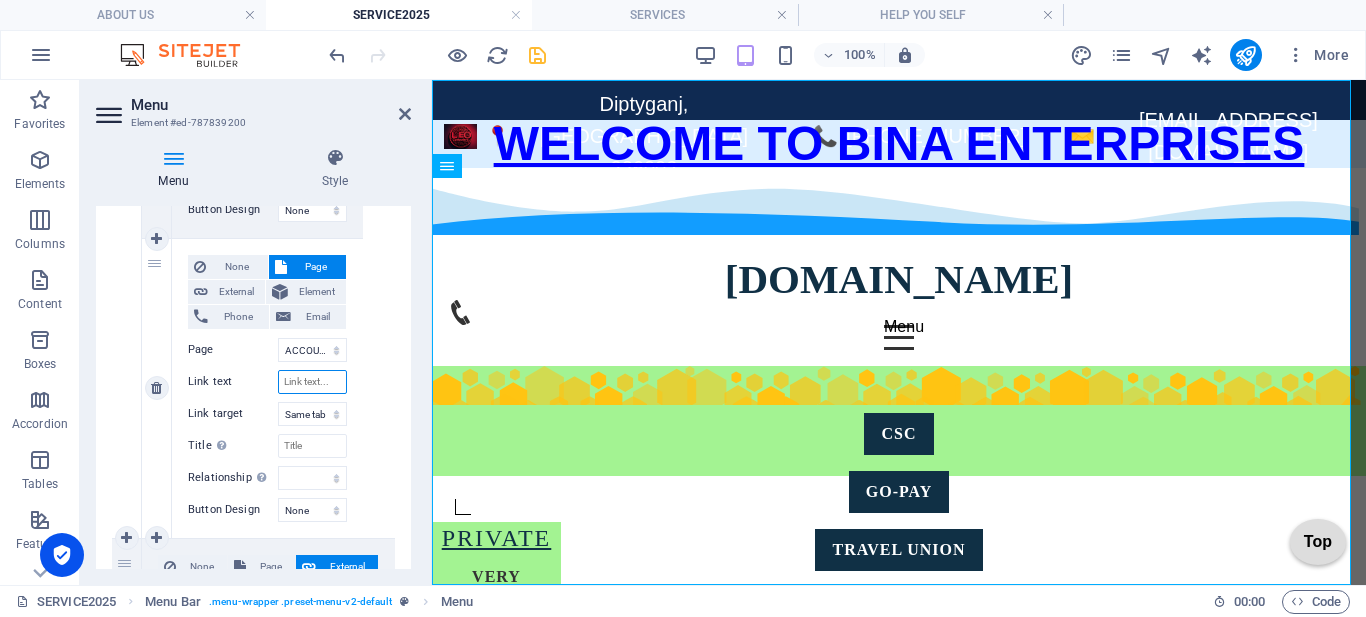 click on "Link text" at bounding box center [312, 382] 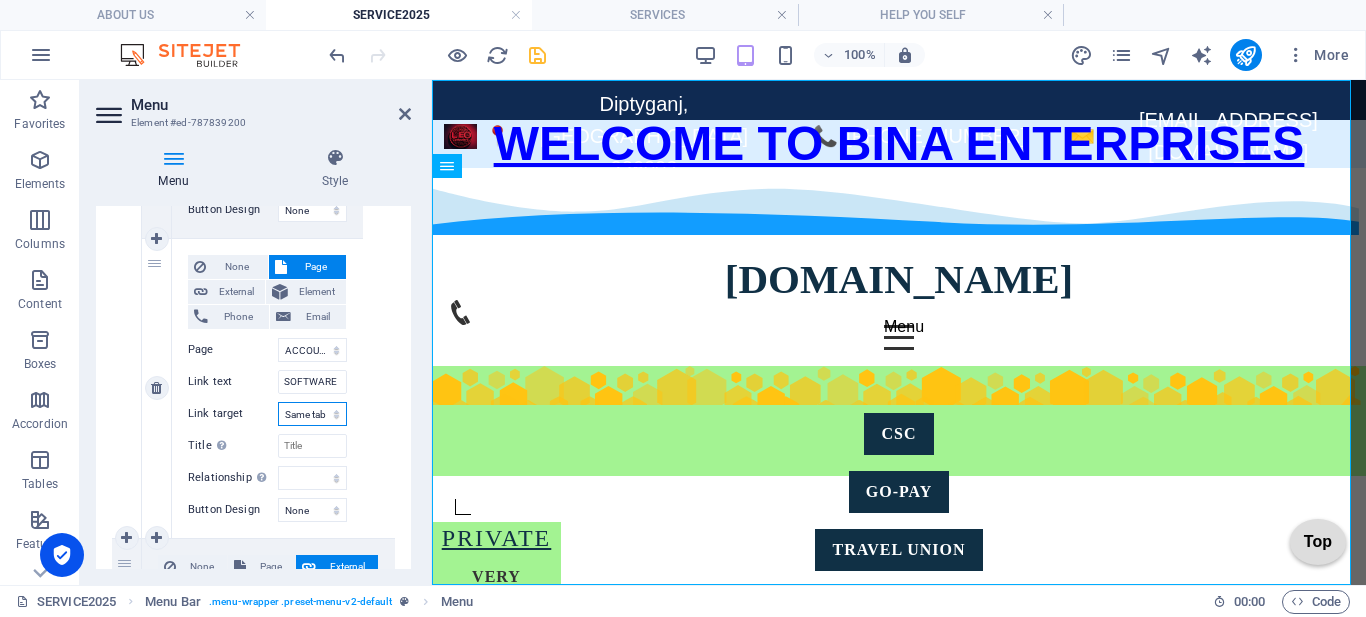 click on "New tab Same tab Overlay" at bounding box center [312, 414] 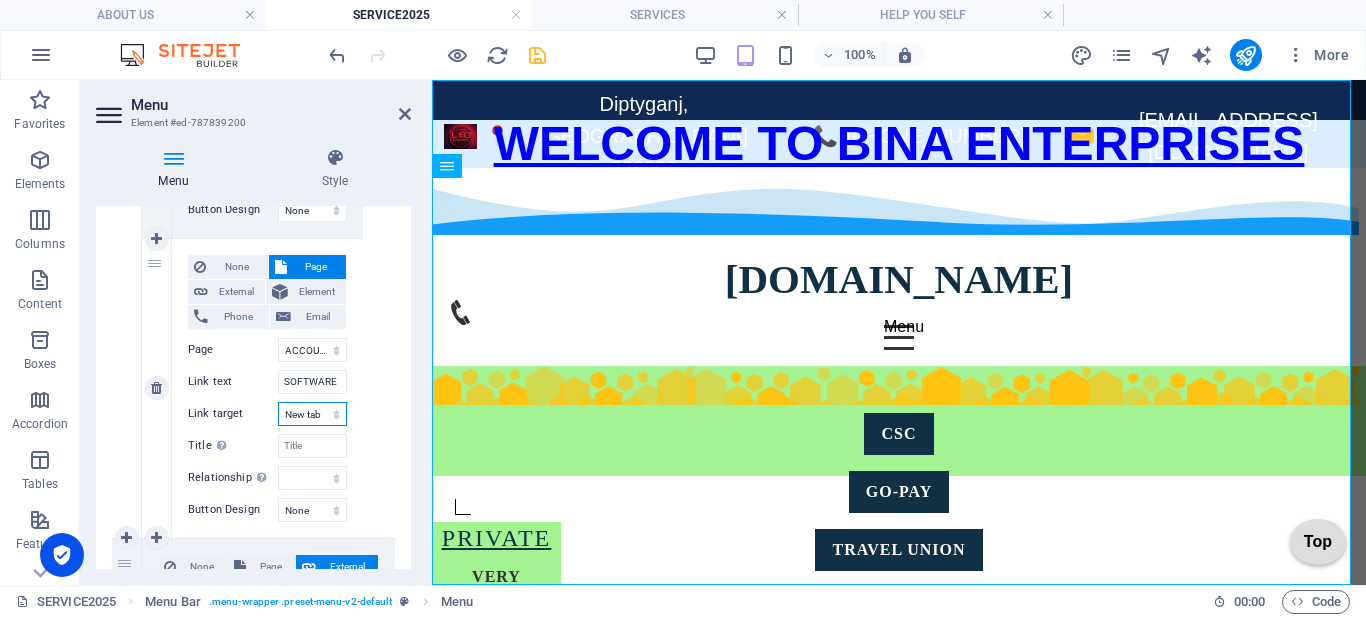 click on "New tab Same tab Overlay" at bounding box center [312, 414] 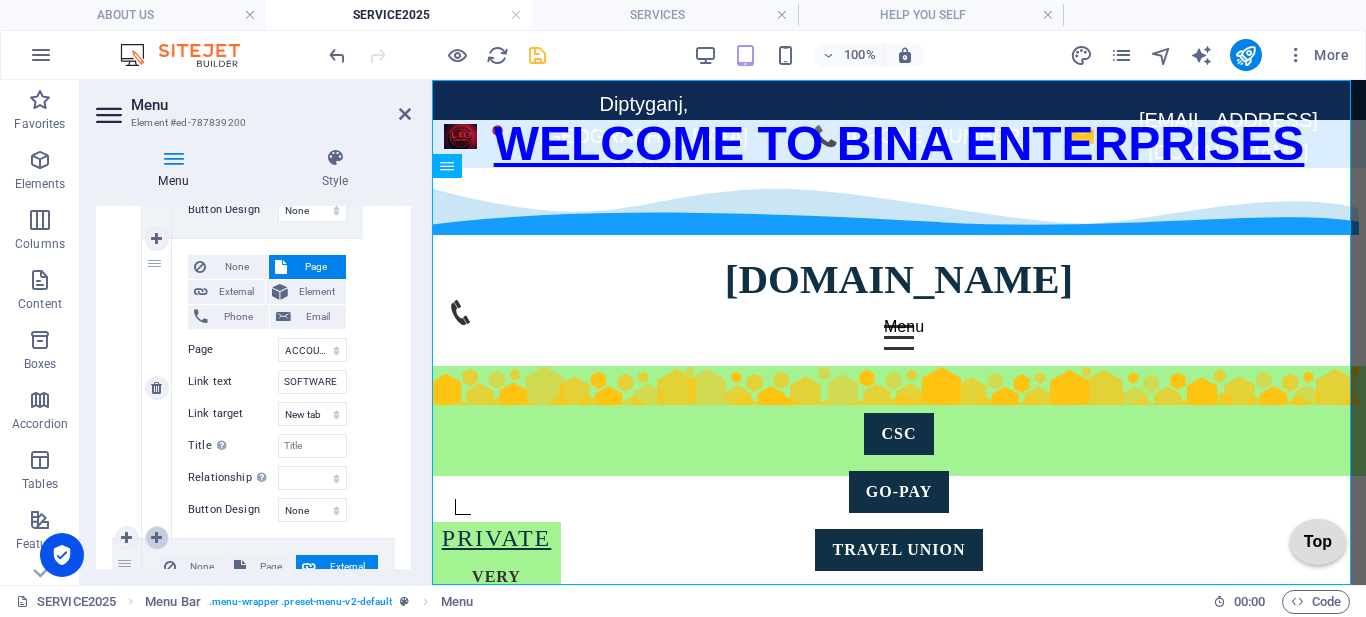 click at bounding box center [157, 538] 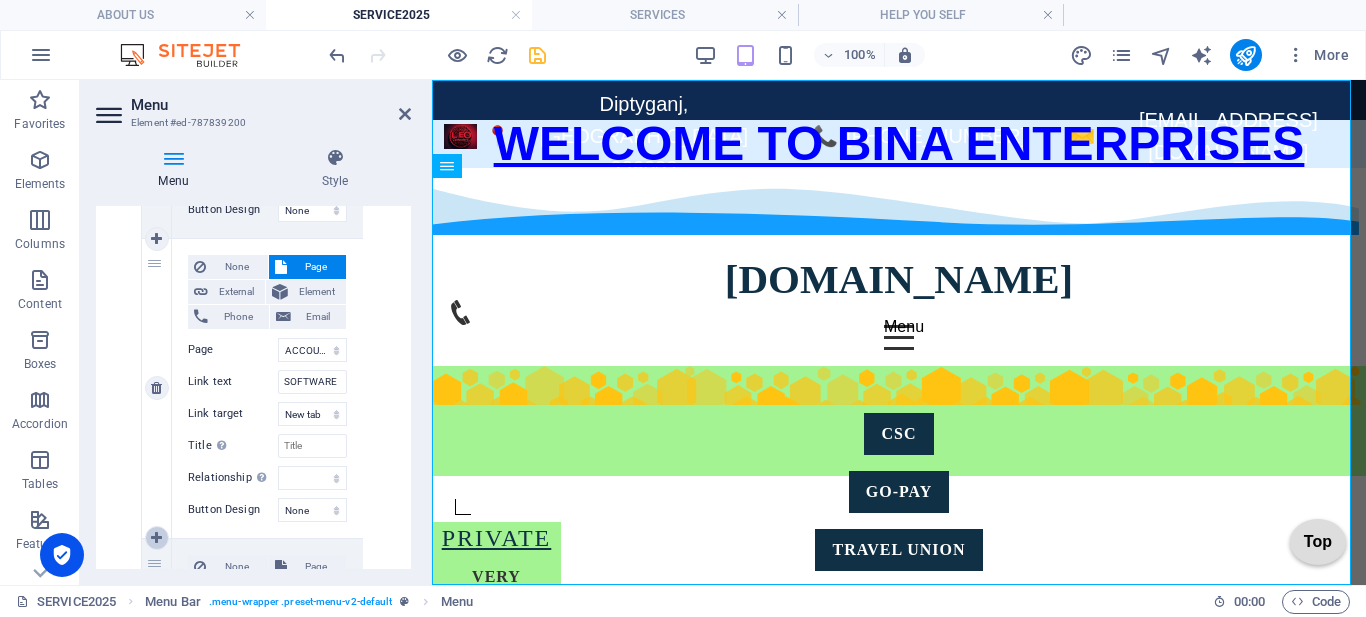 scroll, scrollTop: 3351, scrollLeft: 0, axis: vertical 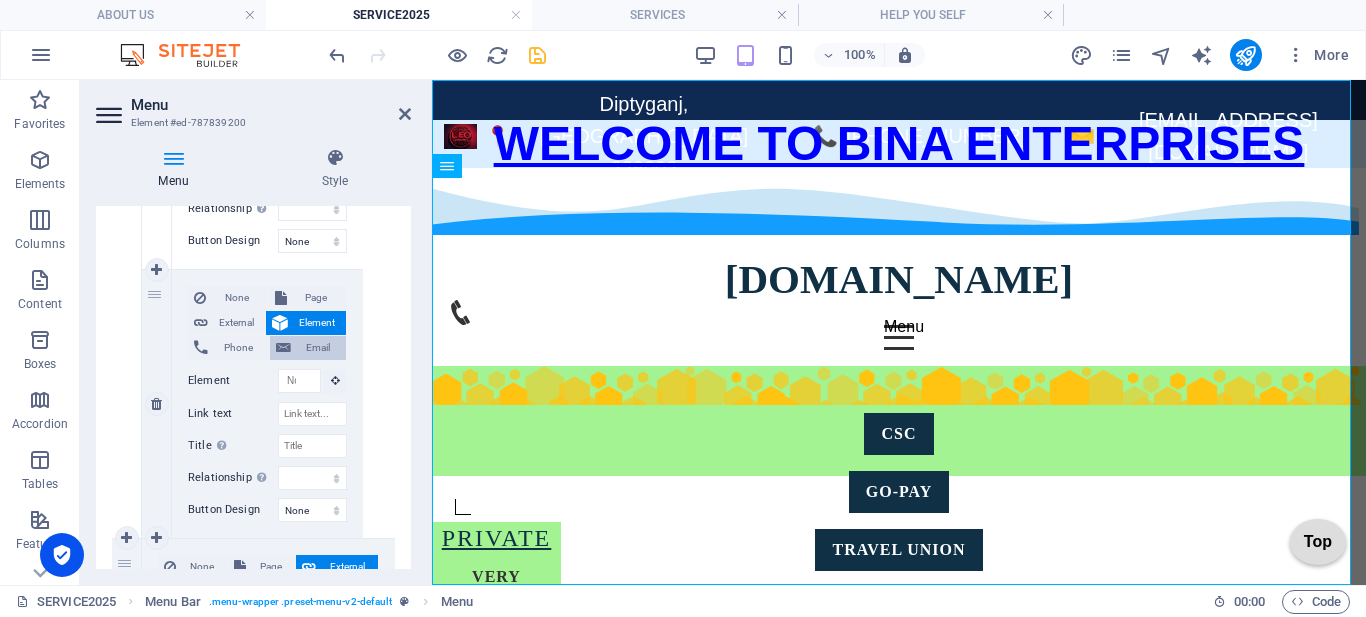 drag, startPoint x: 318, startPoint y: 298, endPoint x: 311, endPoint y: 309, distance: 13.038404 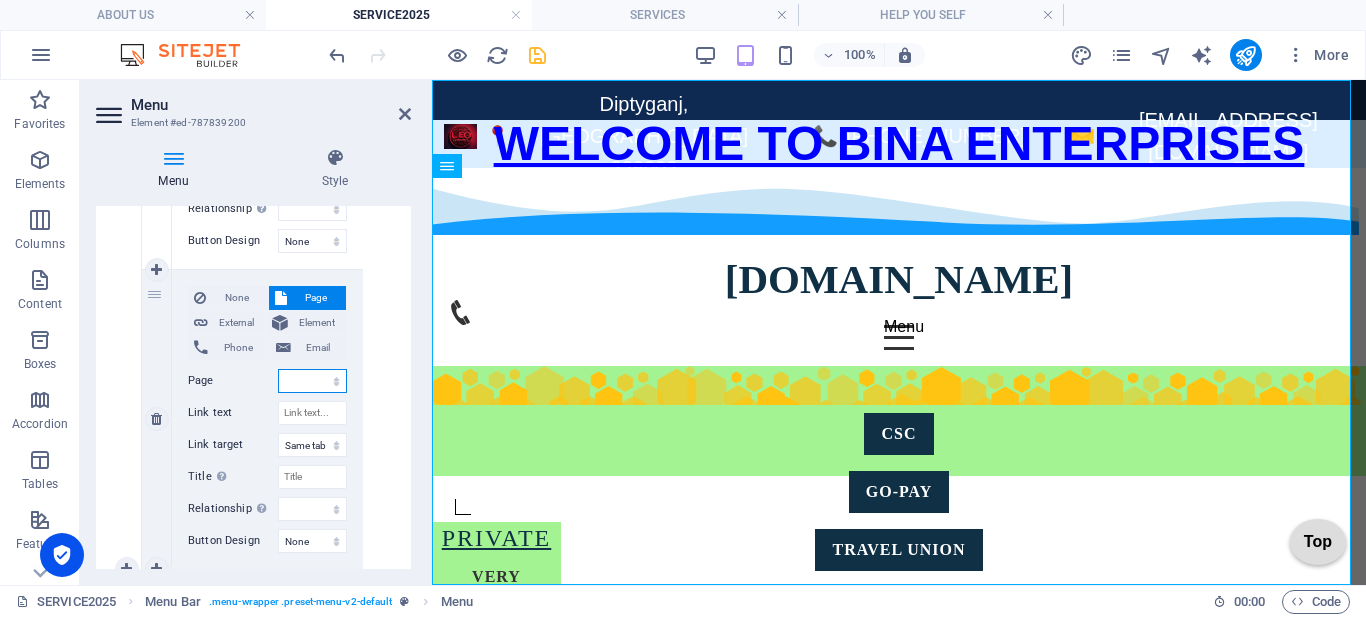 scroll, scrollTop: 3382, scrollLeft: 0, axis: vertical 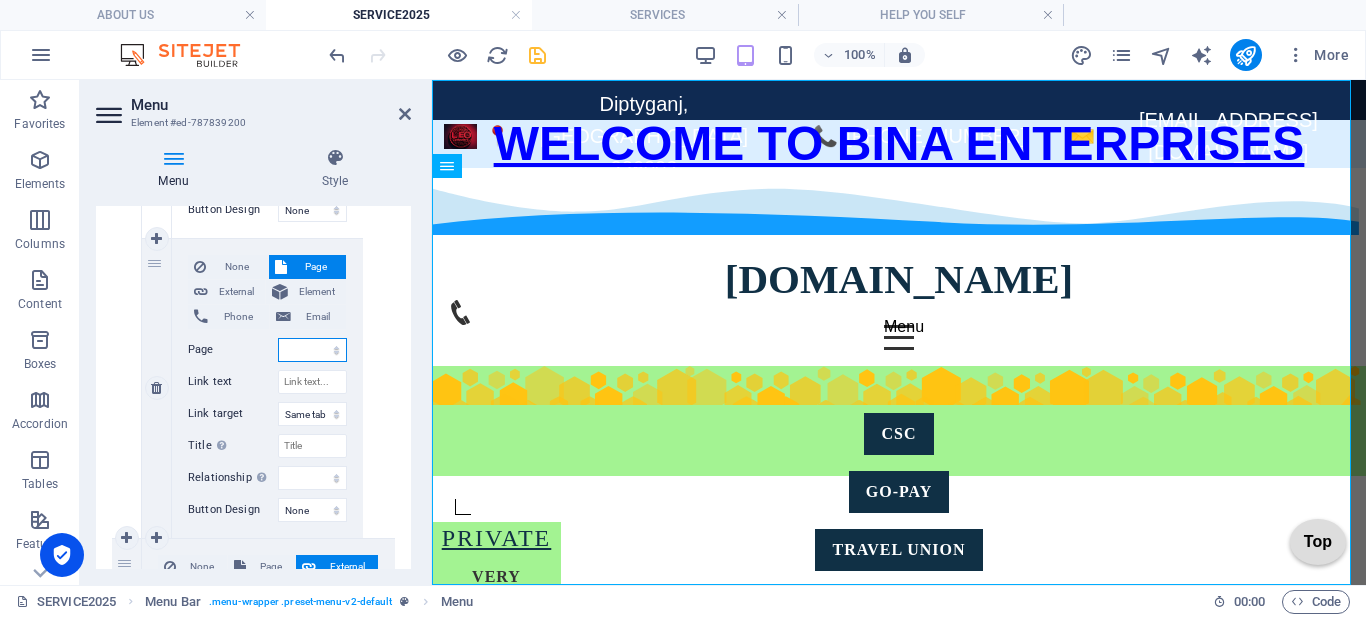 click on "HOME ABOUT US SERVICES HELP YOU SELF VECHILE INSURANCE SELF ONLINE FORM FILLING  ACCOUNTING SOFTWARE BUSINESS DOC FORMAT our project FORM FILLING -LINK- GOV -AND PRIVATE Resume GOVERNMENT JOBS AND OTHER FORMS Website Building image change GST SERVICE ITR BOOKKEEING SERVICE @ ACCOUNTING DSC Privacy Legal Notice Terms and Conditions PRICE SERVICE2025" at bounding box center (312, 350) 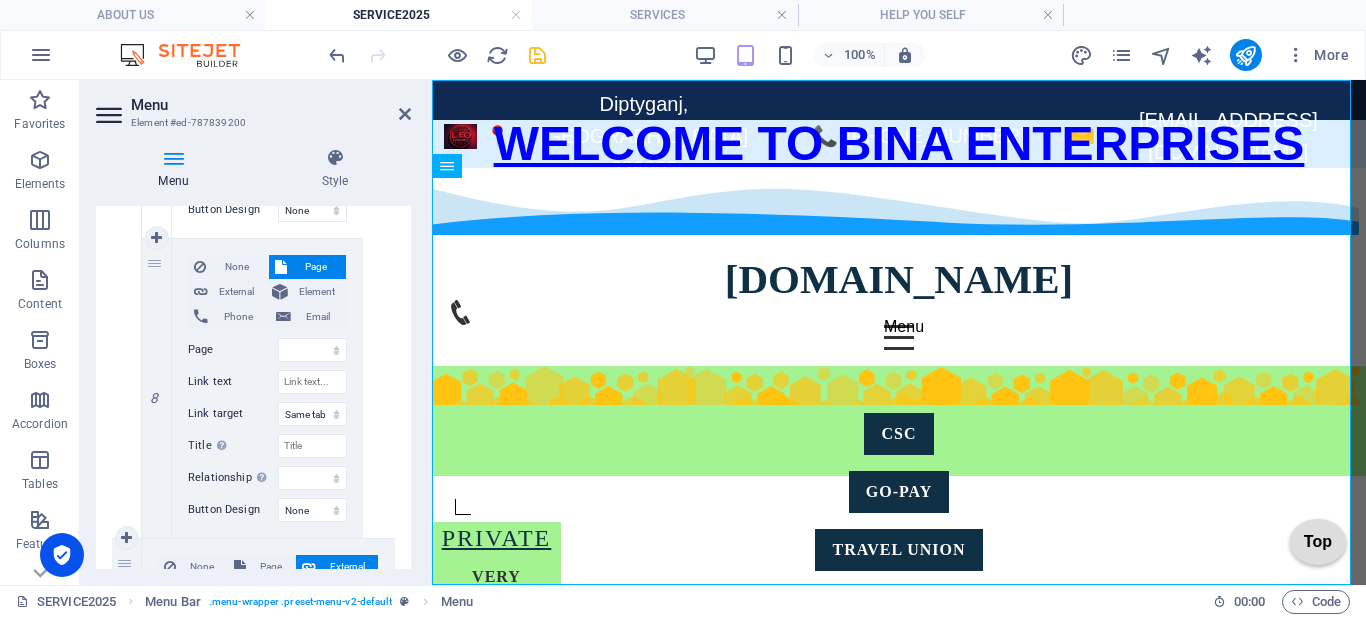 drag, startPoint x: 114, startPoint y: 268, endPoint x: 285, endPoint y: 226, distance: 176.08237 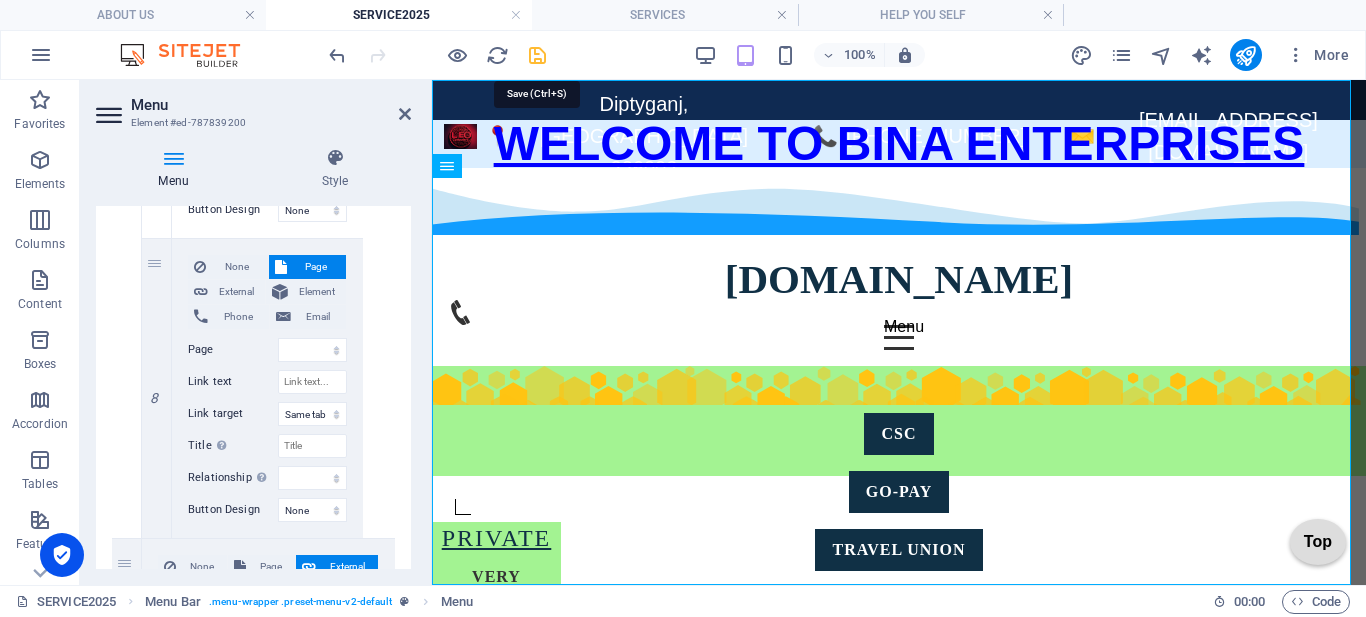 click at bounding box center (537, 55) 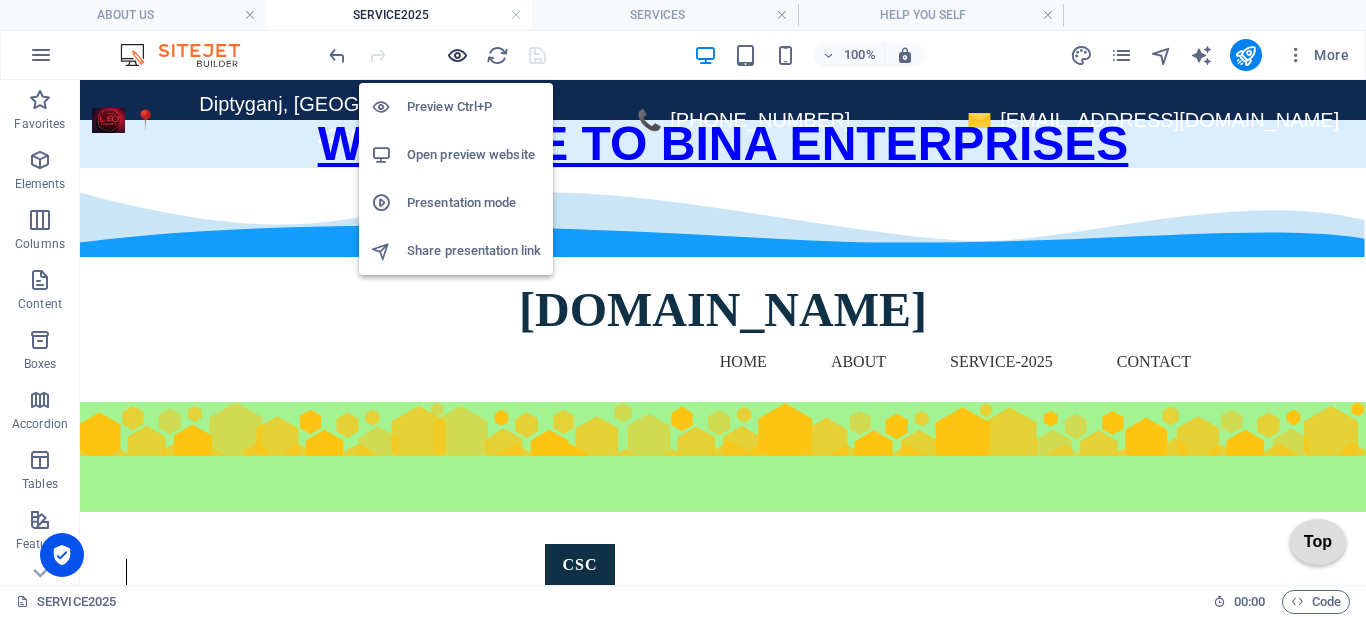 click at bounding box center [457, 55] 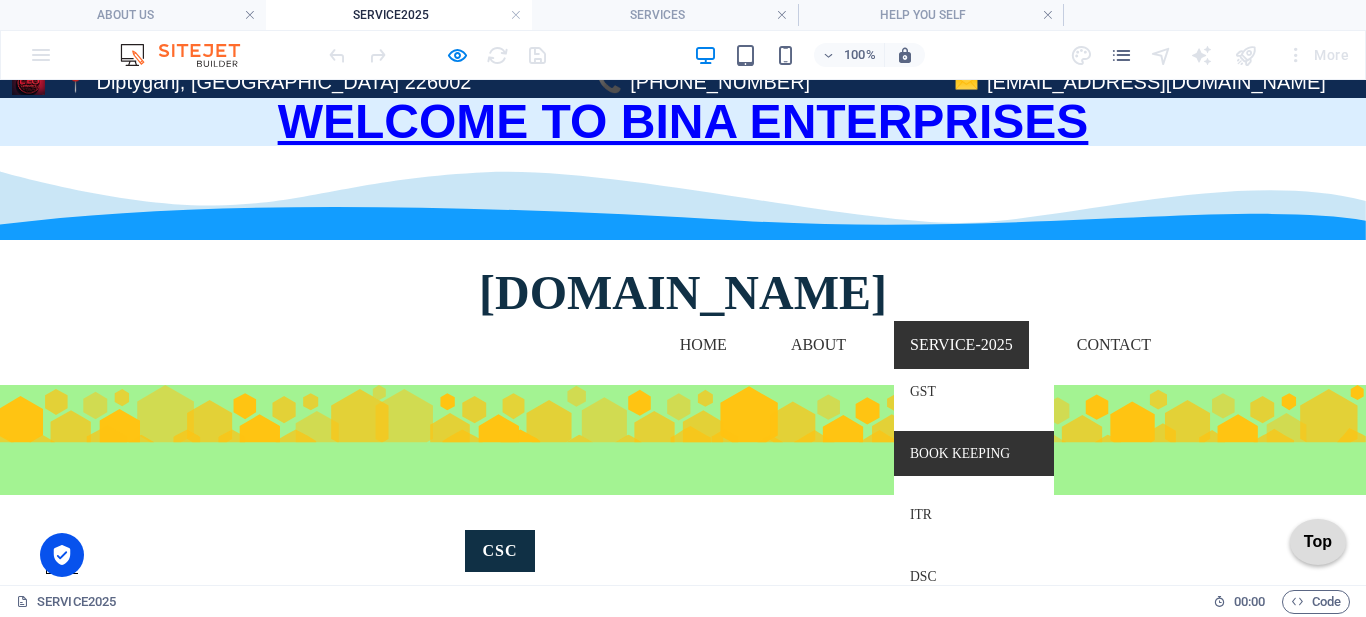 scroll, scrollTop: 0, scrollLeft: 0, axis: both 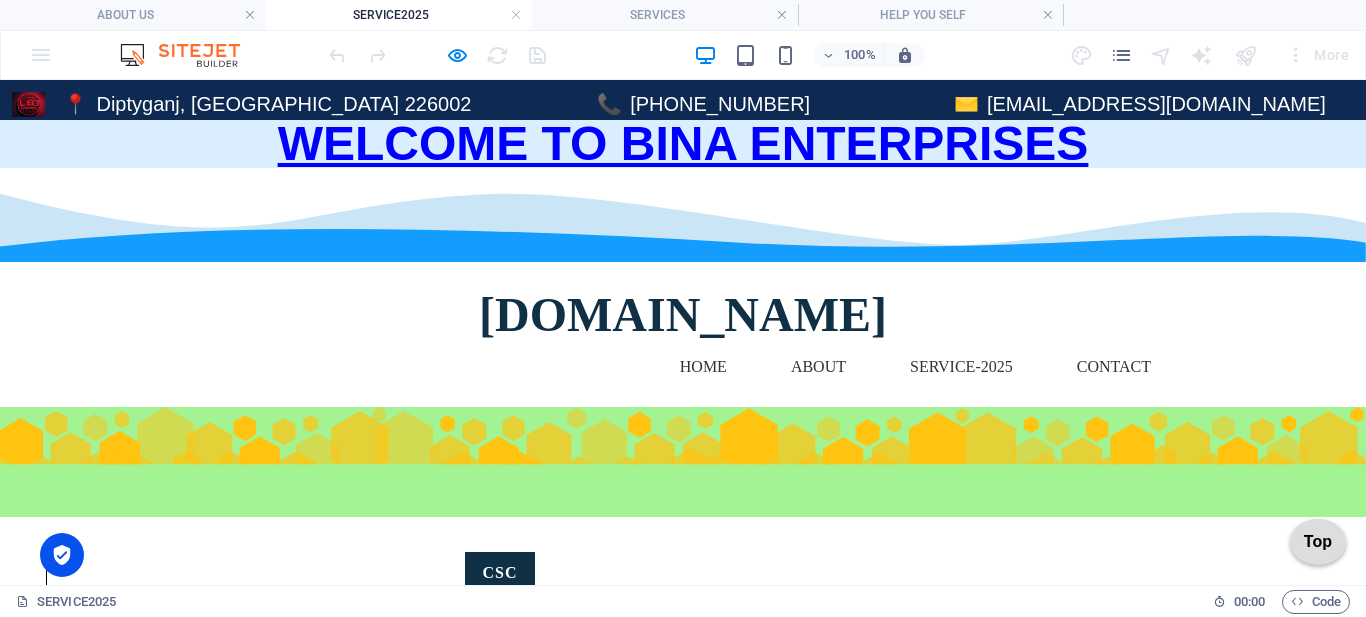 click at bounding box center (683, 173) 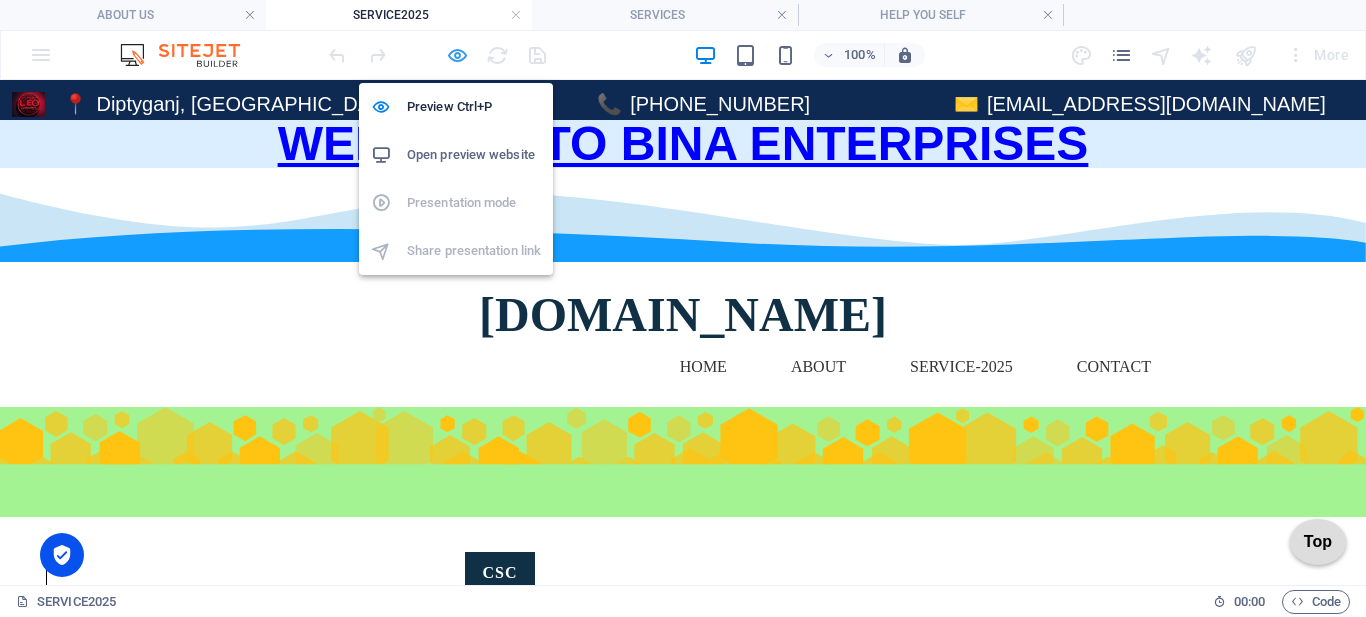 click at bounding box center [457, 55] 